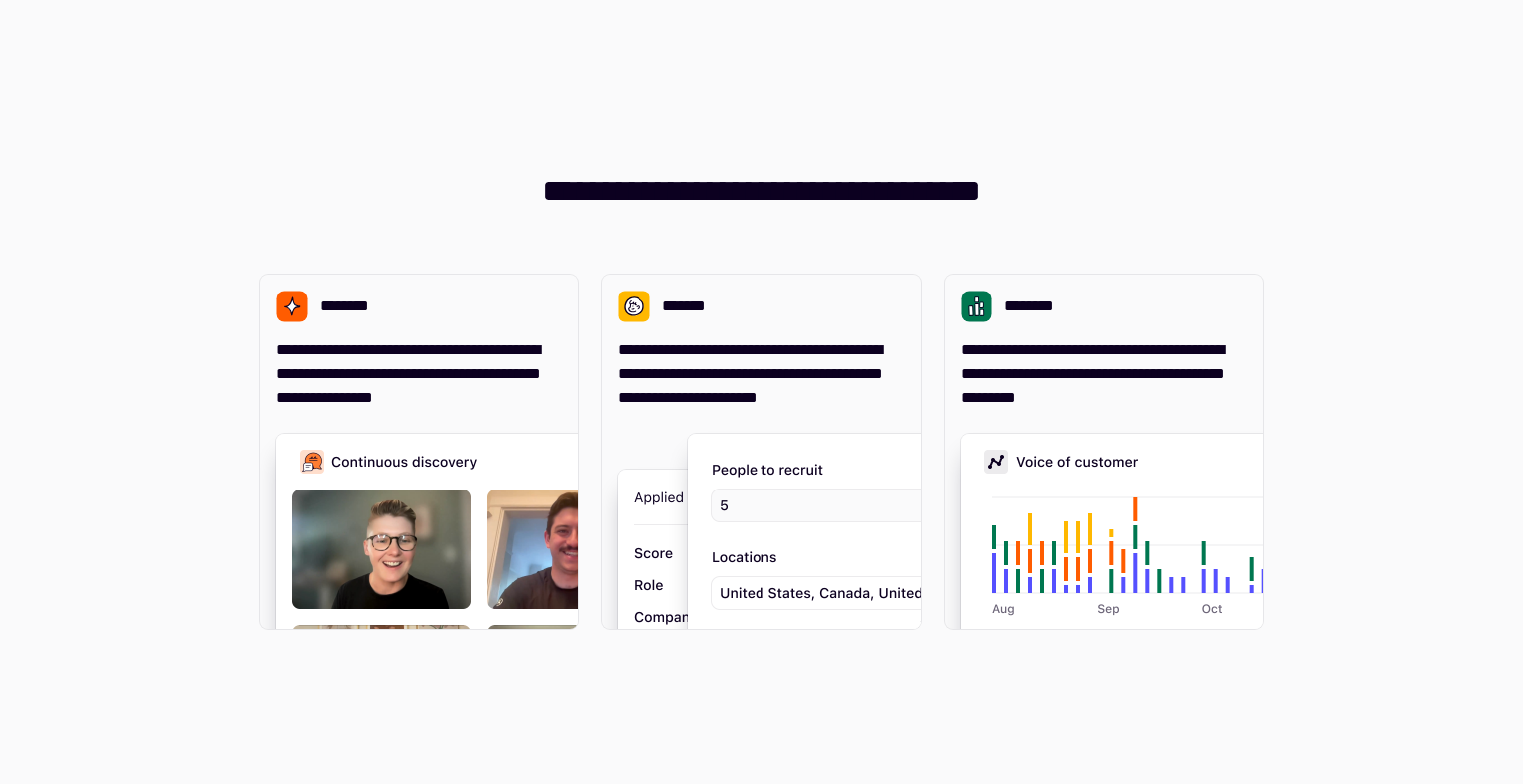 scroll, scrollTop: 0, scrollLeft: 0, axis: both 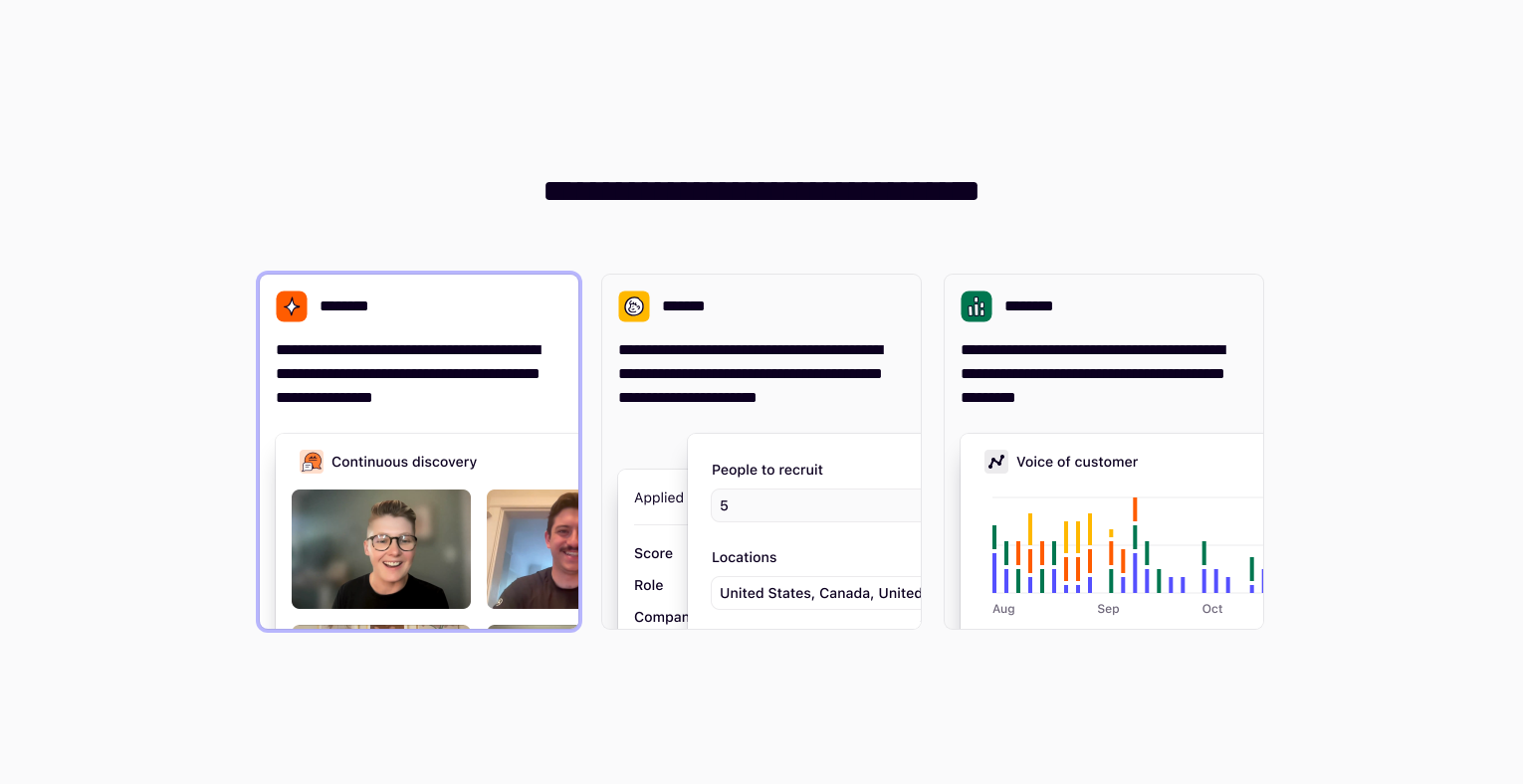 click on "**********" at bounding box center [419, 452] 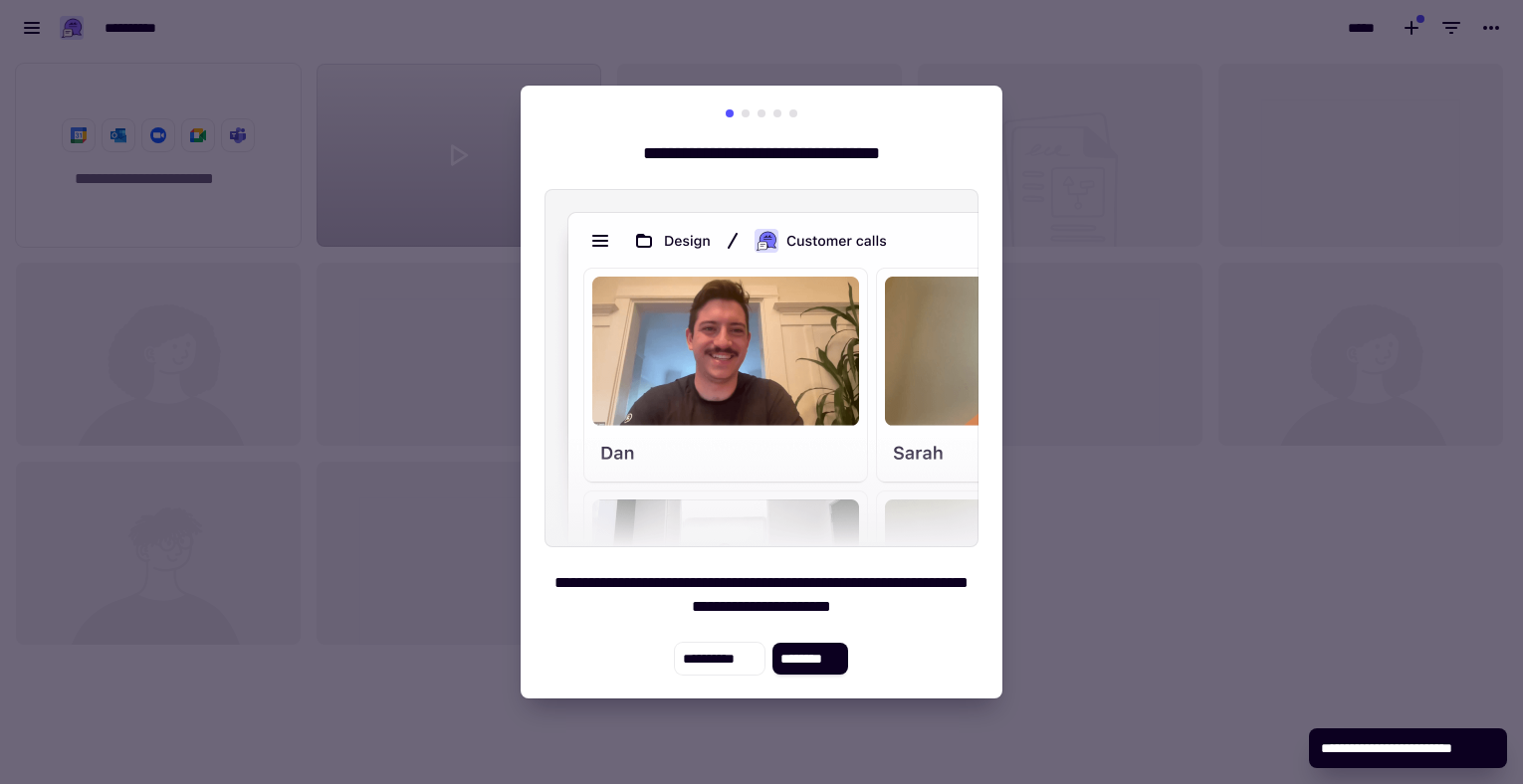 scroll, scrollTop: 1, scrollLeft: 1, axis: both 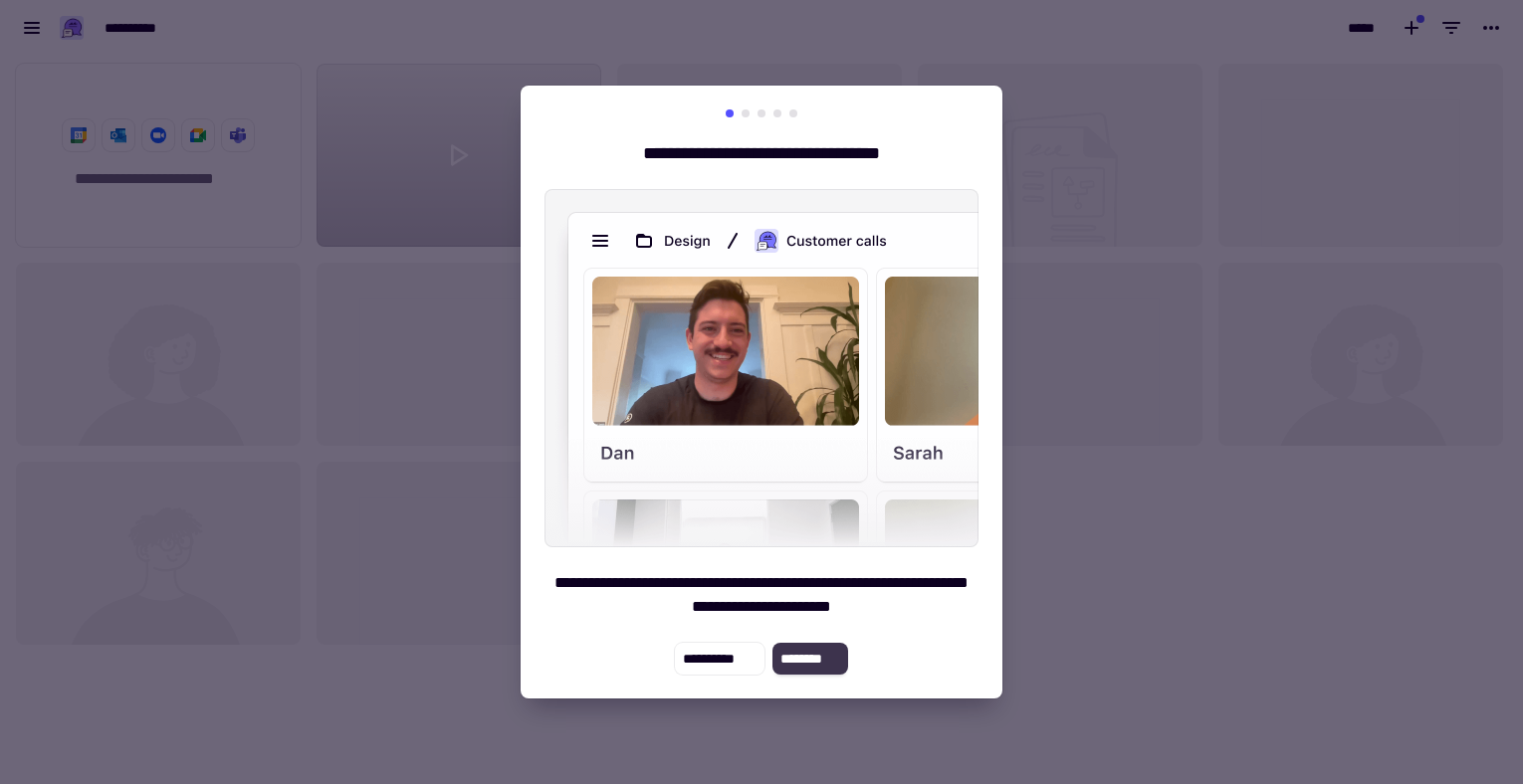 click on "********" 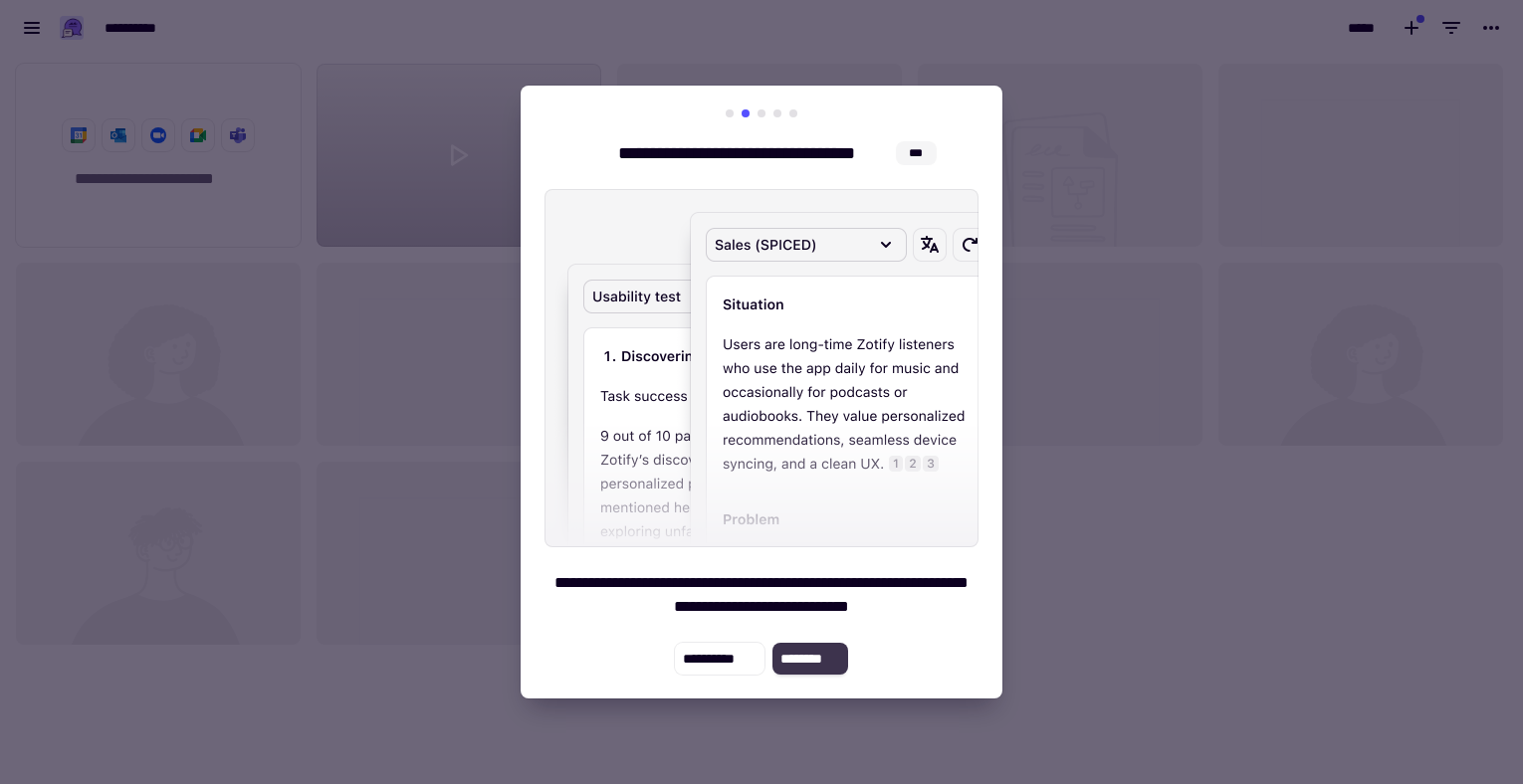 click on "********" 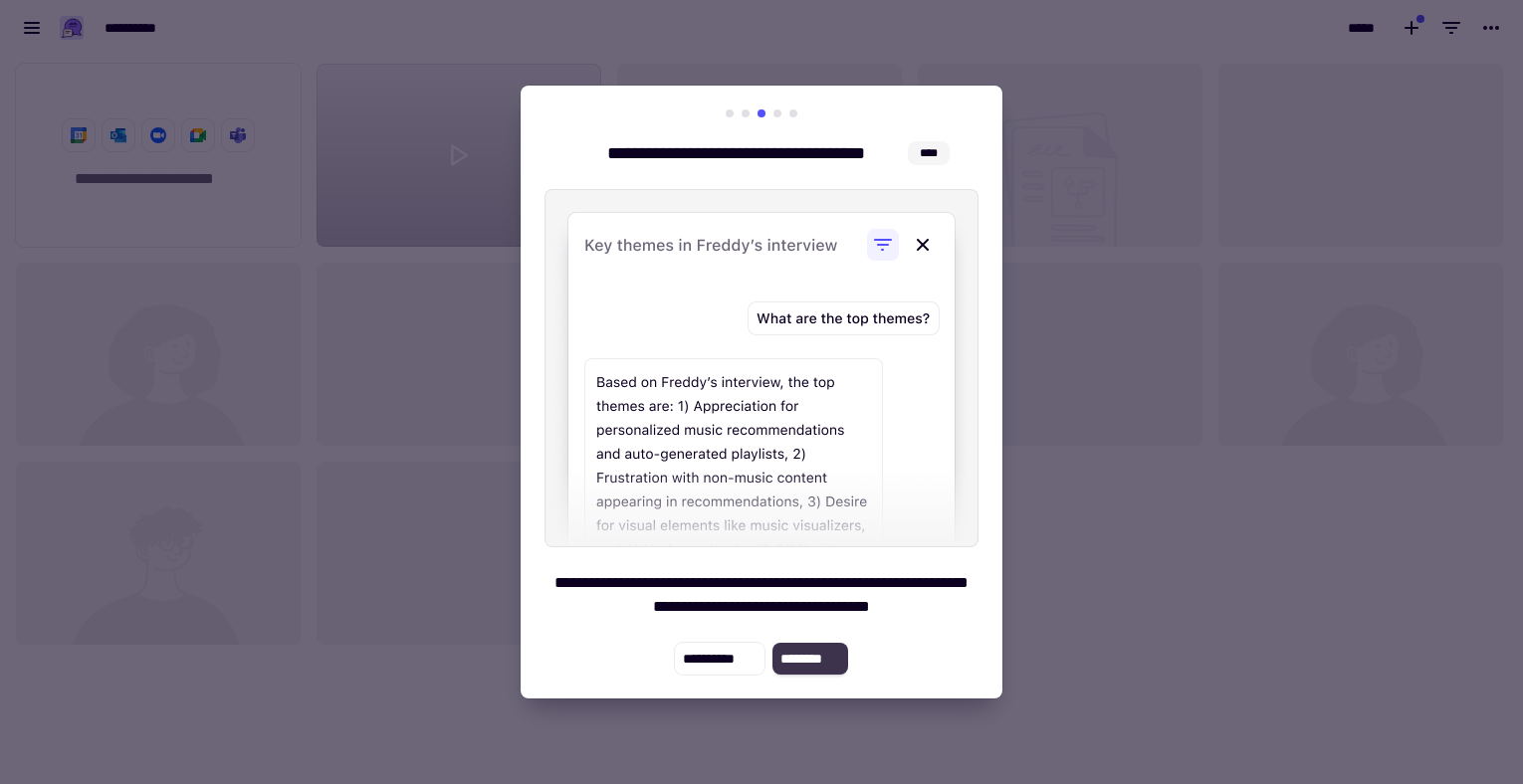 click on "********" 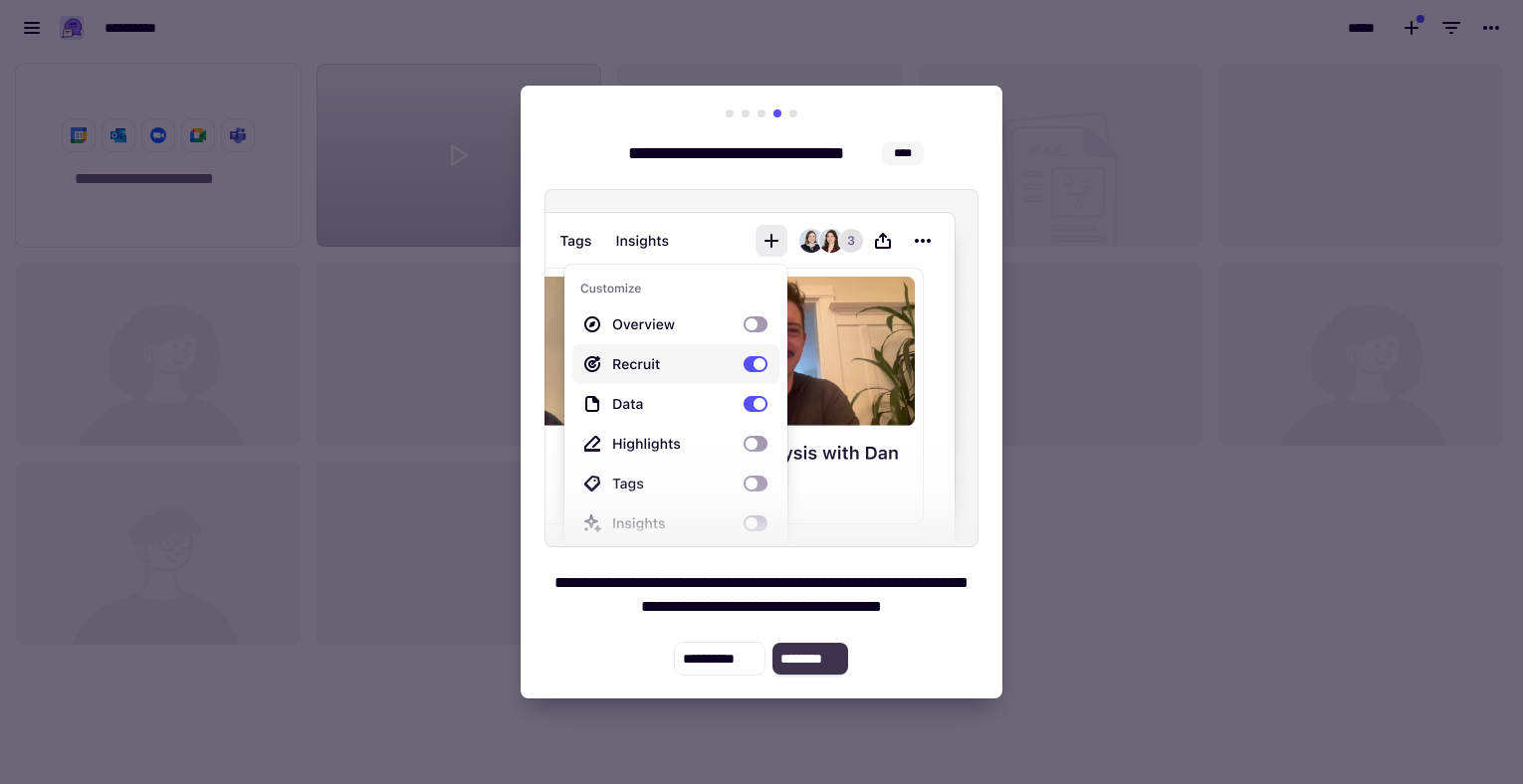 click on "********" 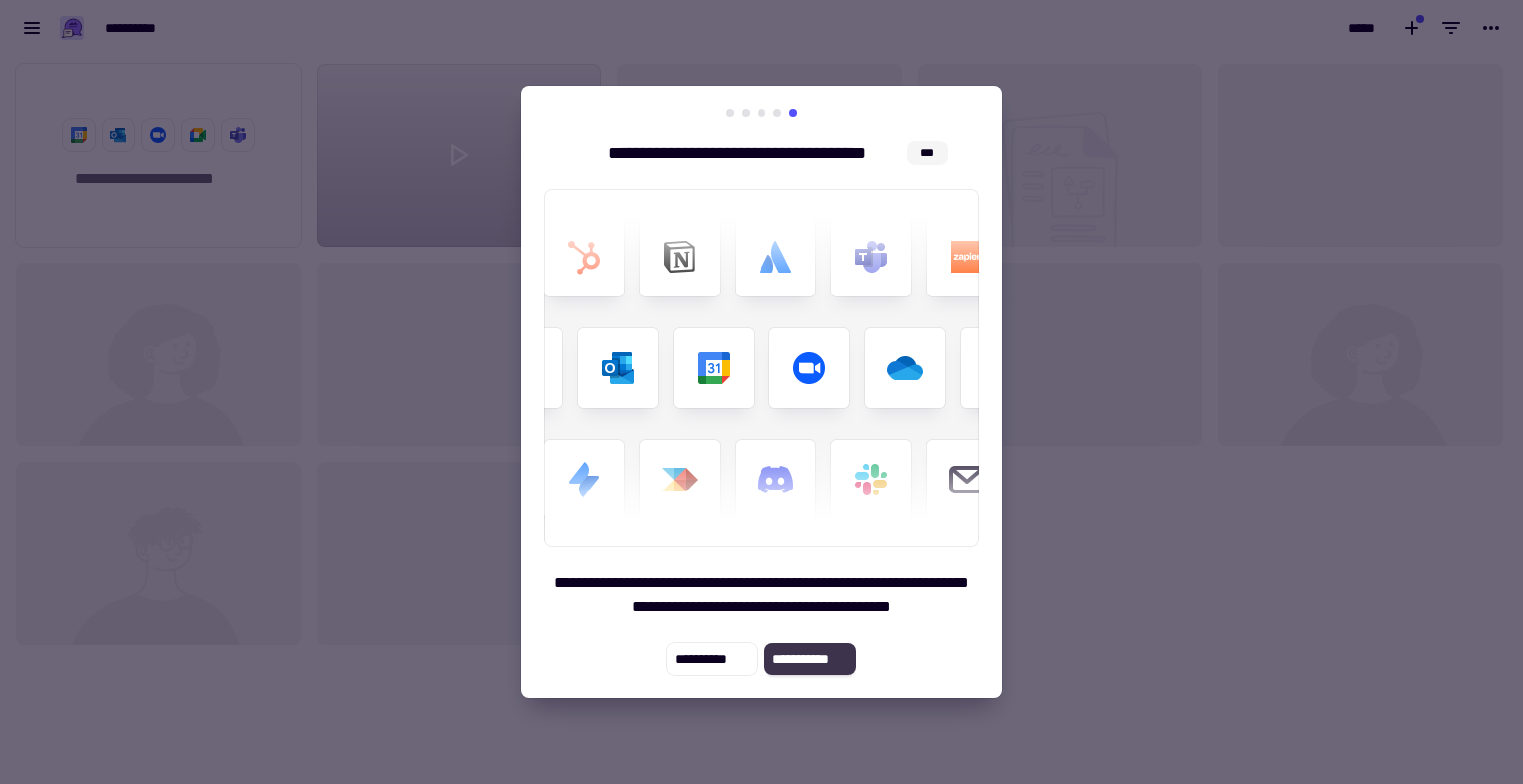 click on "**********" 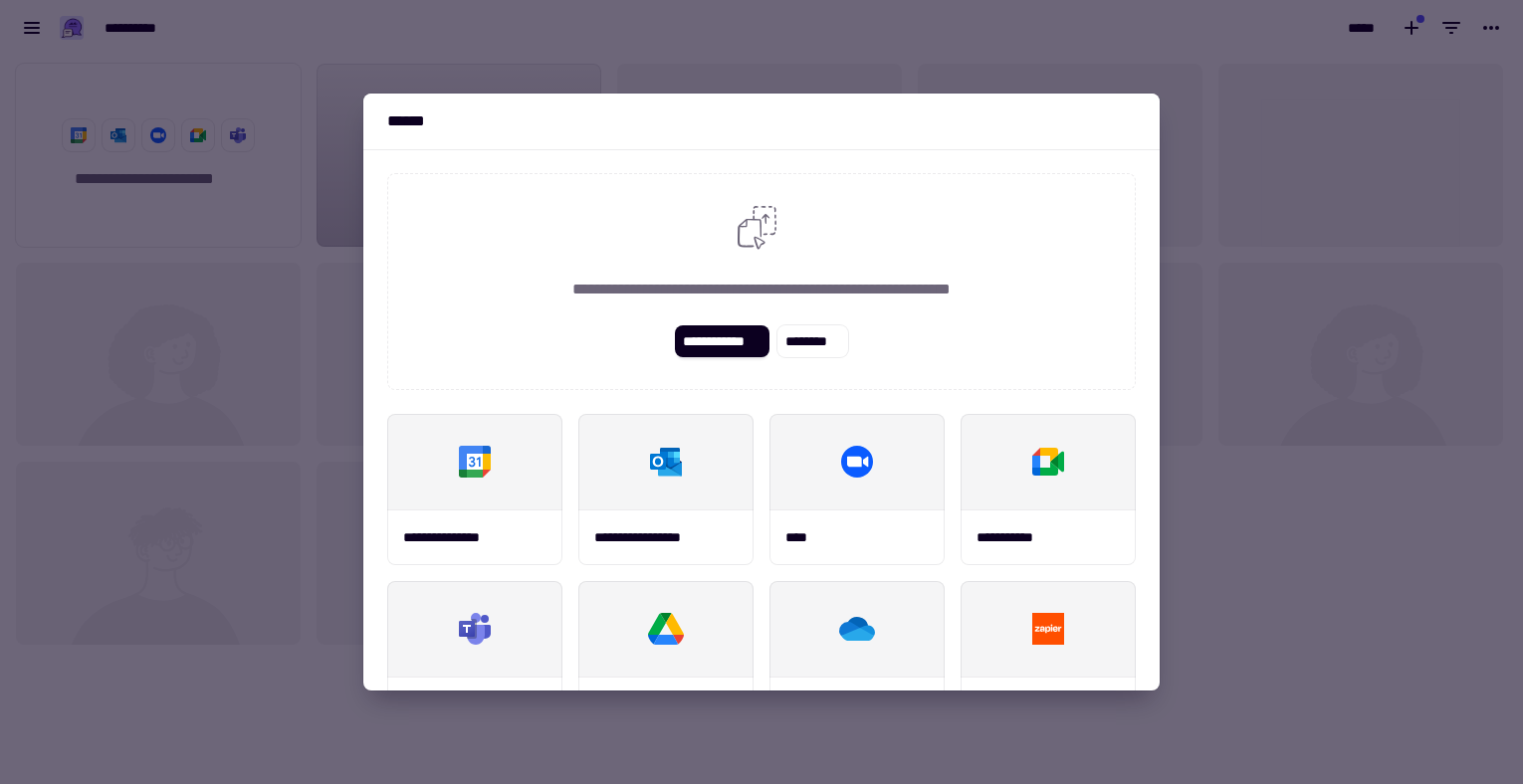 click at bounding box center [762, 392] 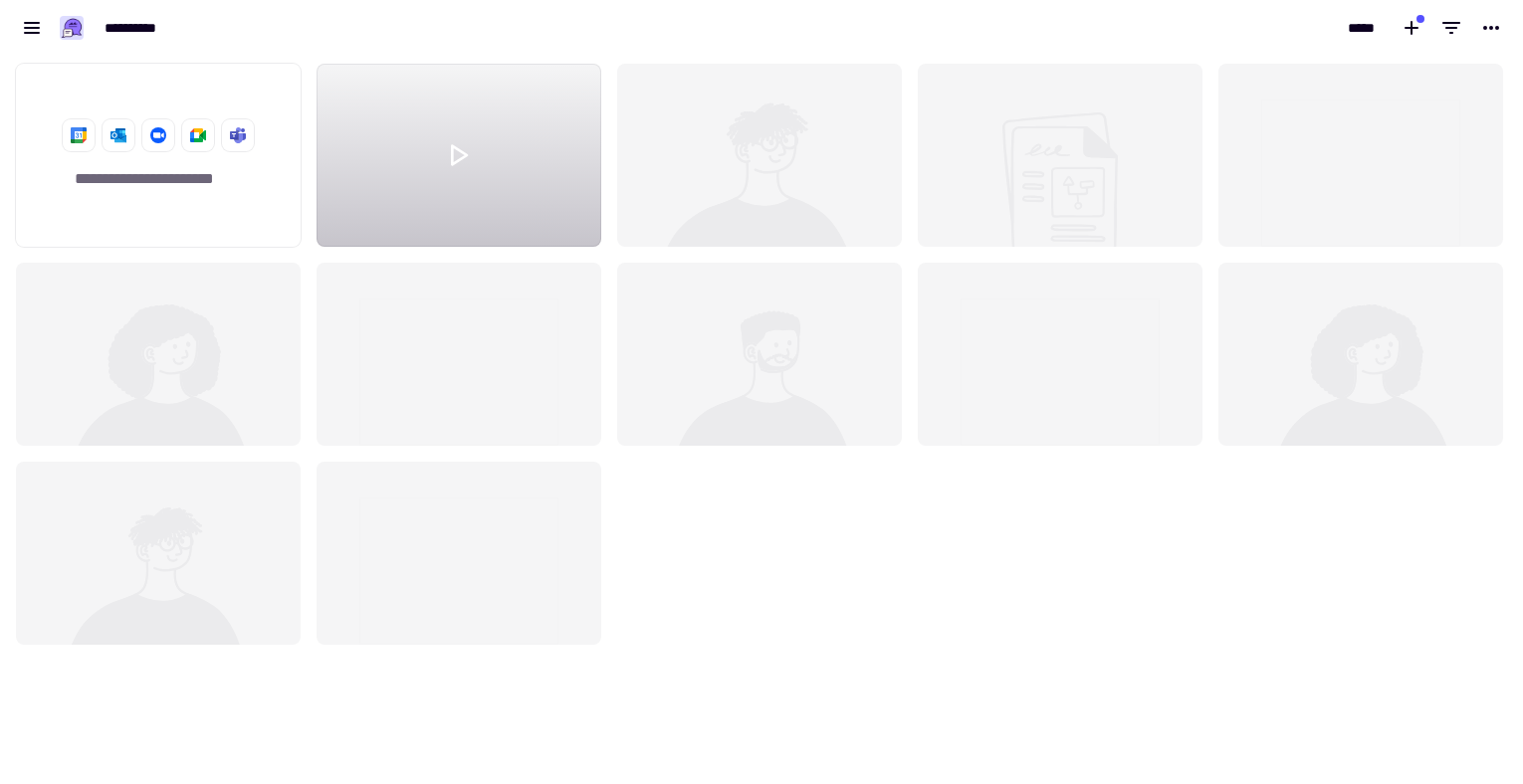 click 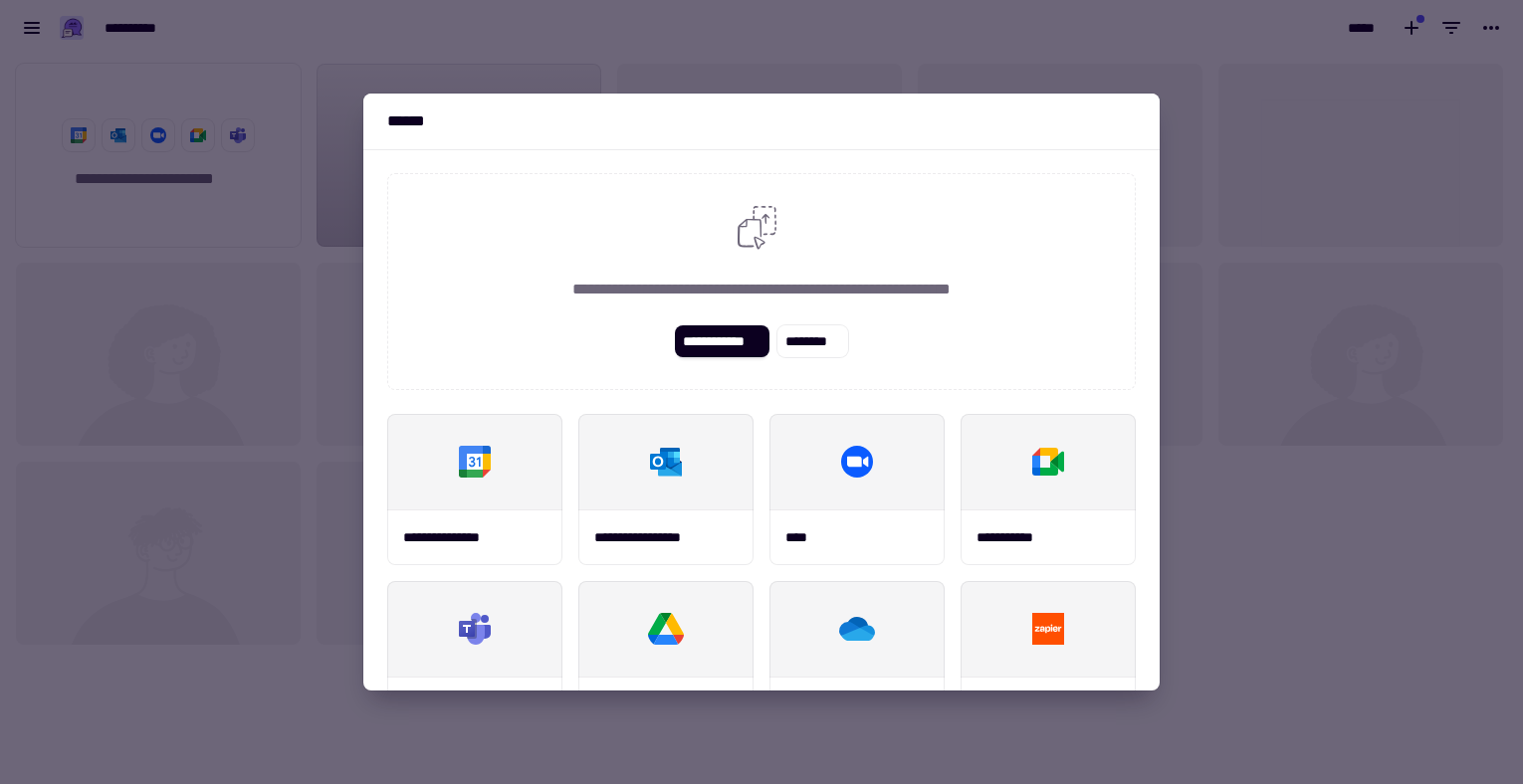 click at bounding box center (762, 392) 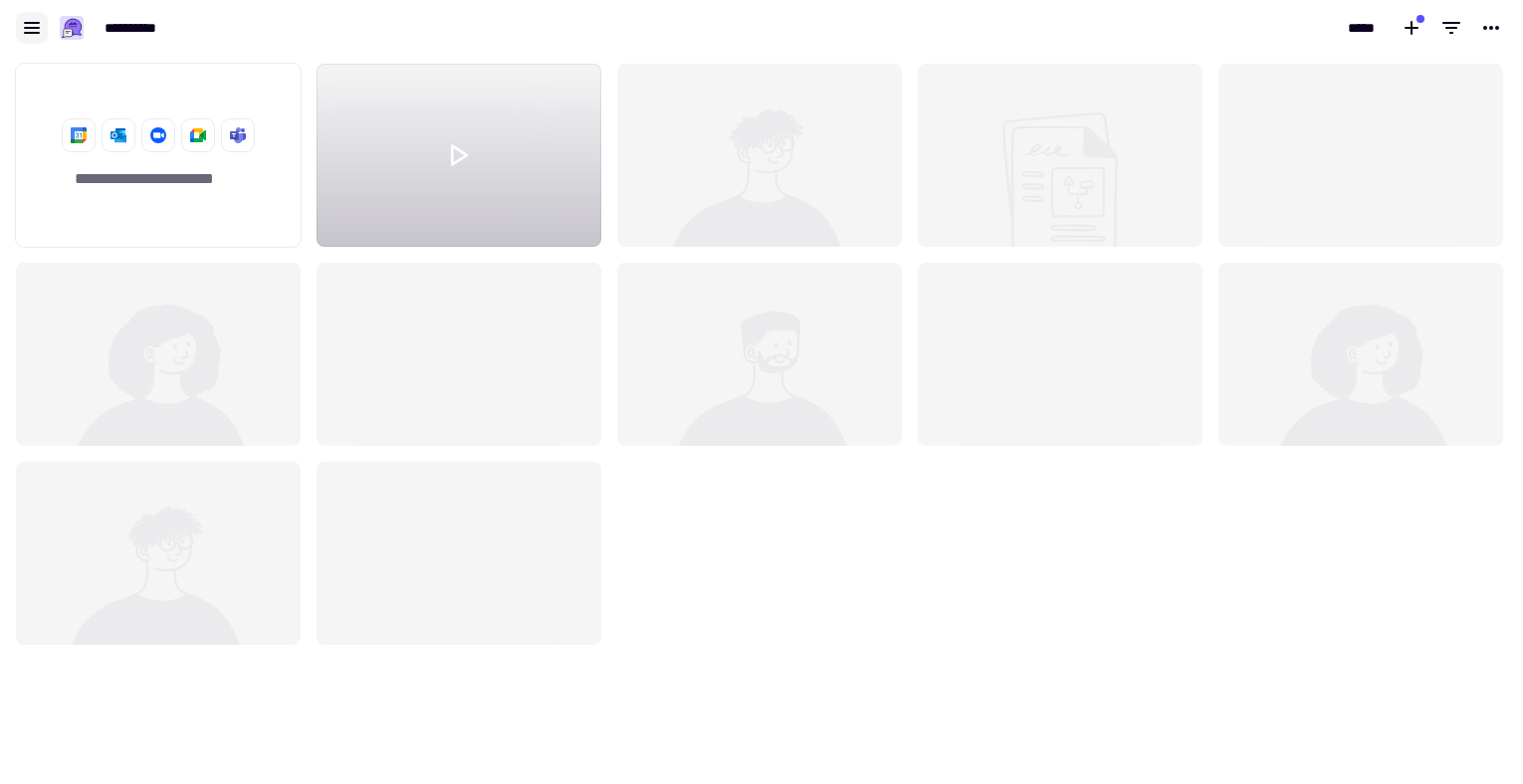 click 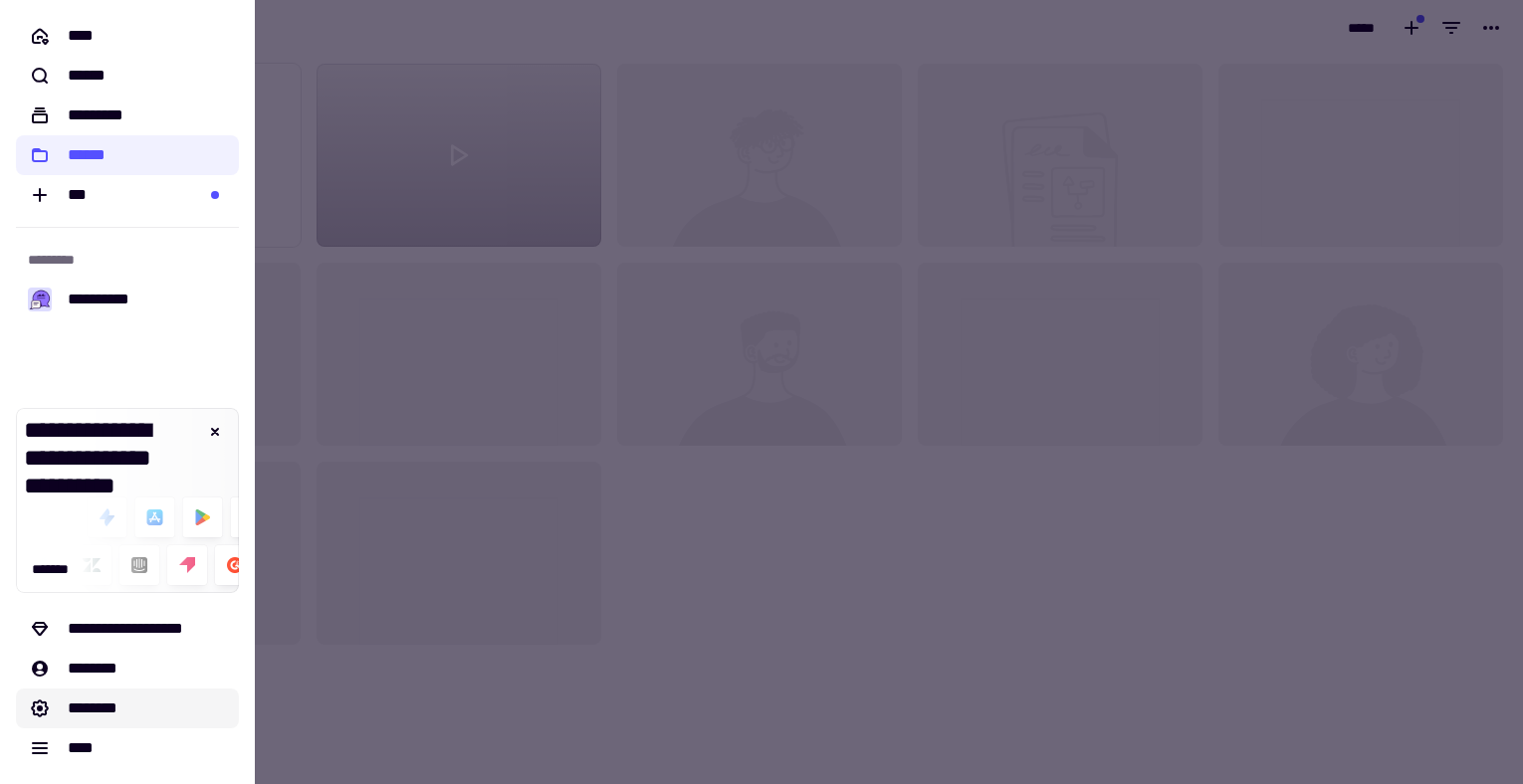 click on "********" 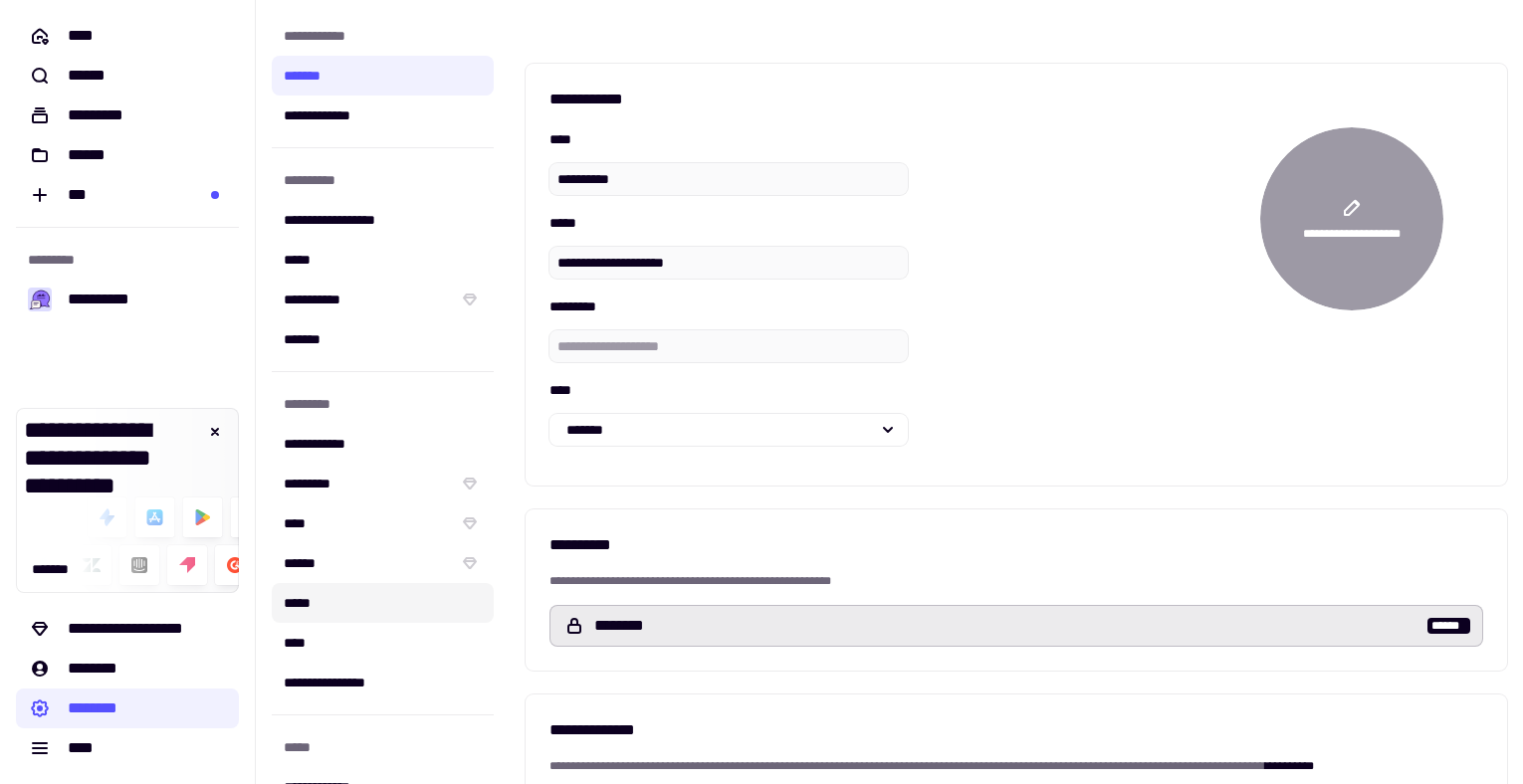 scroll, scrollTop: 263, scrollLeft: 0, axis: vertical 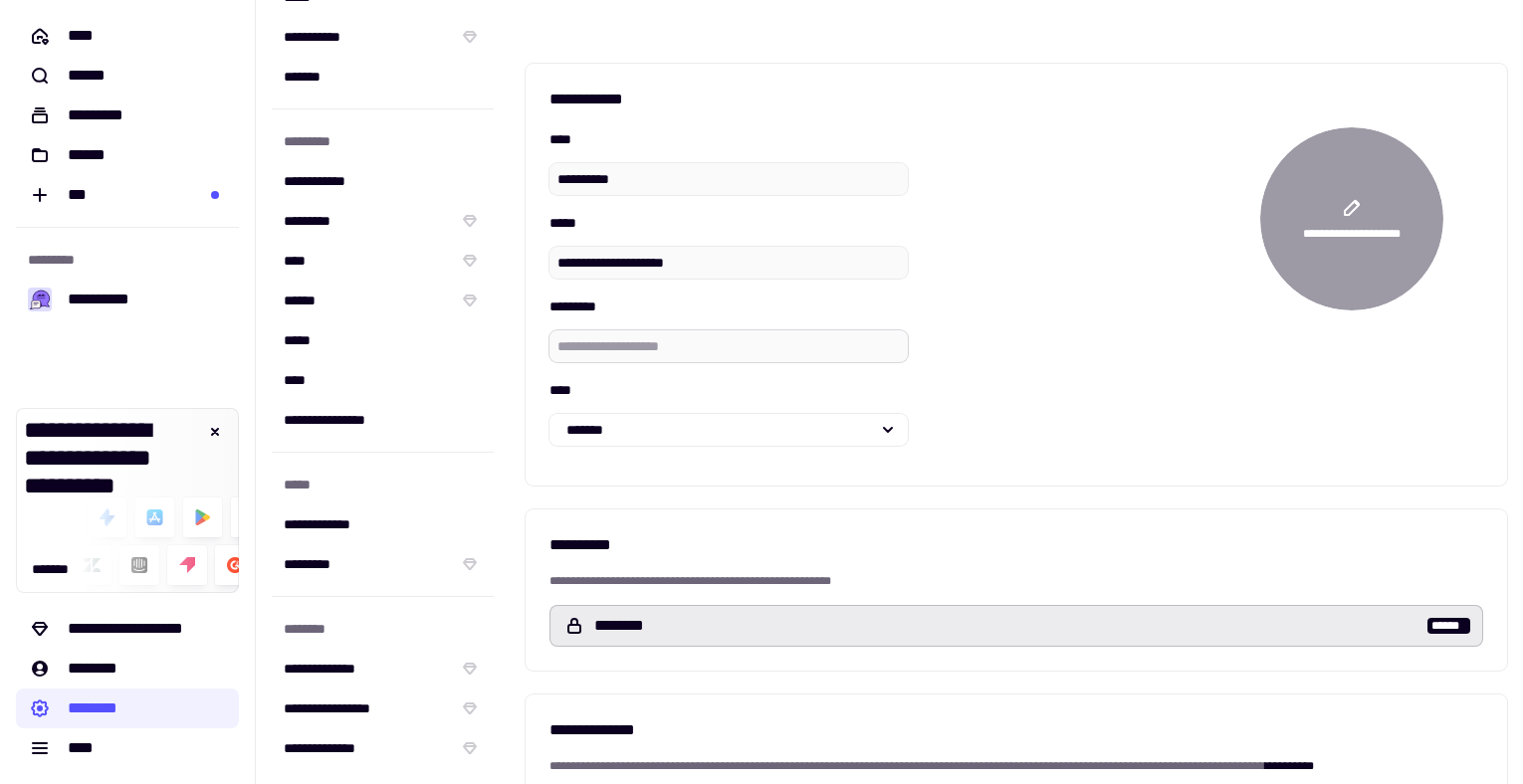 click on "**********" at bounding box center (729, 294) 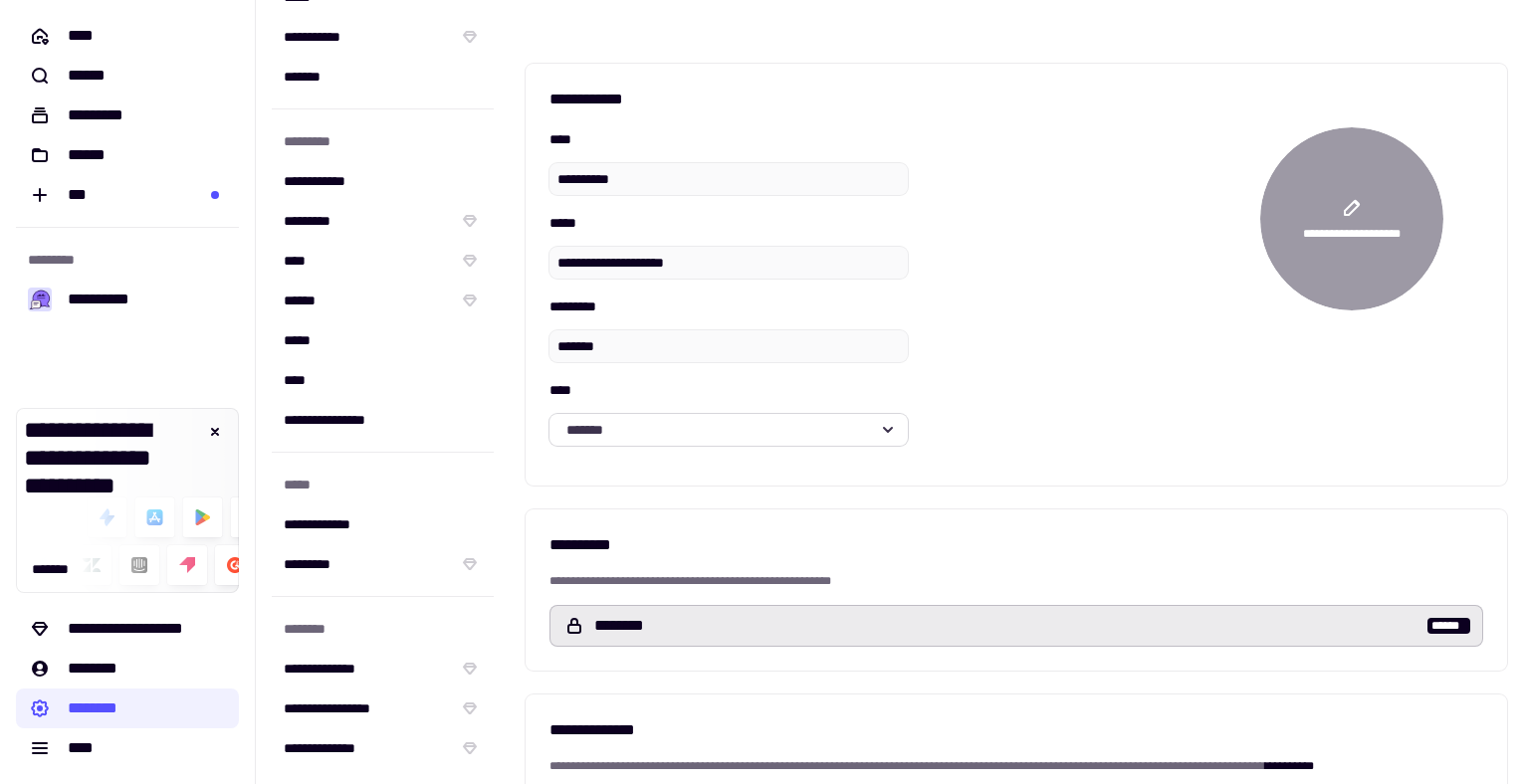 click on "*******" 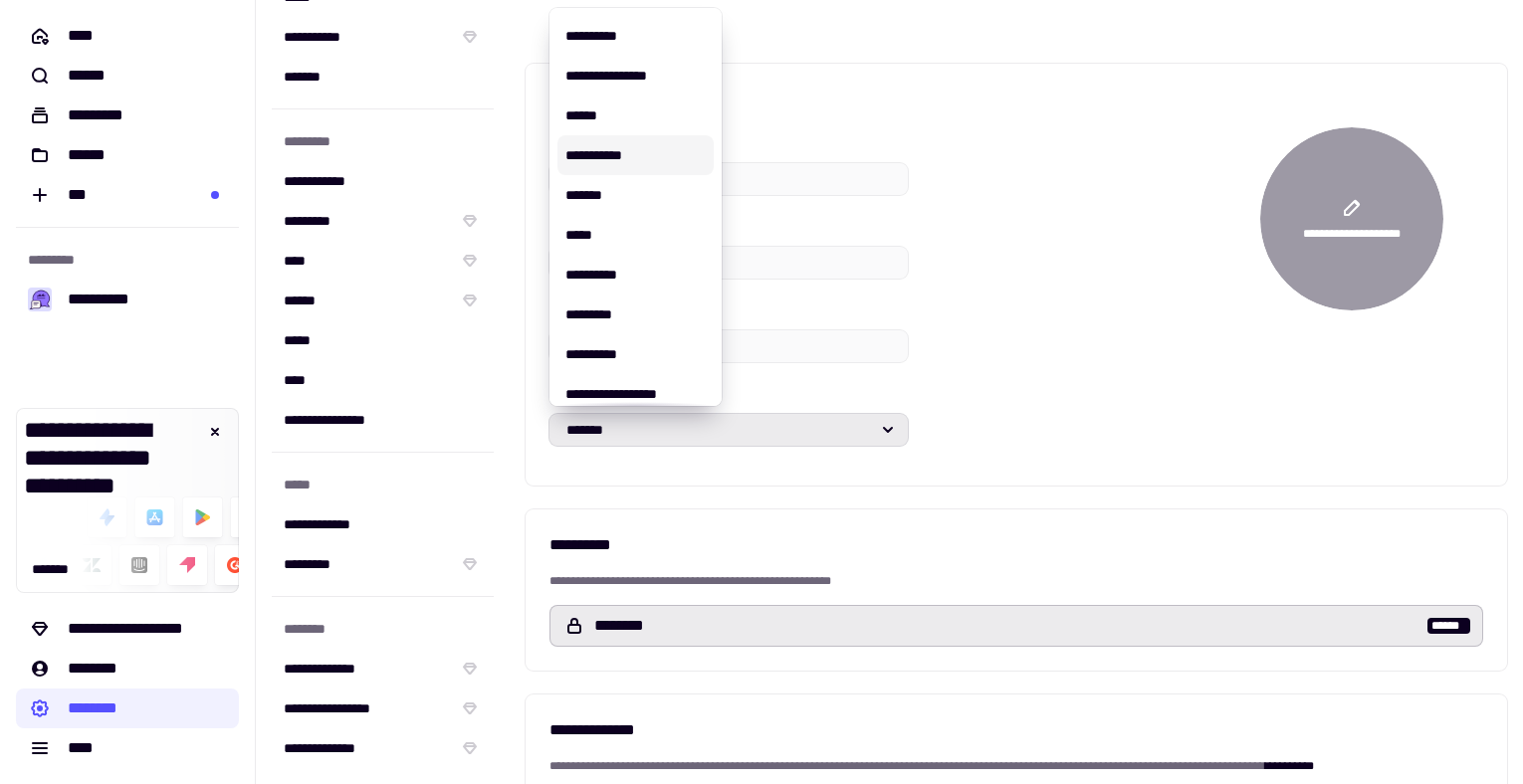 click on "**********" at bounding box center (635, 155) 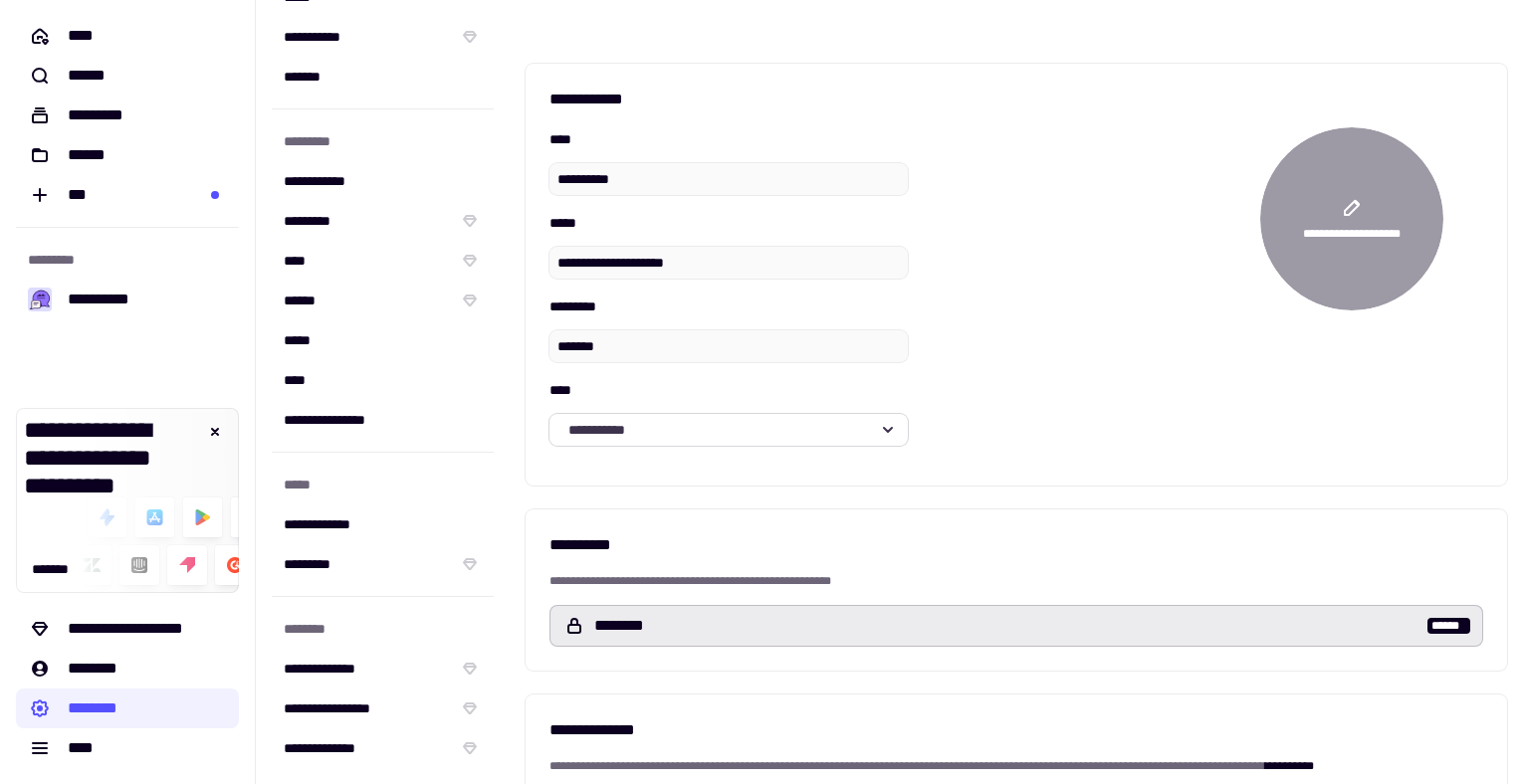 click on "**********" 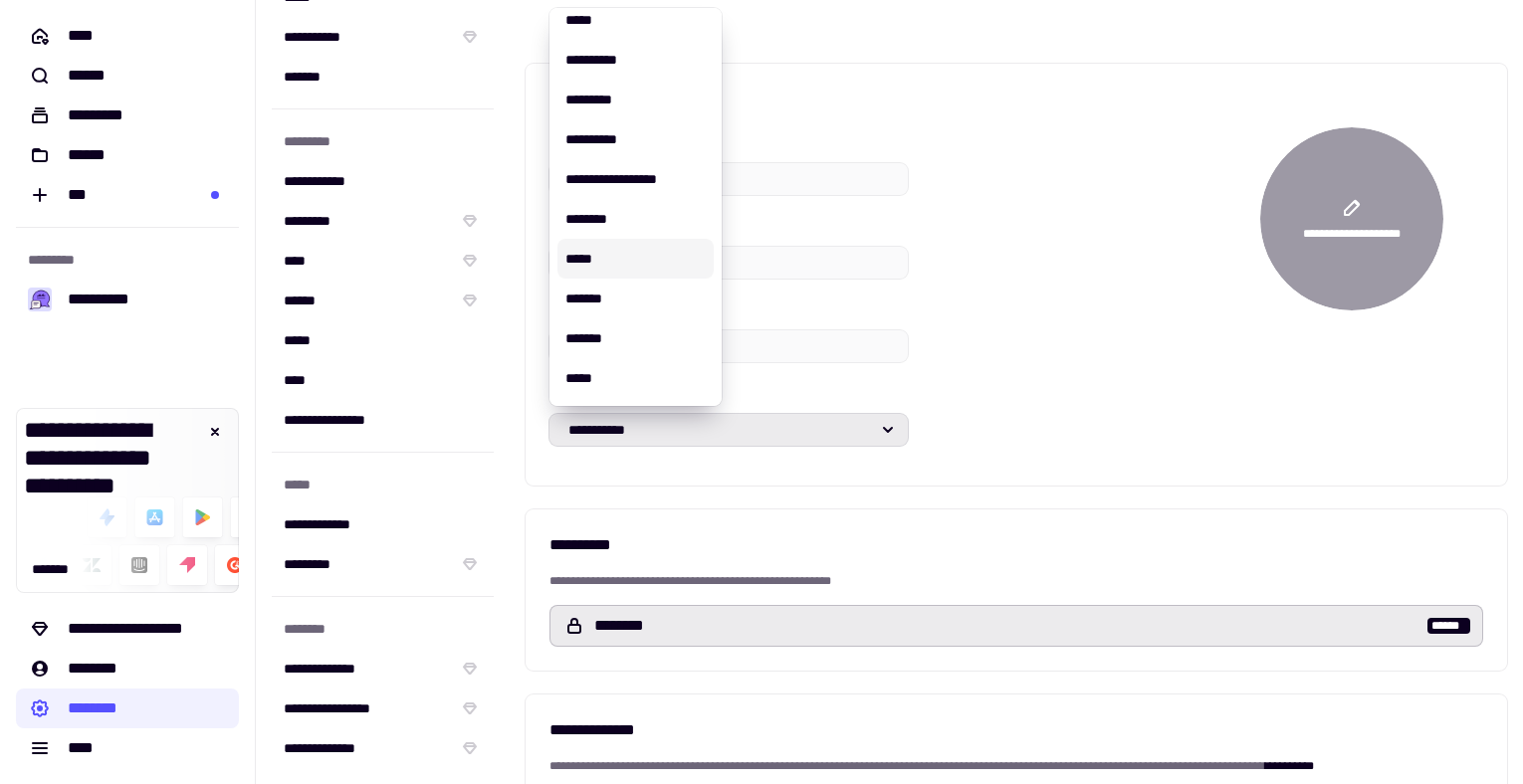 scroll, scrollTop: 0, scrollLeft: 0, axis: both 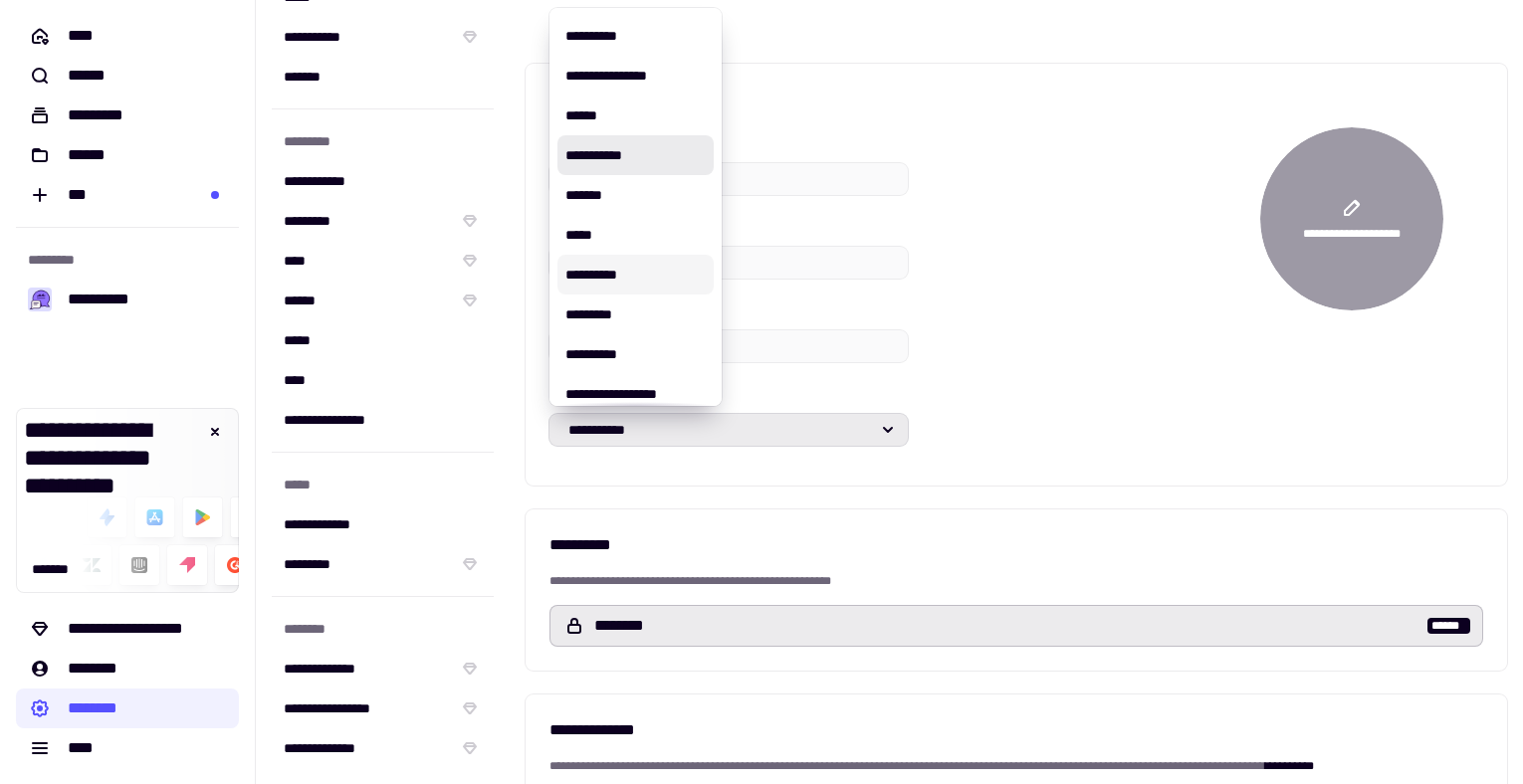 click on "**********" at bounding box center [635, 275] 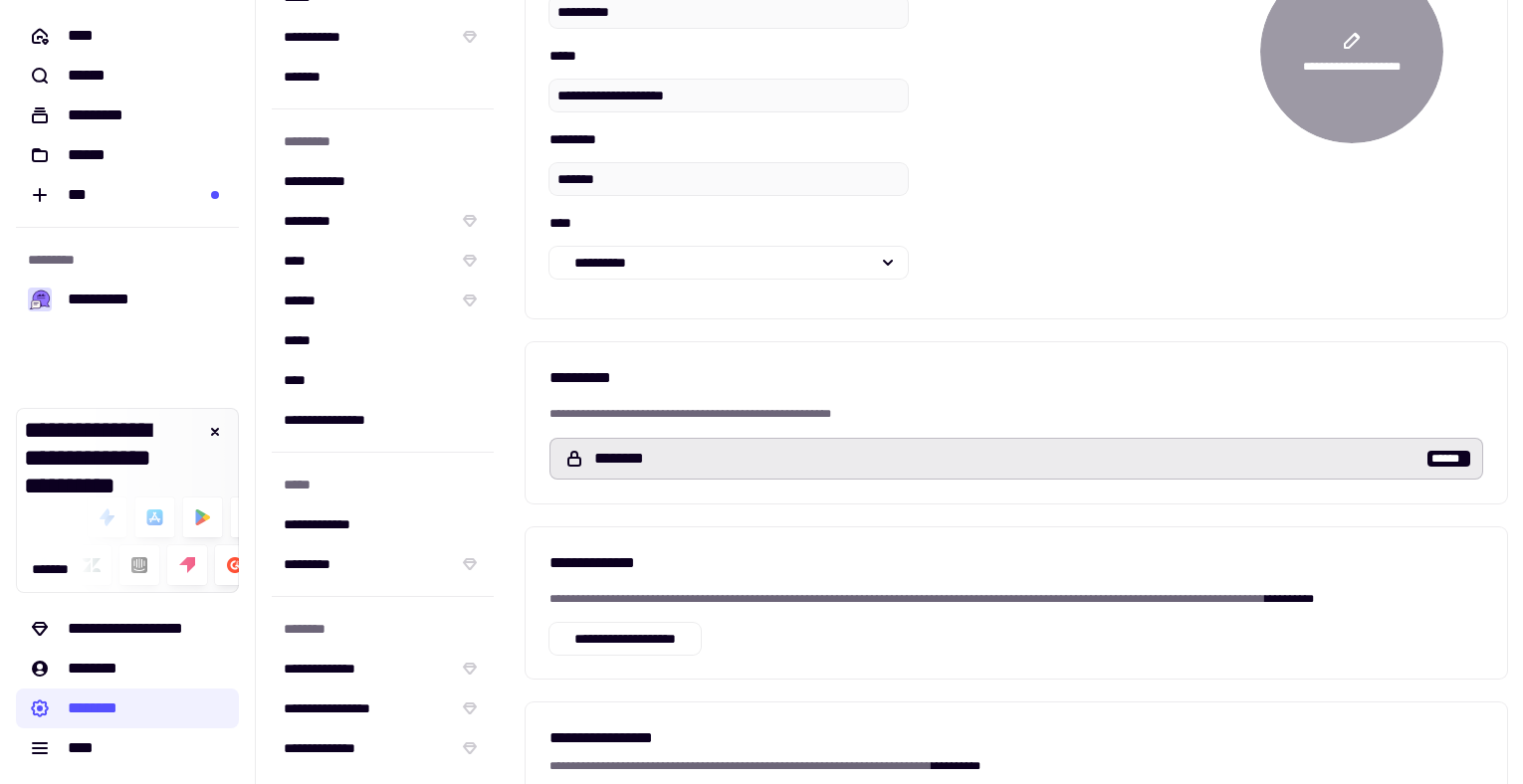 scroll, scrollTop: 0, scrollLeft: 0, axis: both 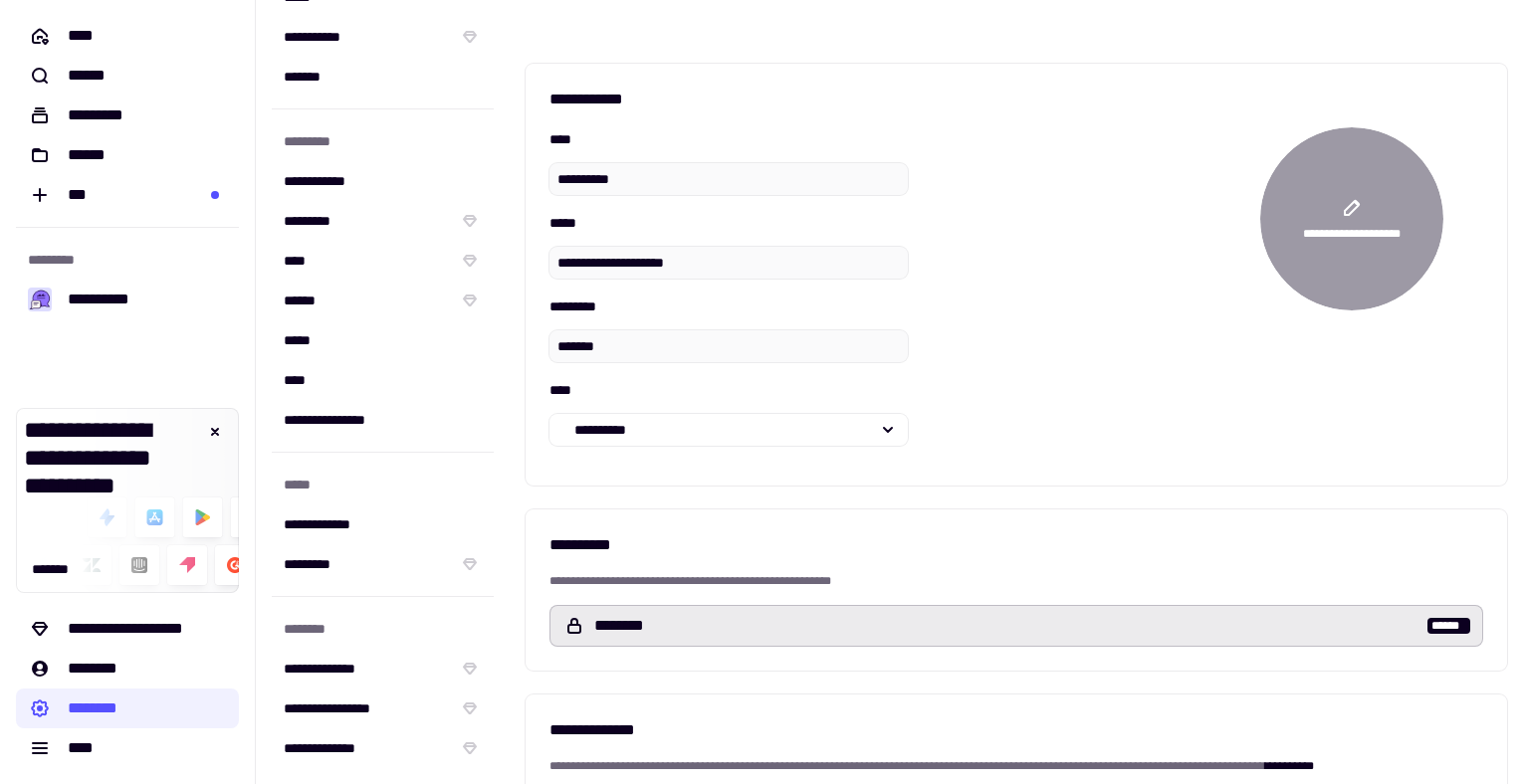 click on "**********" at bounding box center [1016, 294] 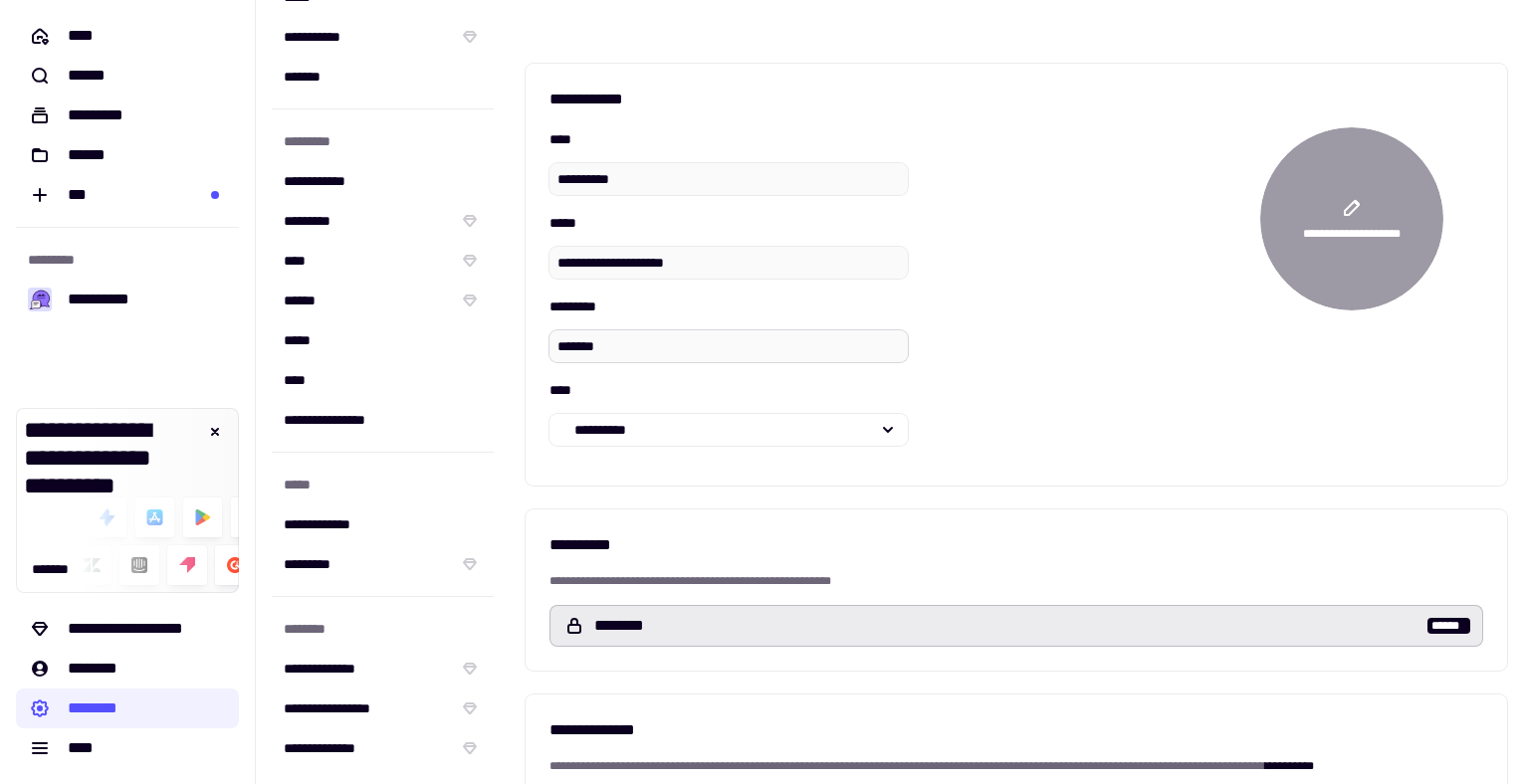 click on "*******" at bounding box center [729, 346] 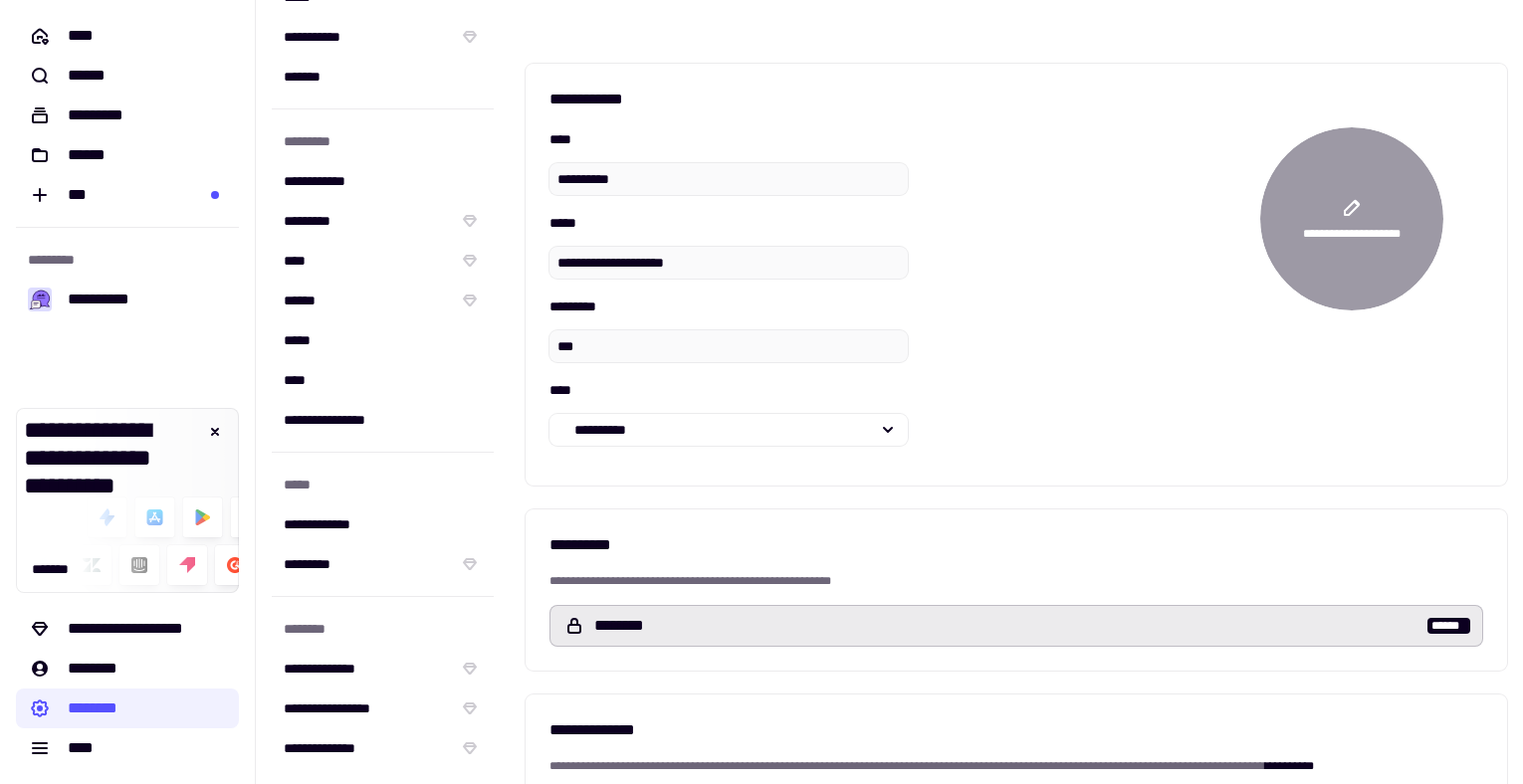 type on "***" 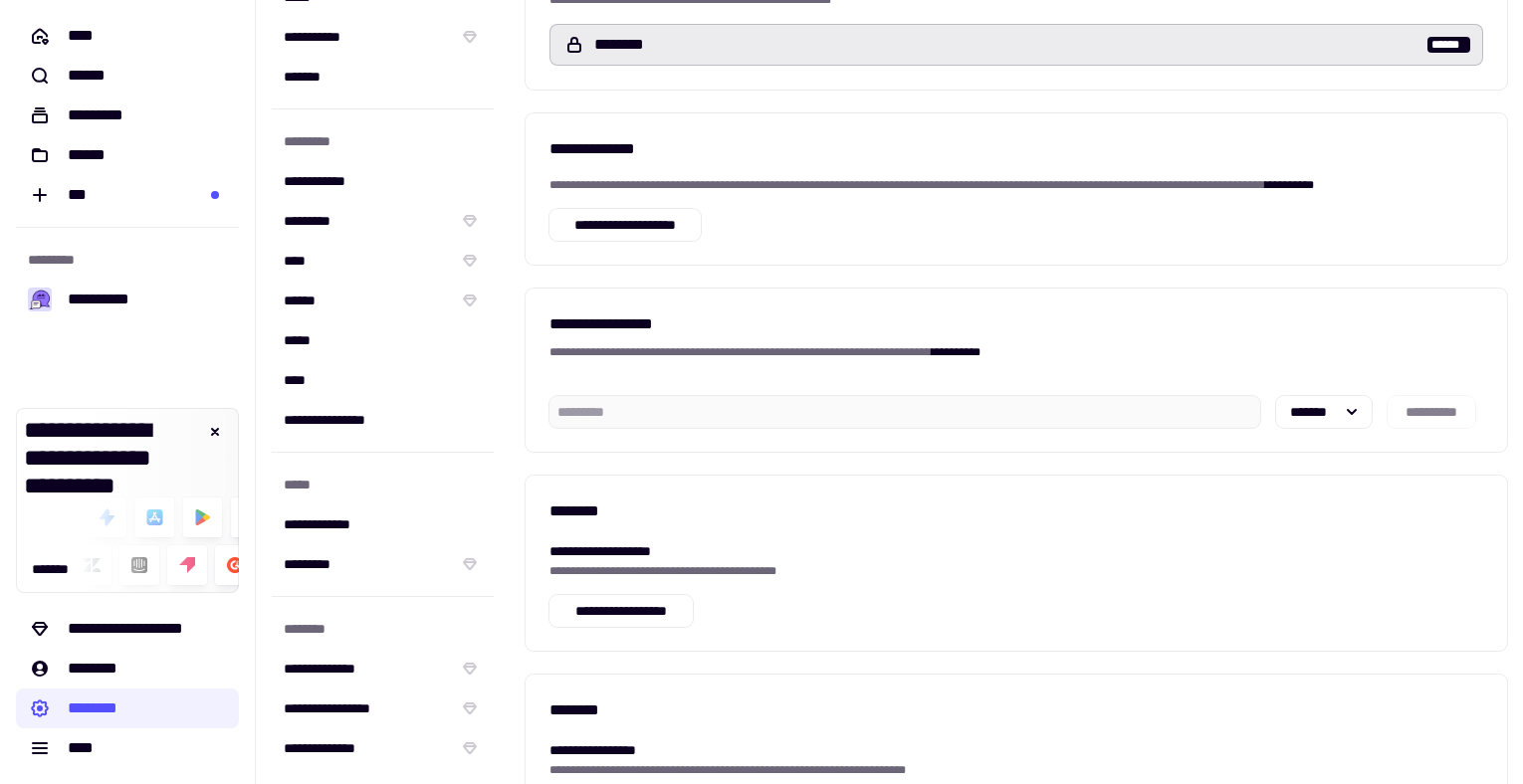 scroll, scrollTop: 681, scrollLeft: 0, axis: vertical 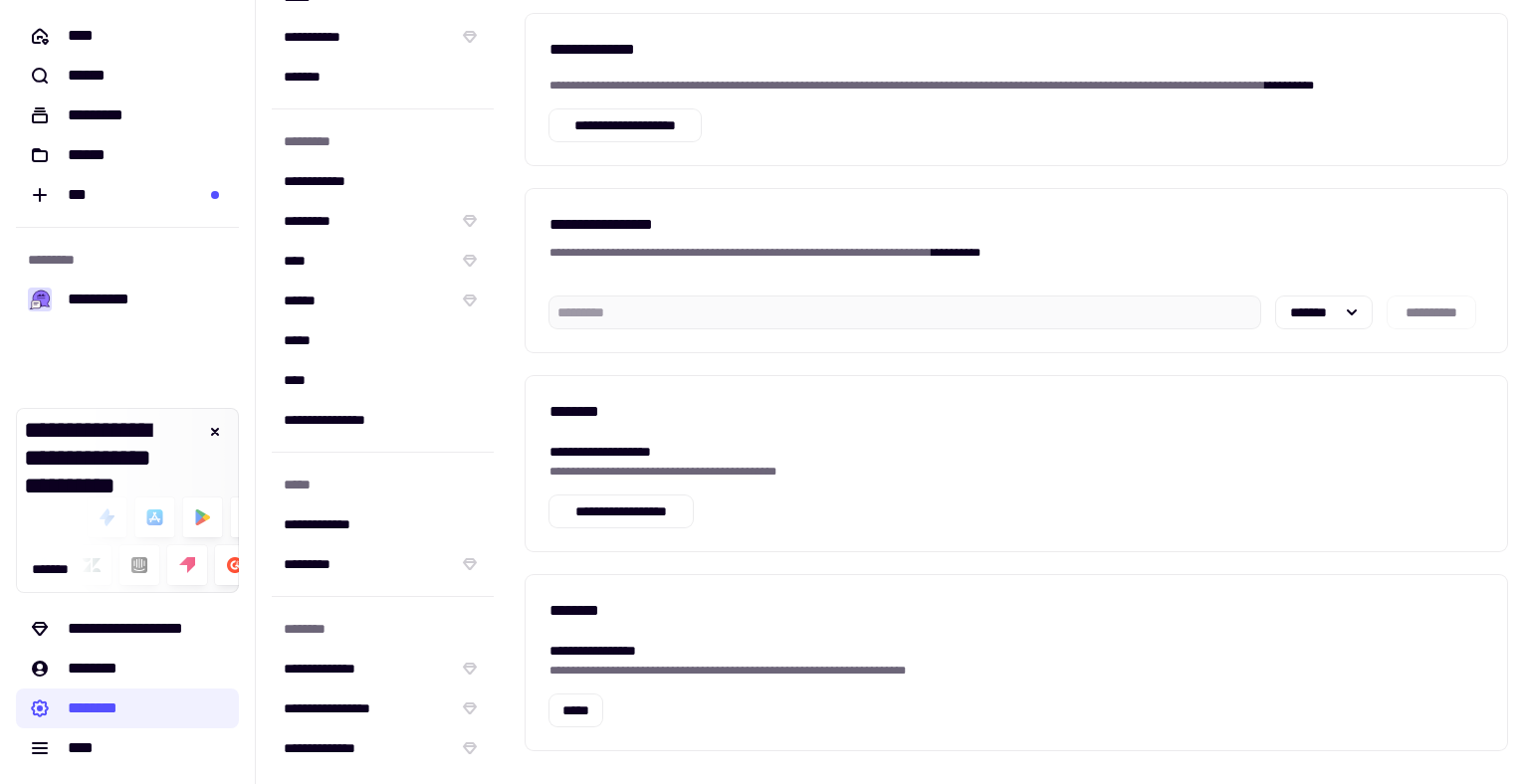 click on "**********" at bounding box center [1016, 271] 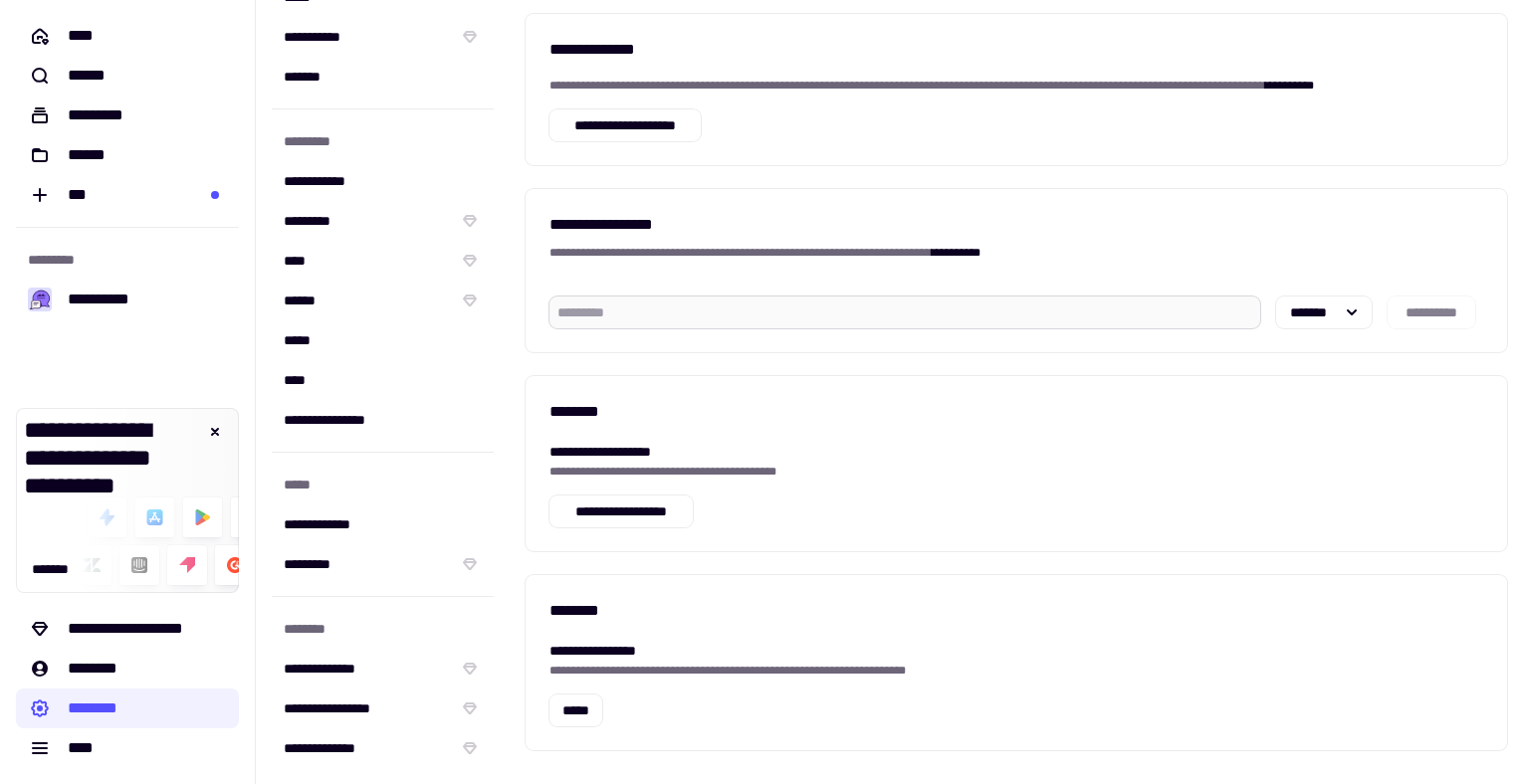 click at bounding box center (905, 312) 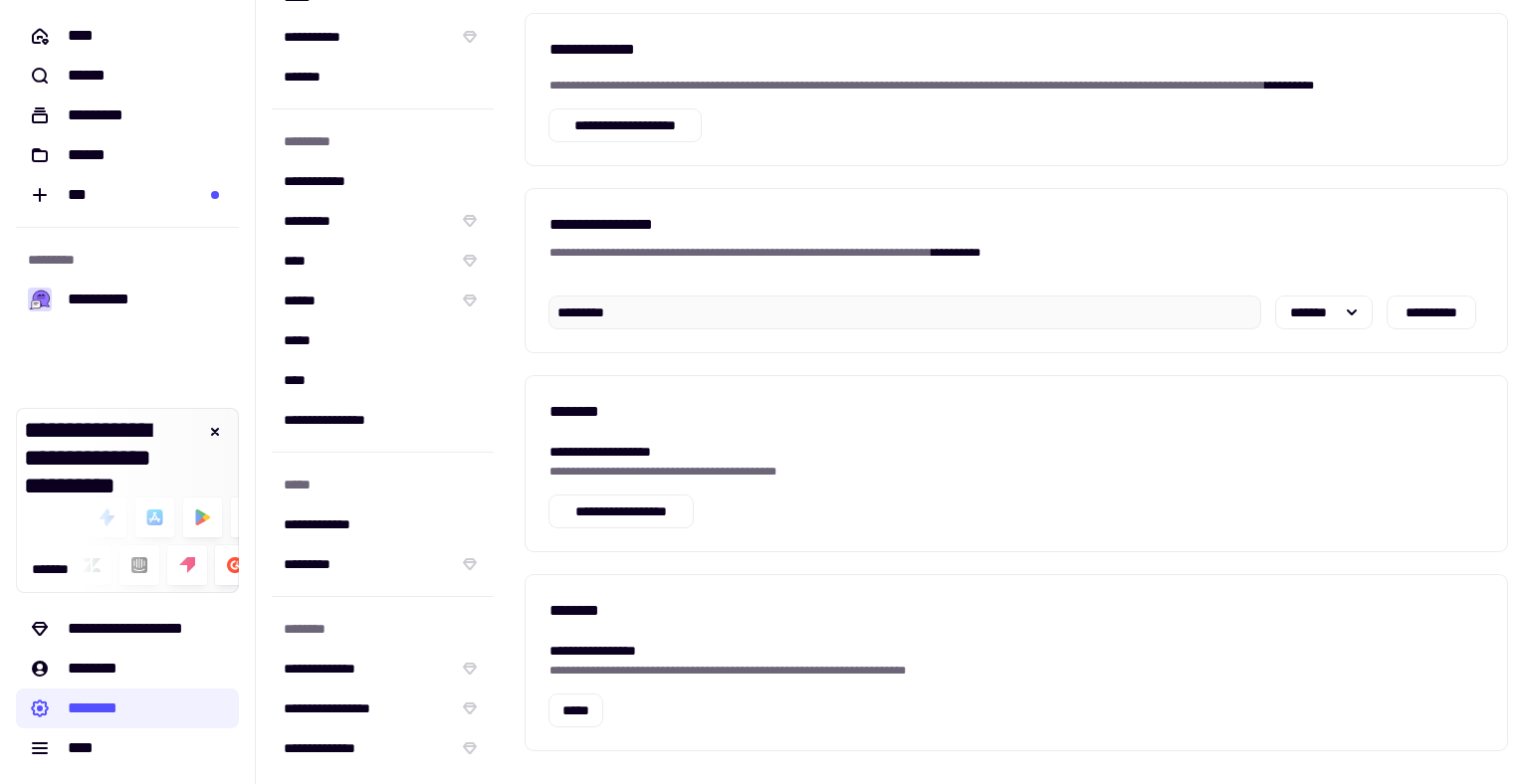 type on "*********" 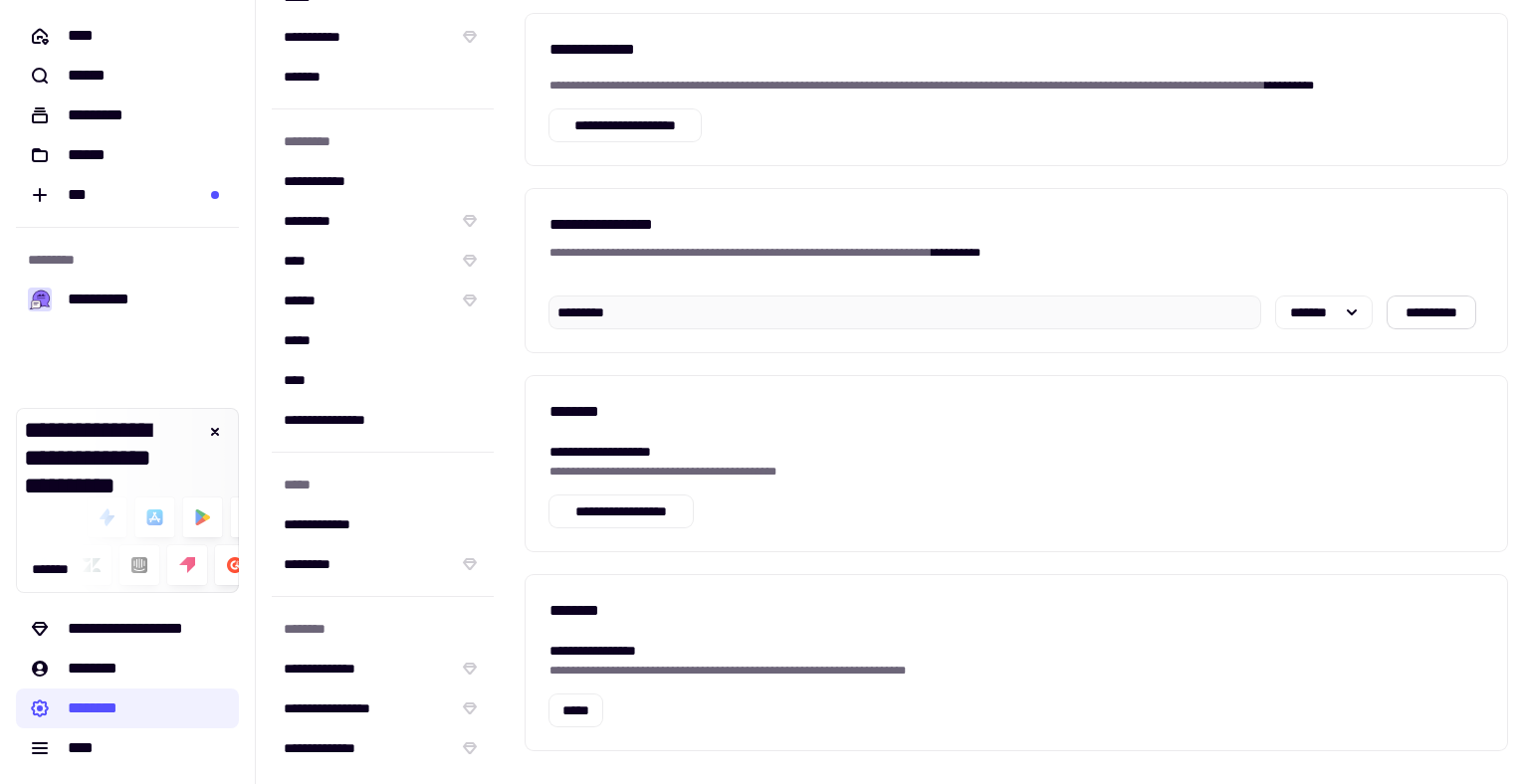 click on "**********" 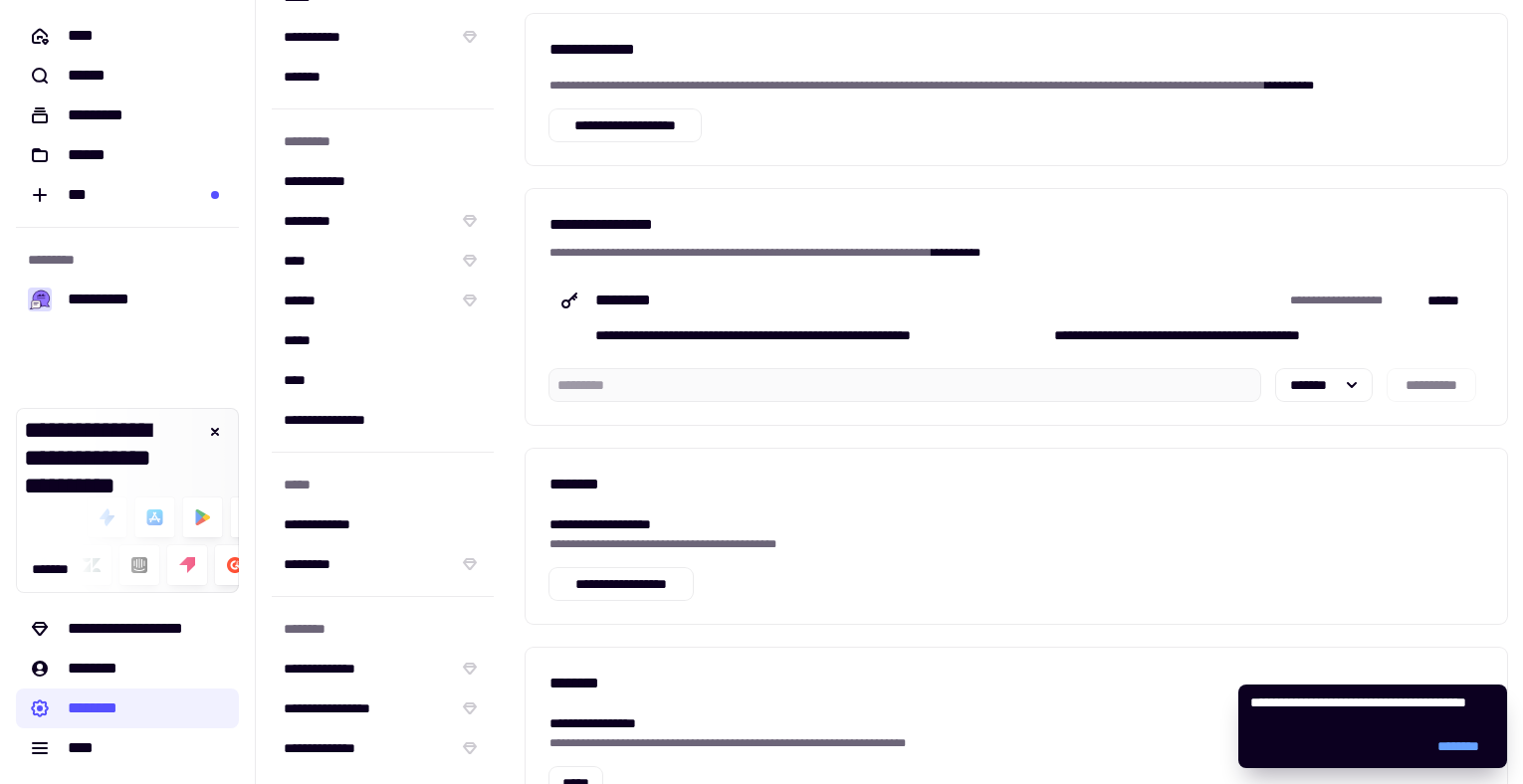 click on "**********" at bounding box center (1373, 712) 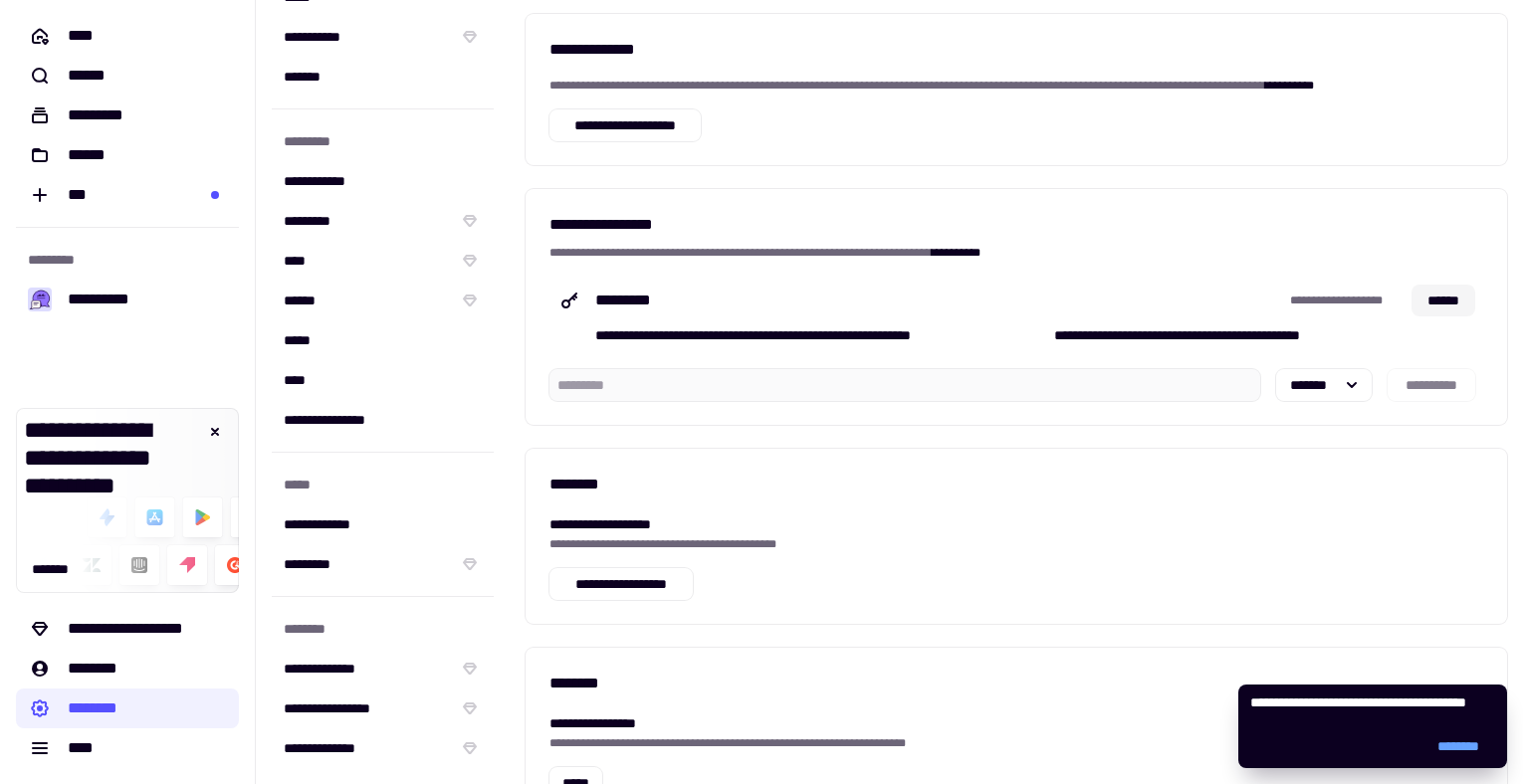 click on "******" 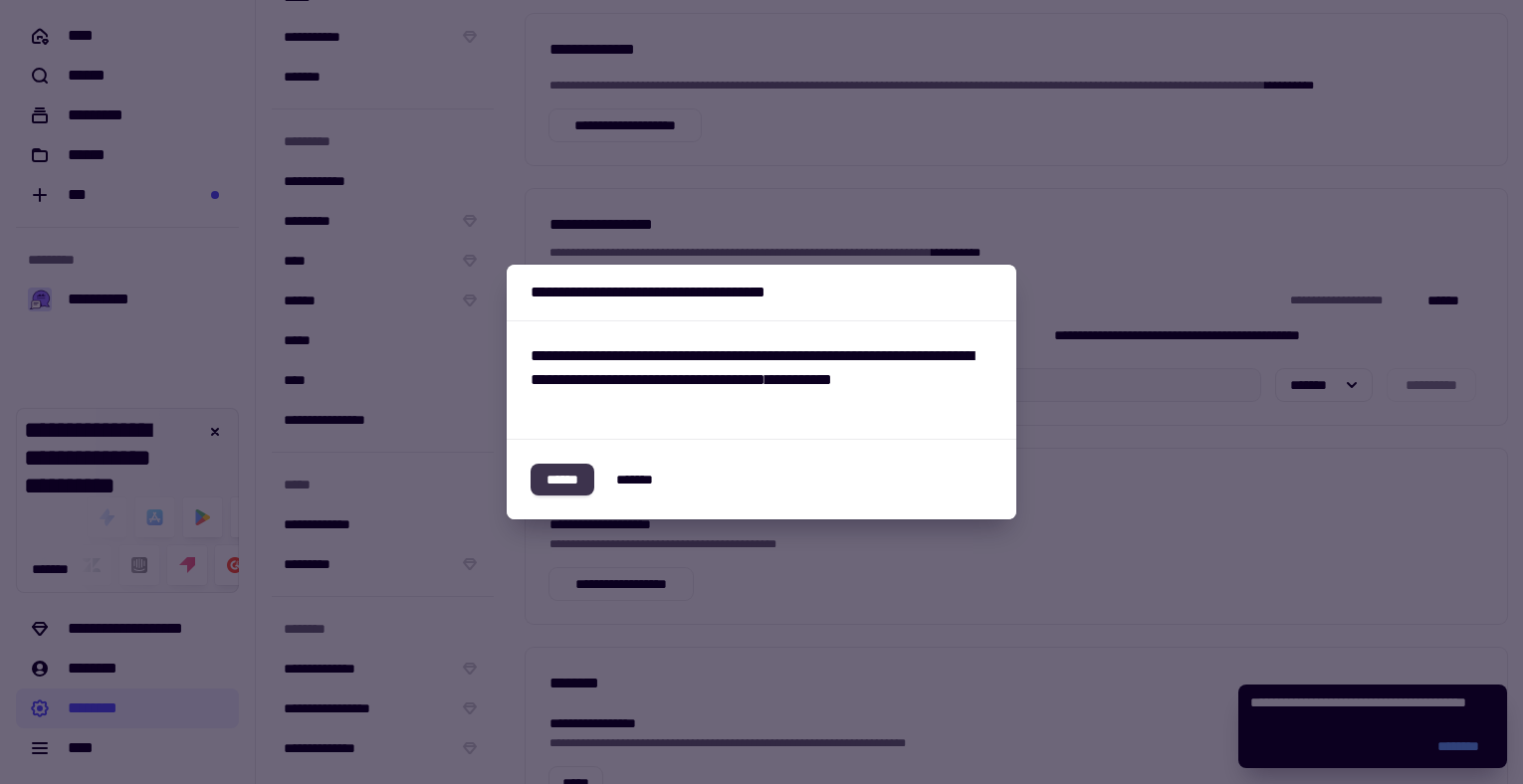 click on "******" 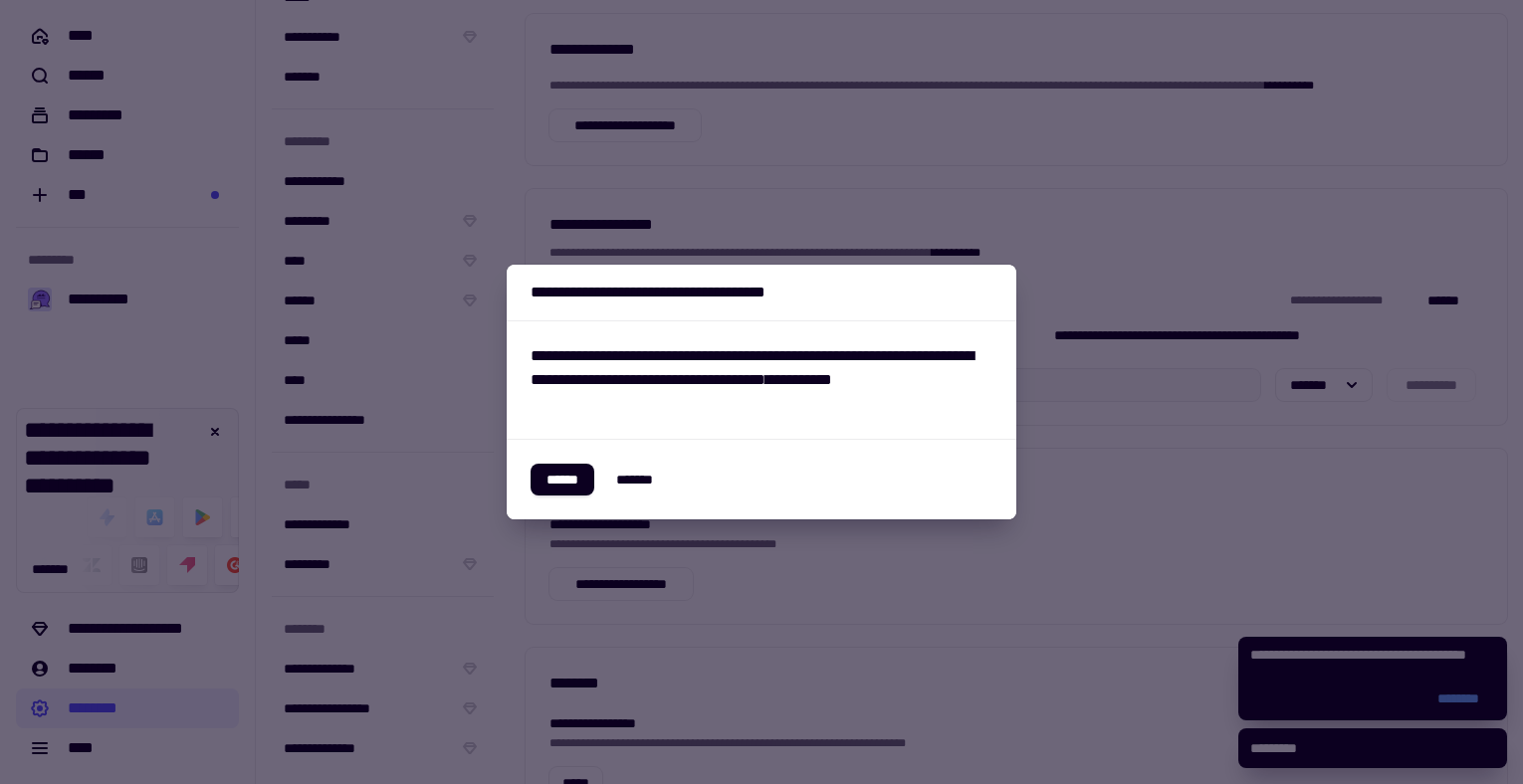 type 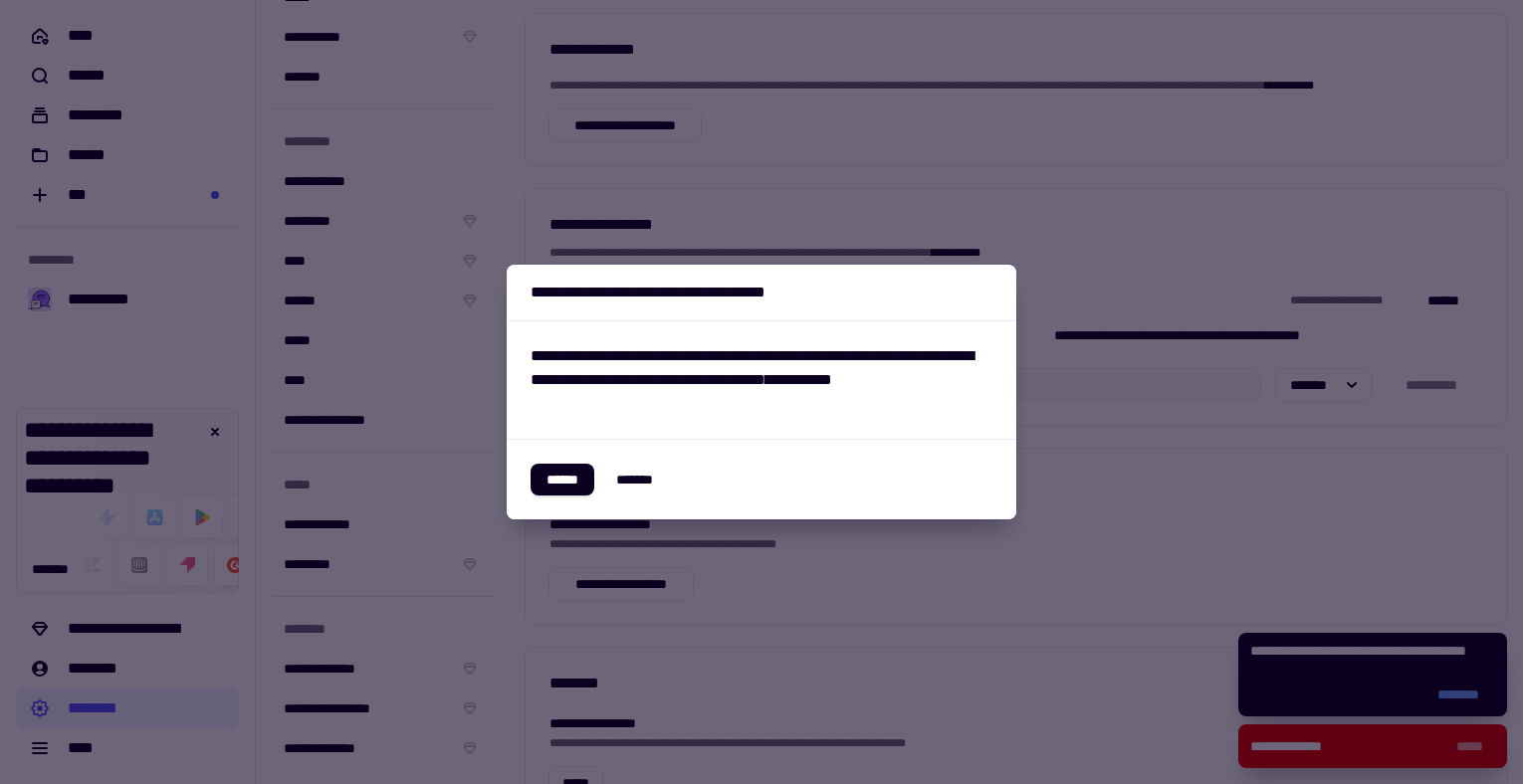 click on "*******" 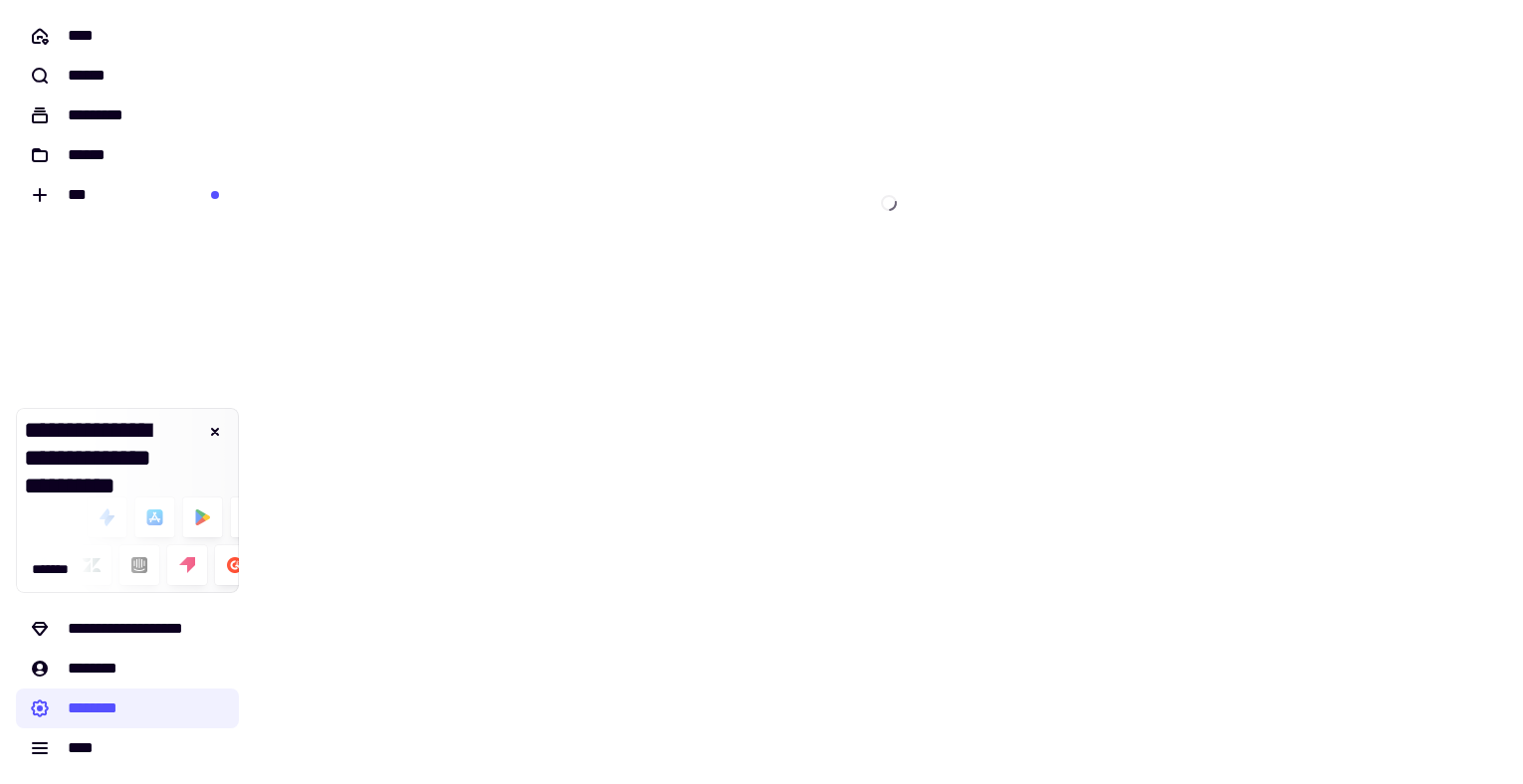 scroll, scrollTop: 0, scrollLeft: 0, axis: both 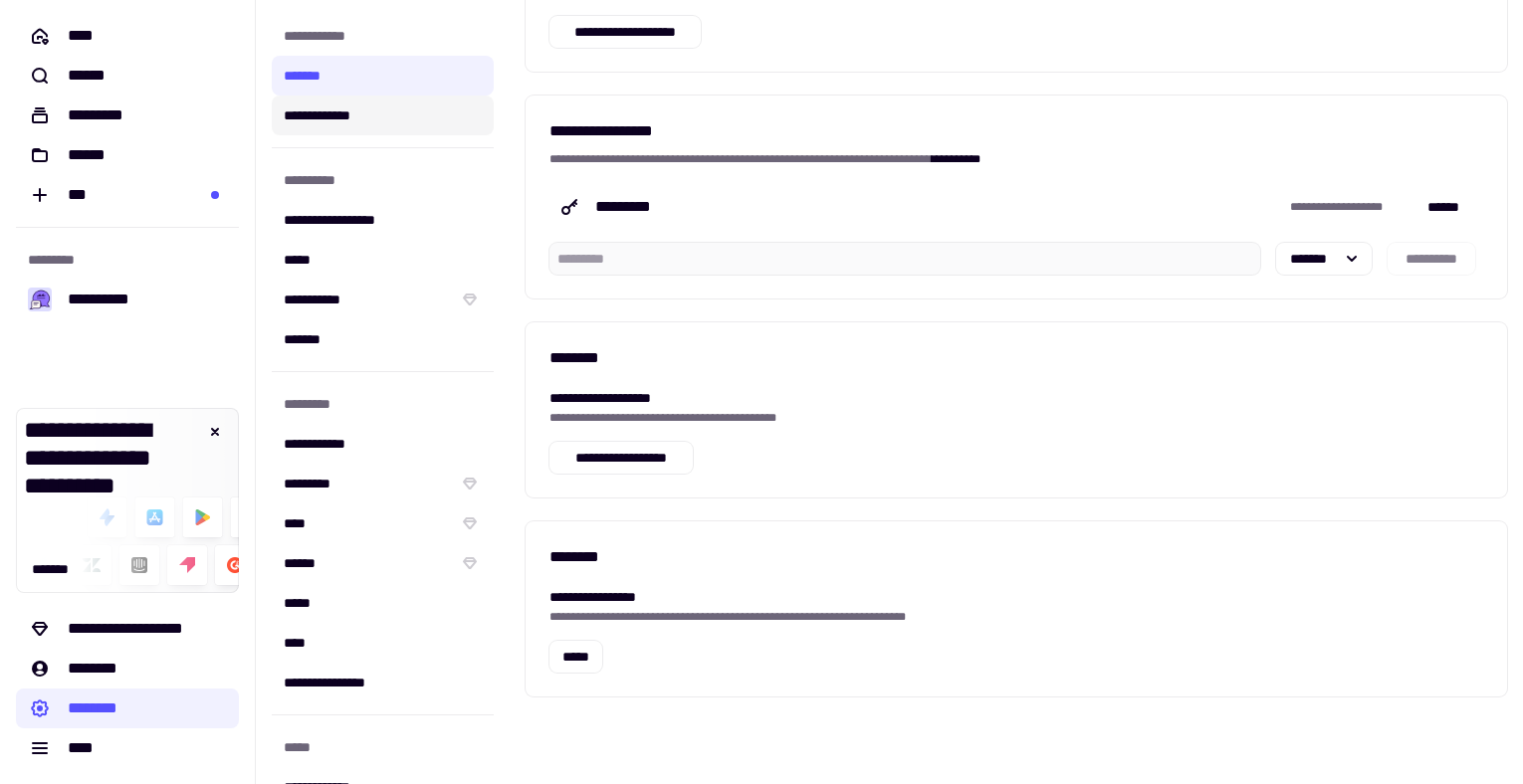 click on "**********" 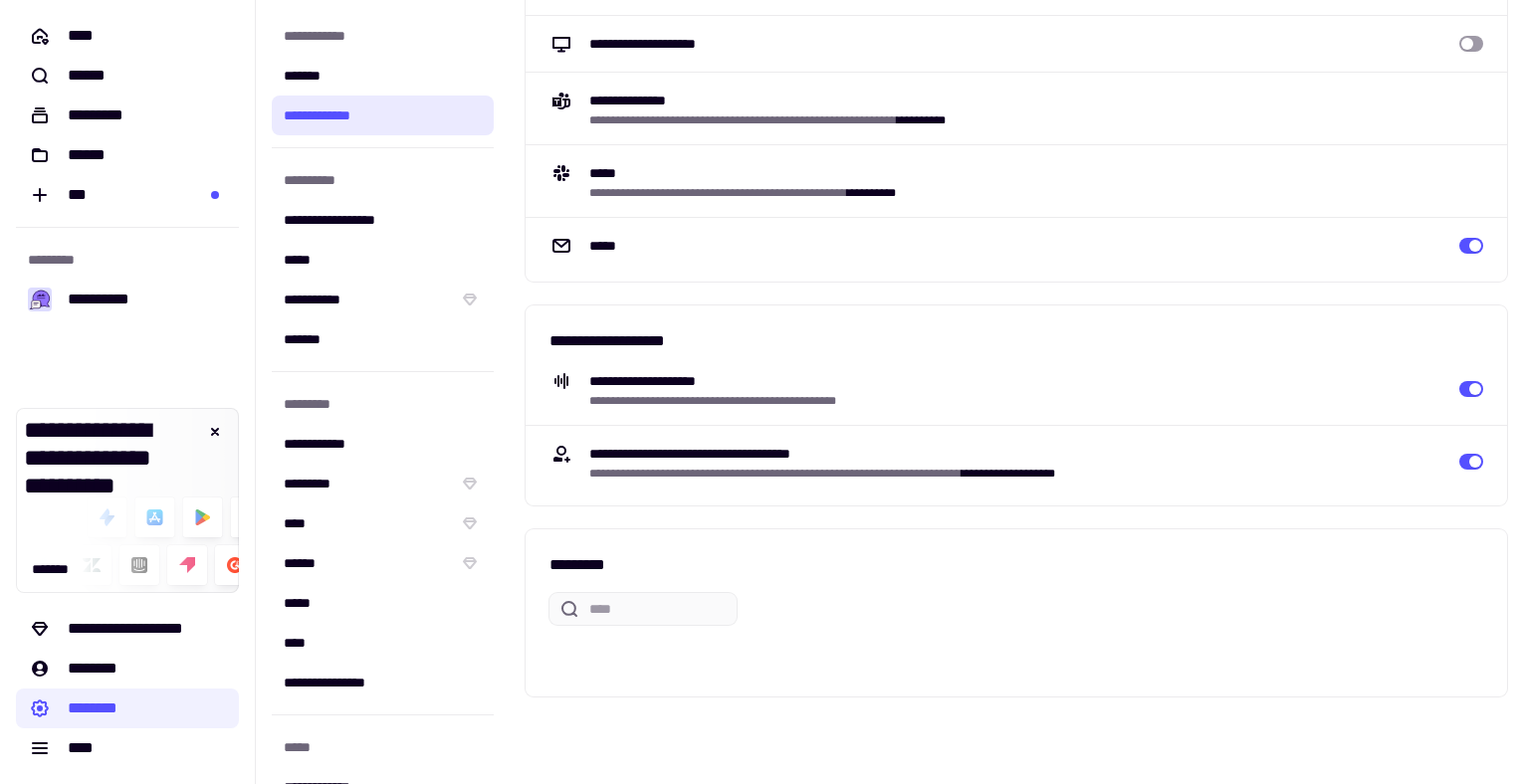 scroll, scrollTop: 152, scrollLeft: 0, axis: vertical 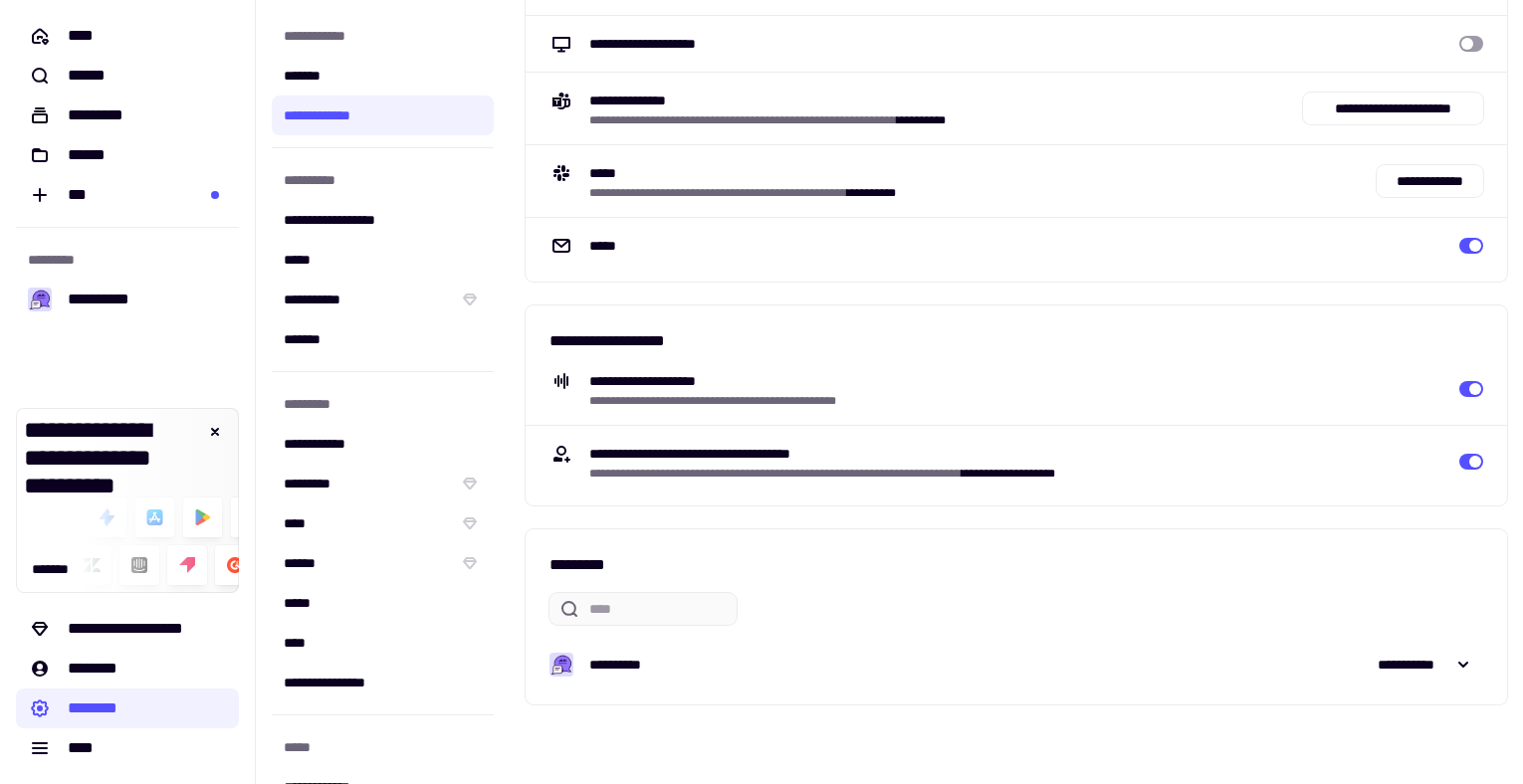 click at bounding box center (1471, 246) 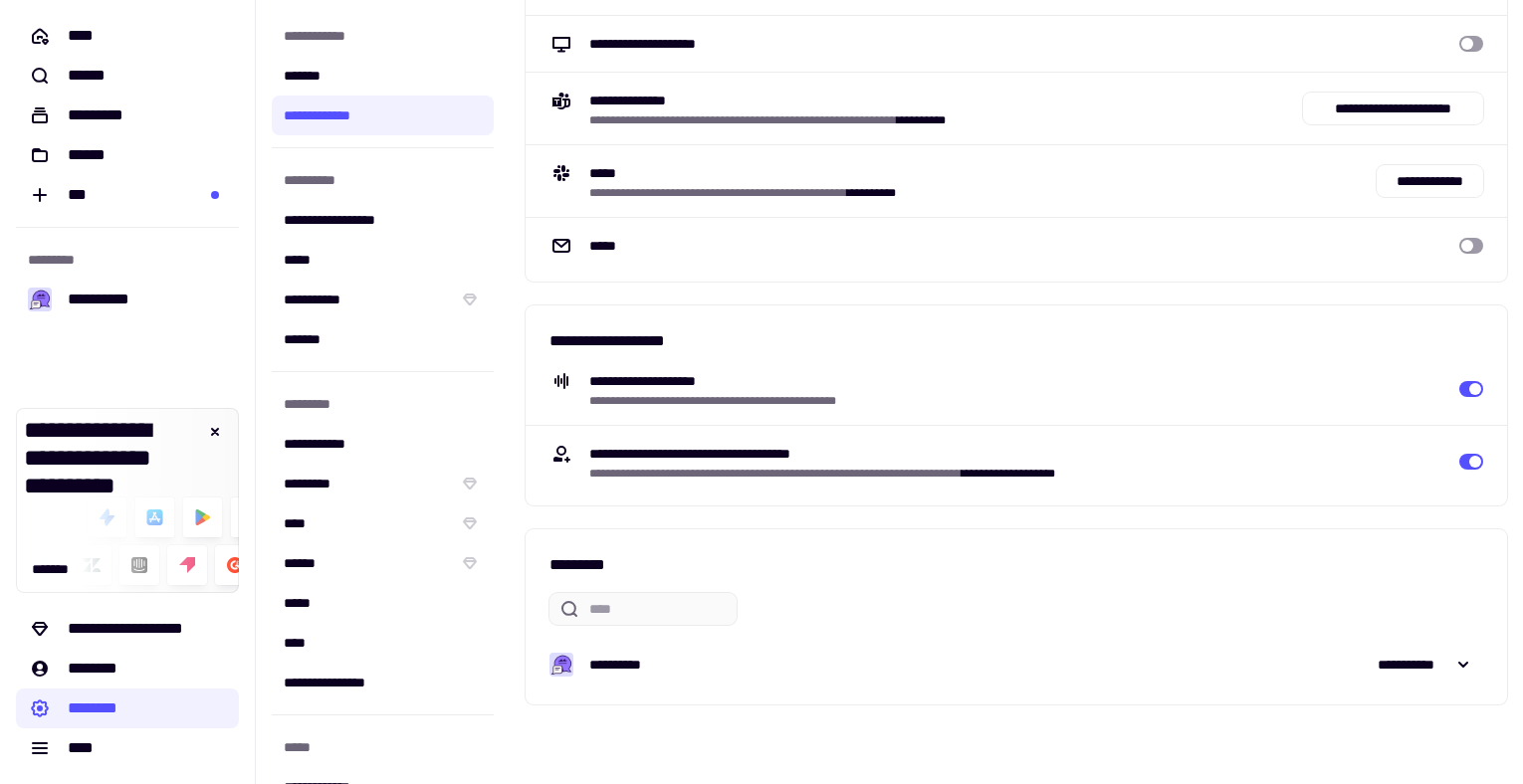 type 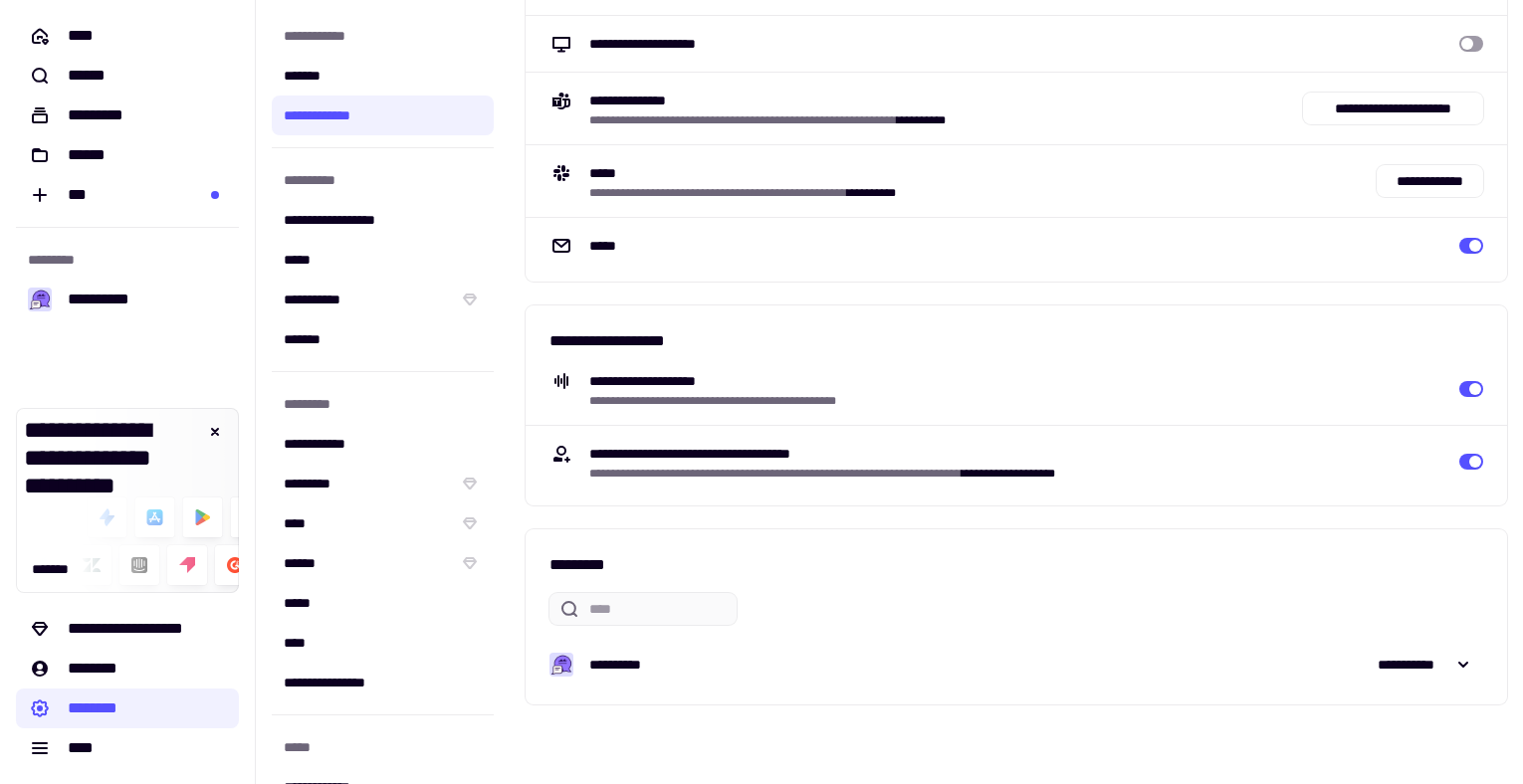 scroll, scrollTop: 160, scrollLeft: 0, axis: vertical 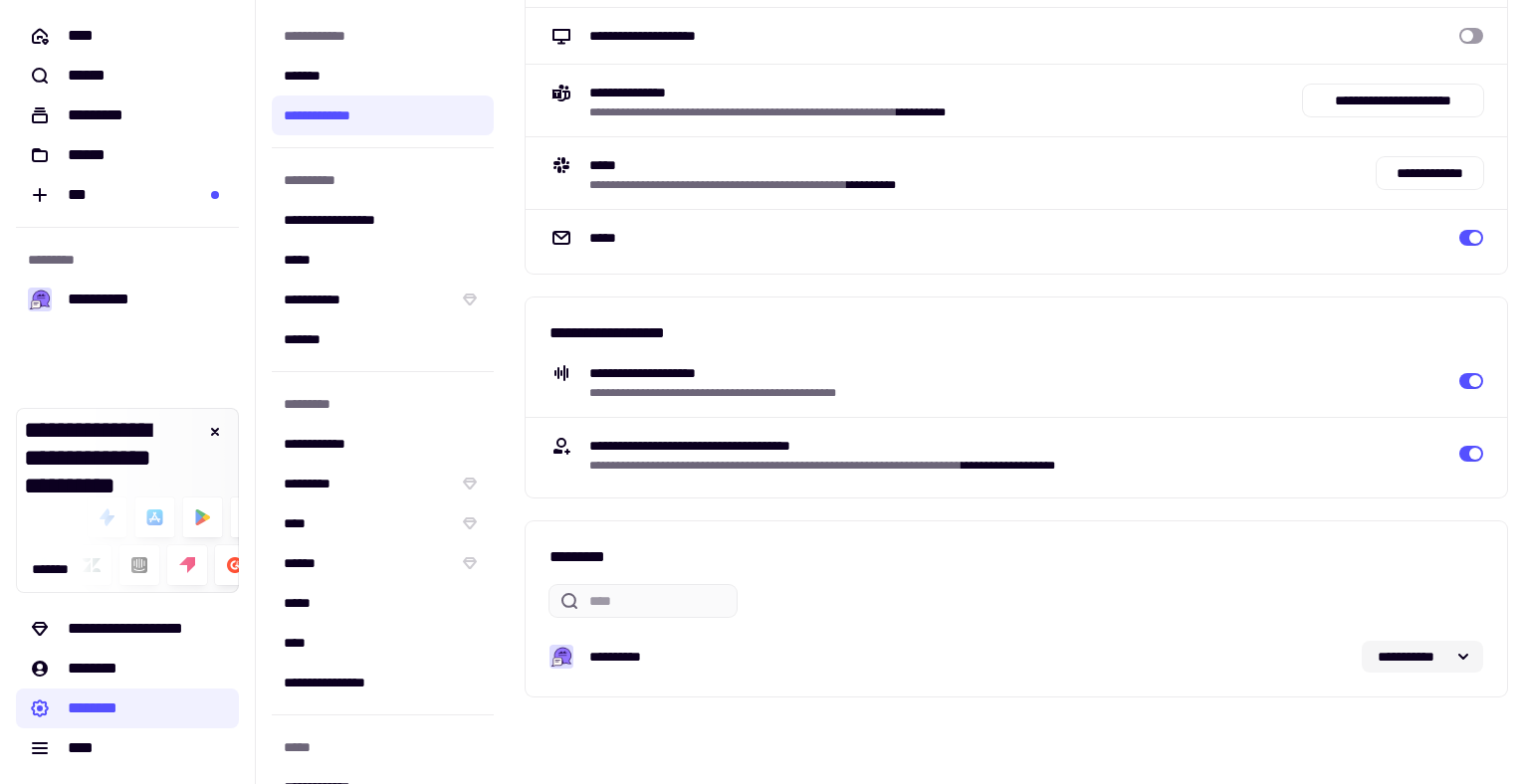 click on "**********" 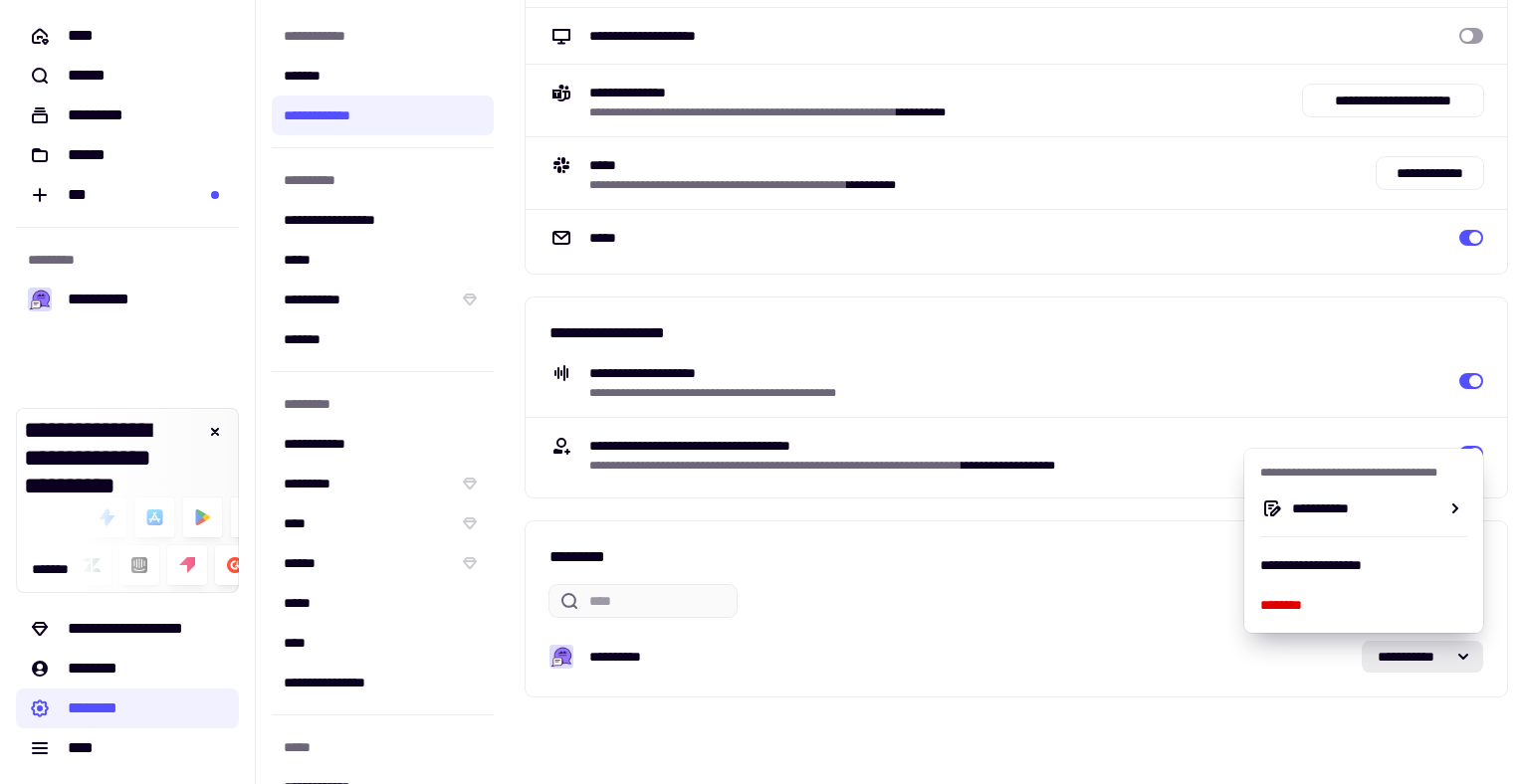 click on "**********" at bounding box center (1016, 609) 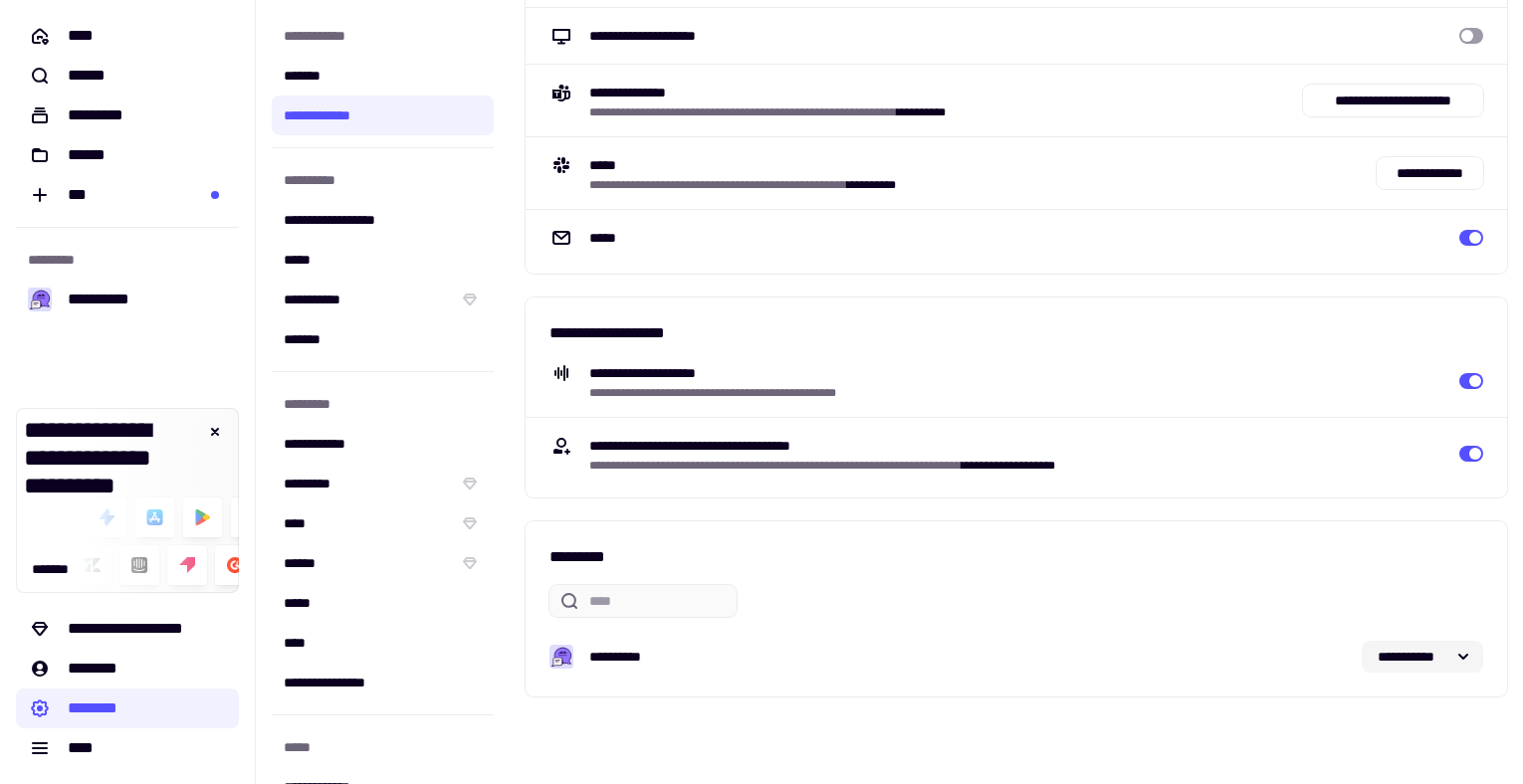 click 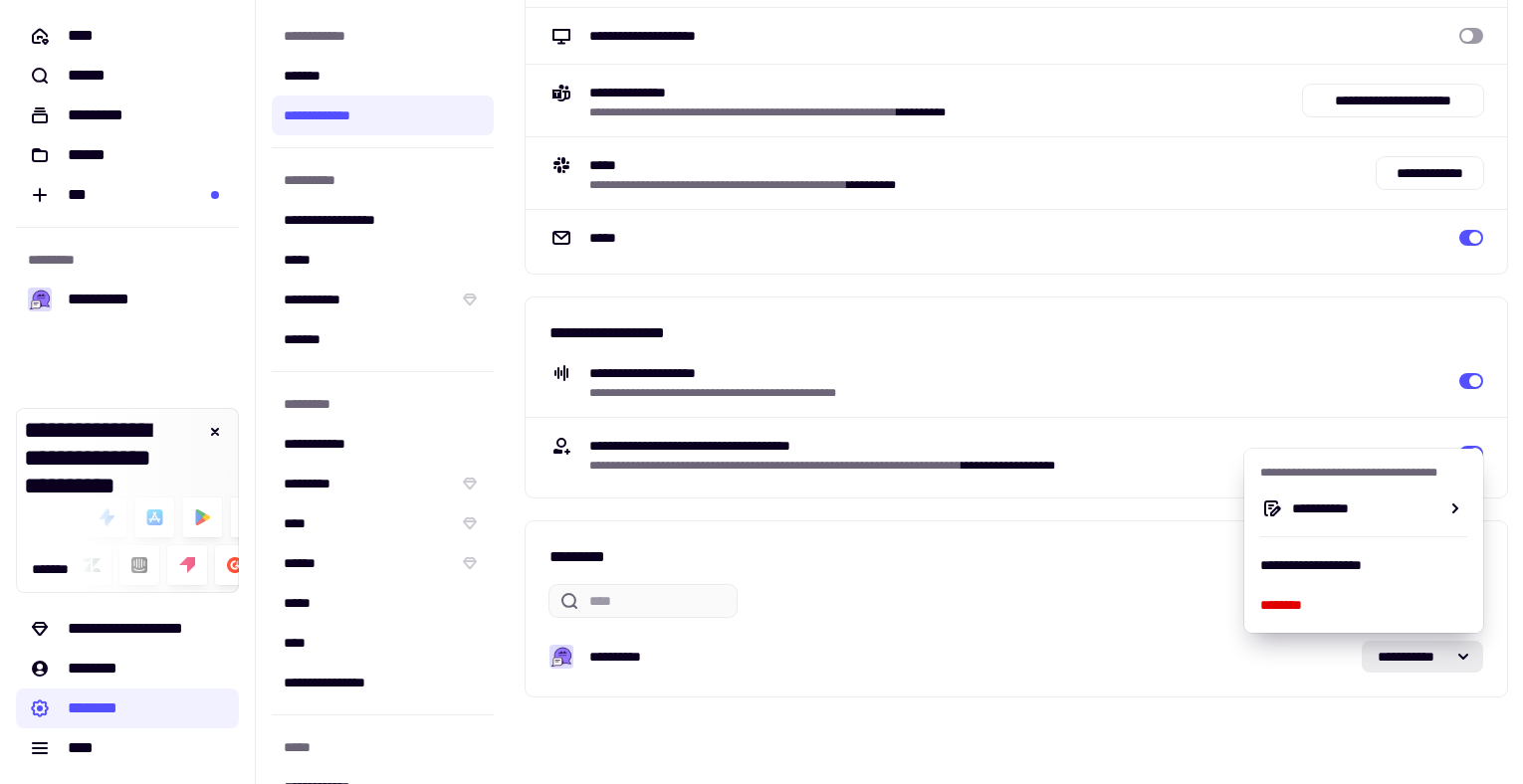click at bounding box center [1016, 601] 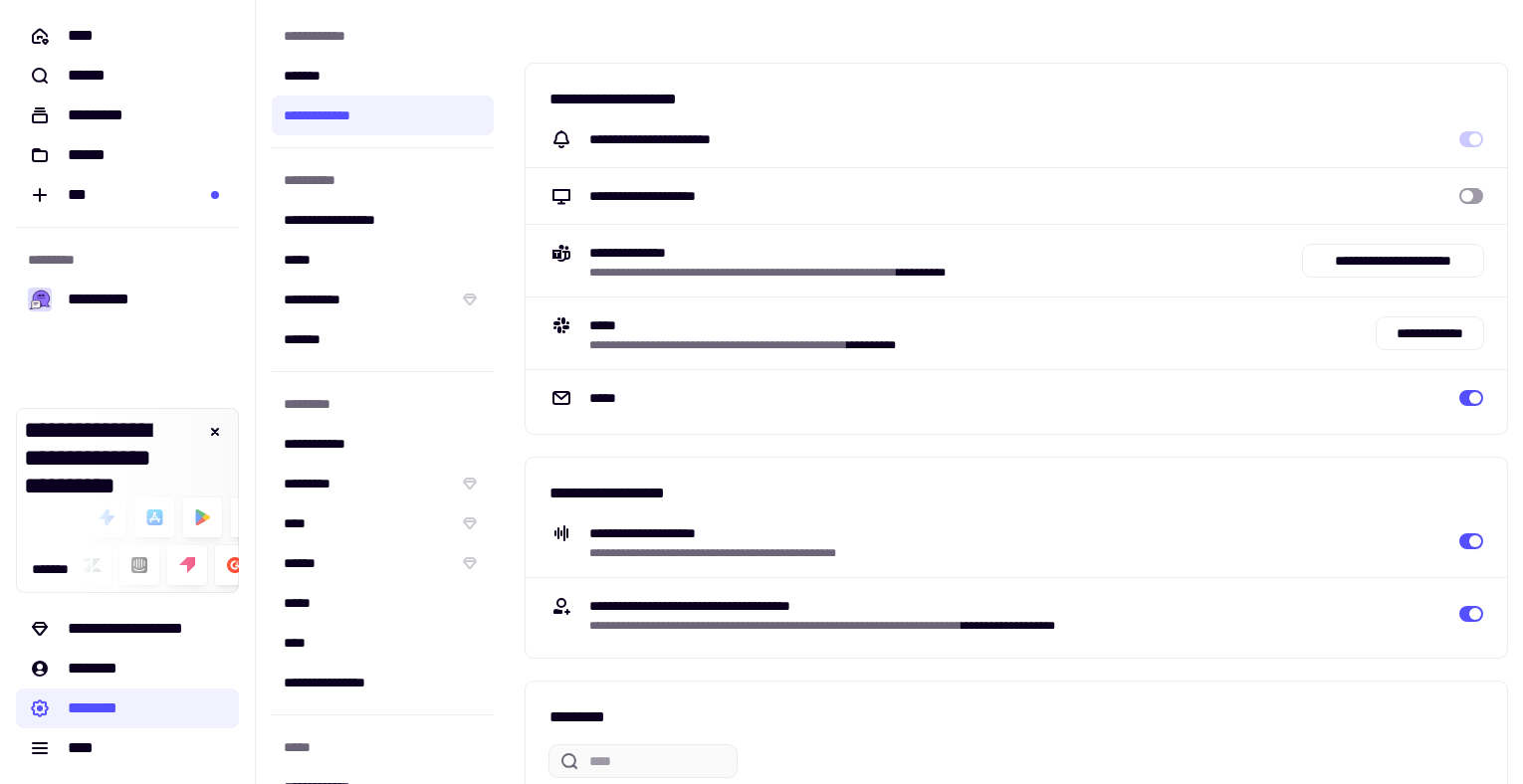 scroll, scrollTop: 160, scrollLeft: 0, axis: vertical 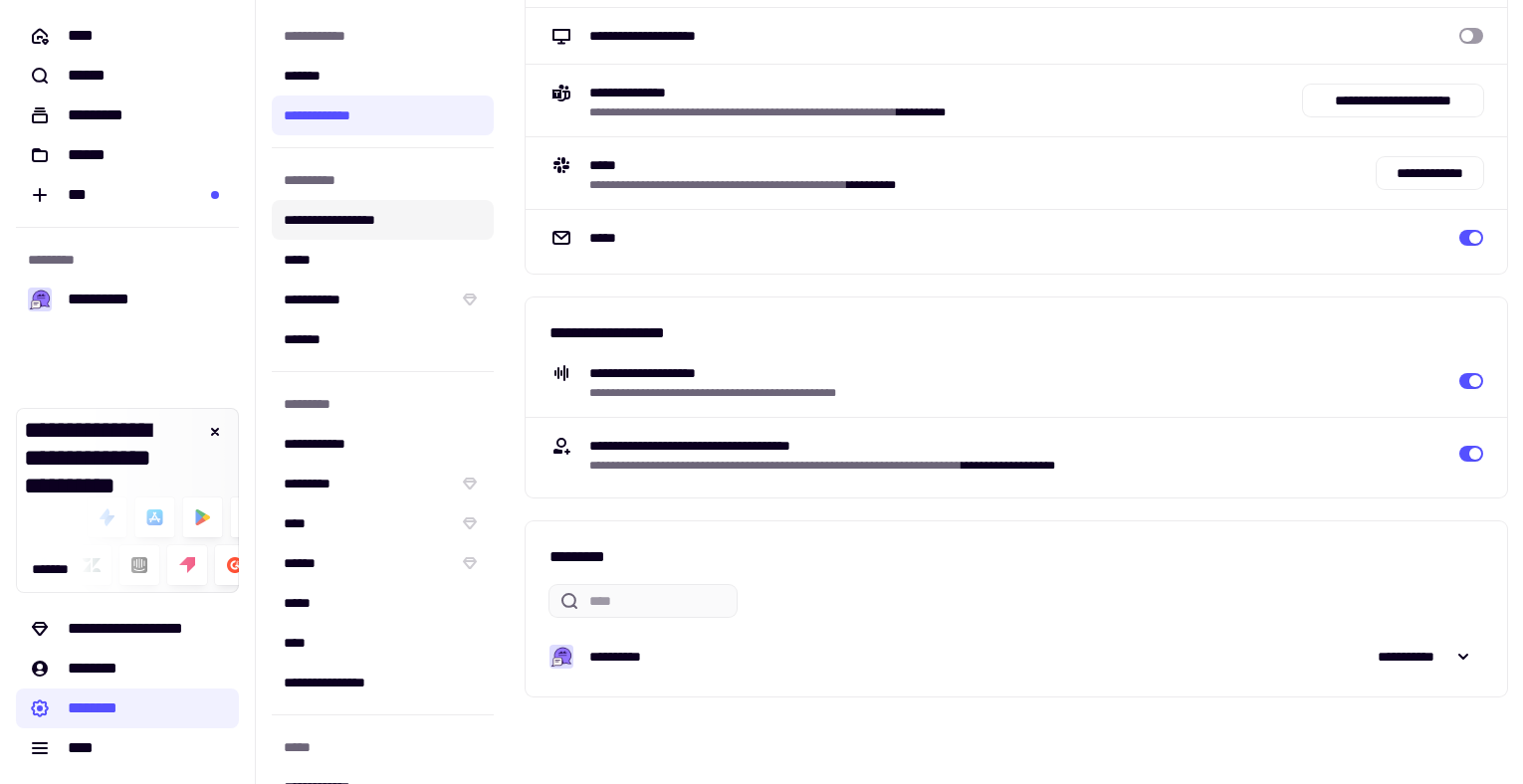 click on "**********" 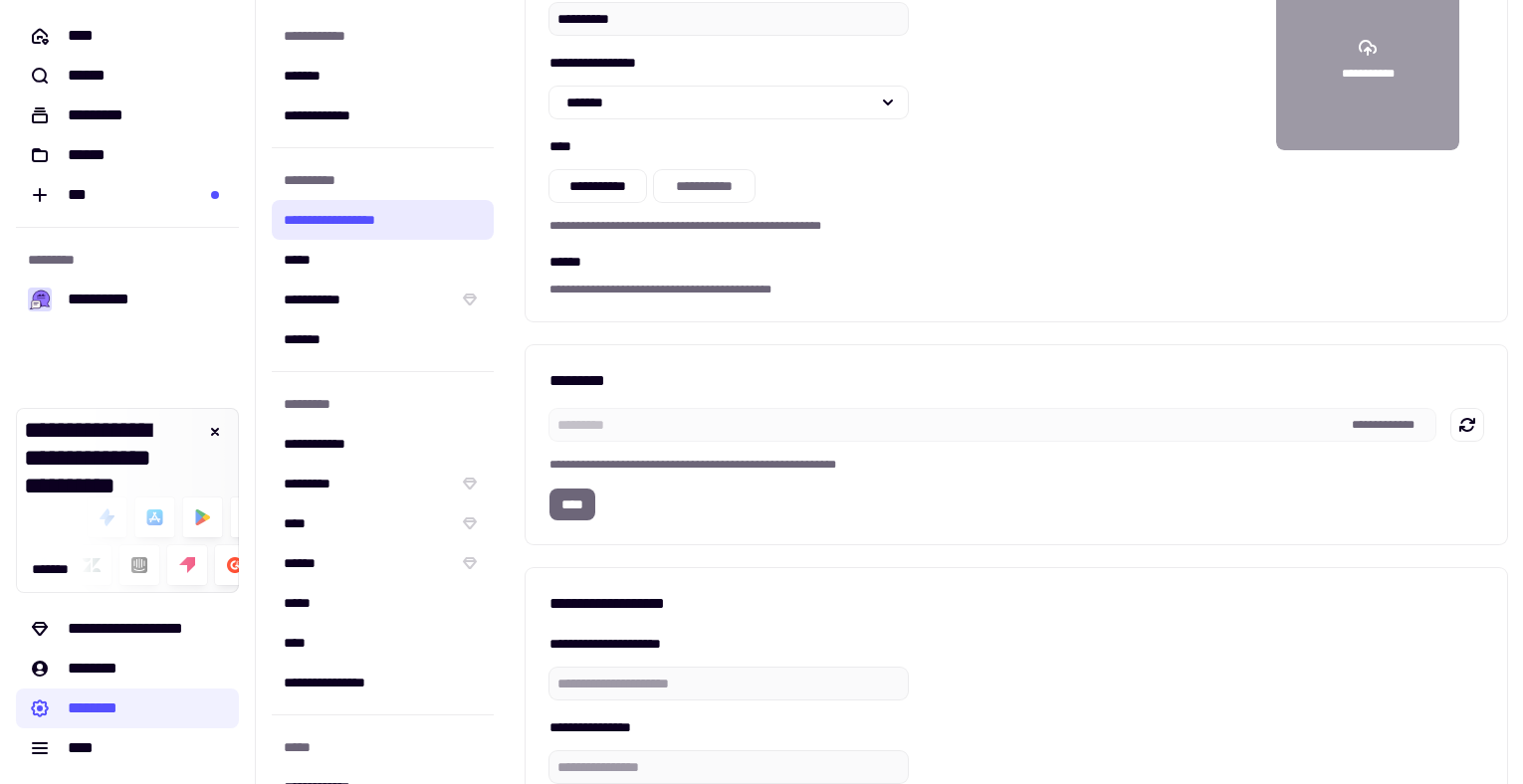 type on "**********" 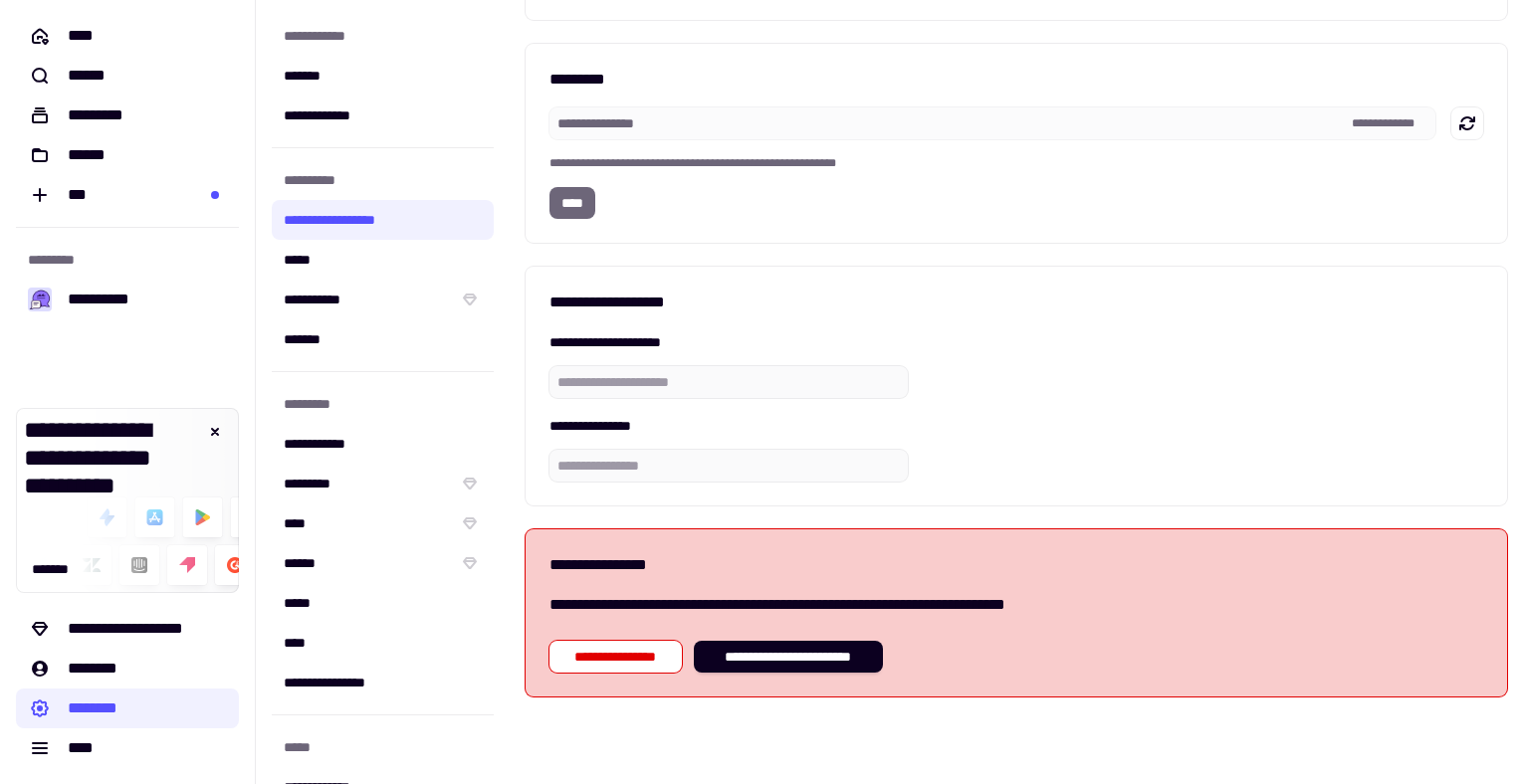 scroll, scrollTop: 0, scrollLeft: 0, axis: both 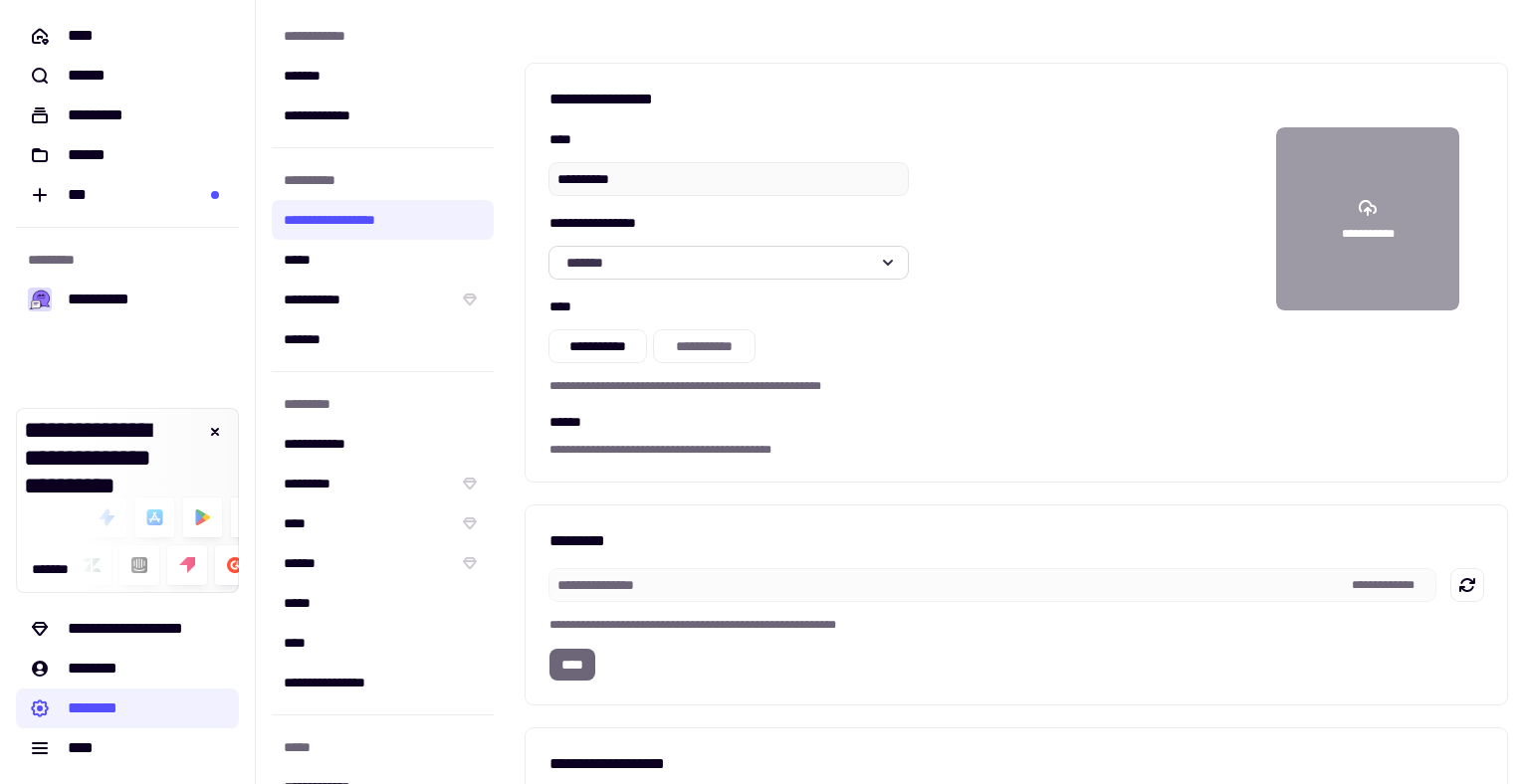 click on "*******" 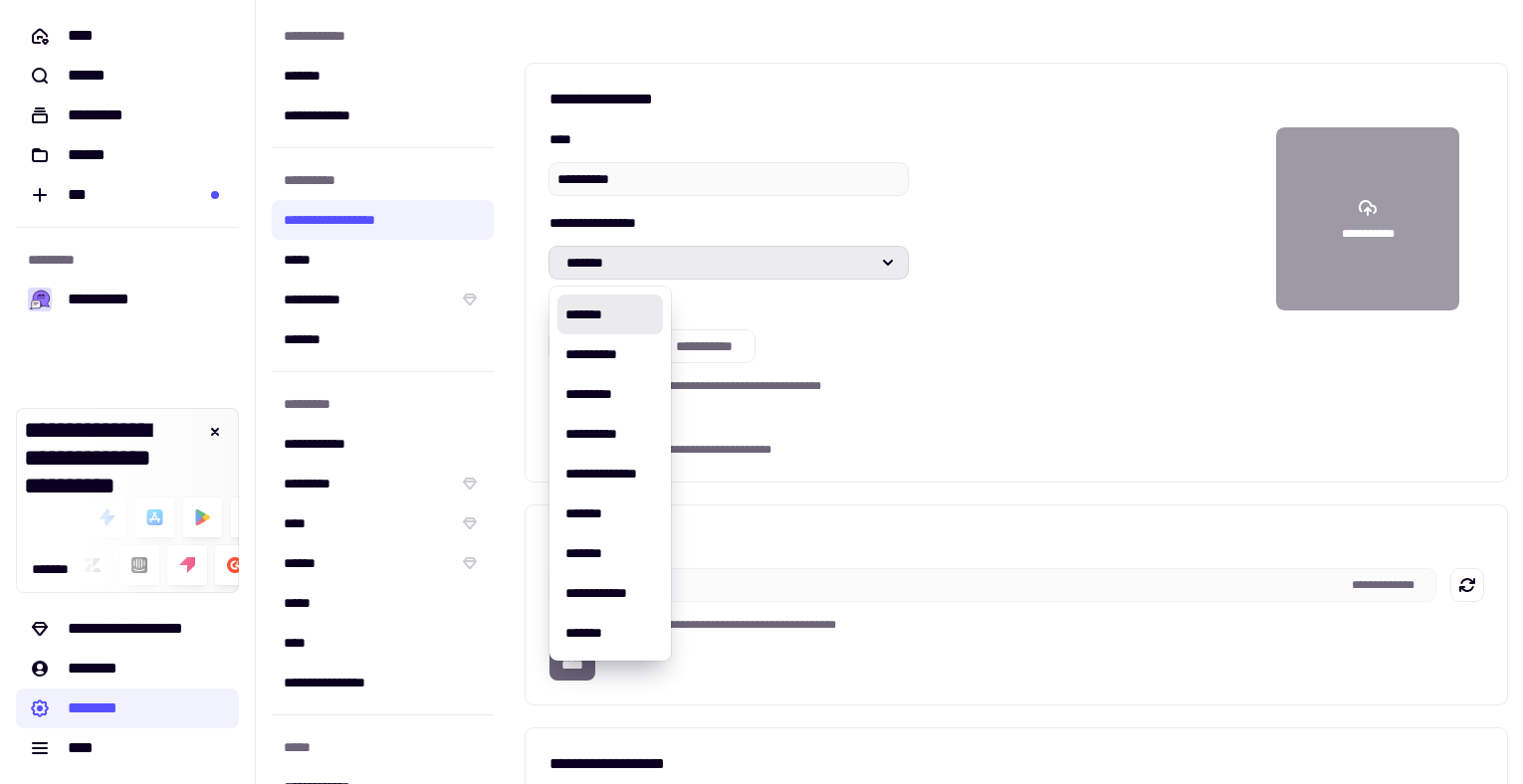 click on "**********" at bounding box center [1016, 293] 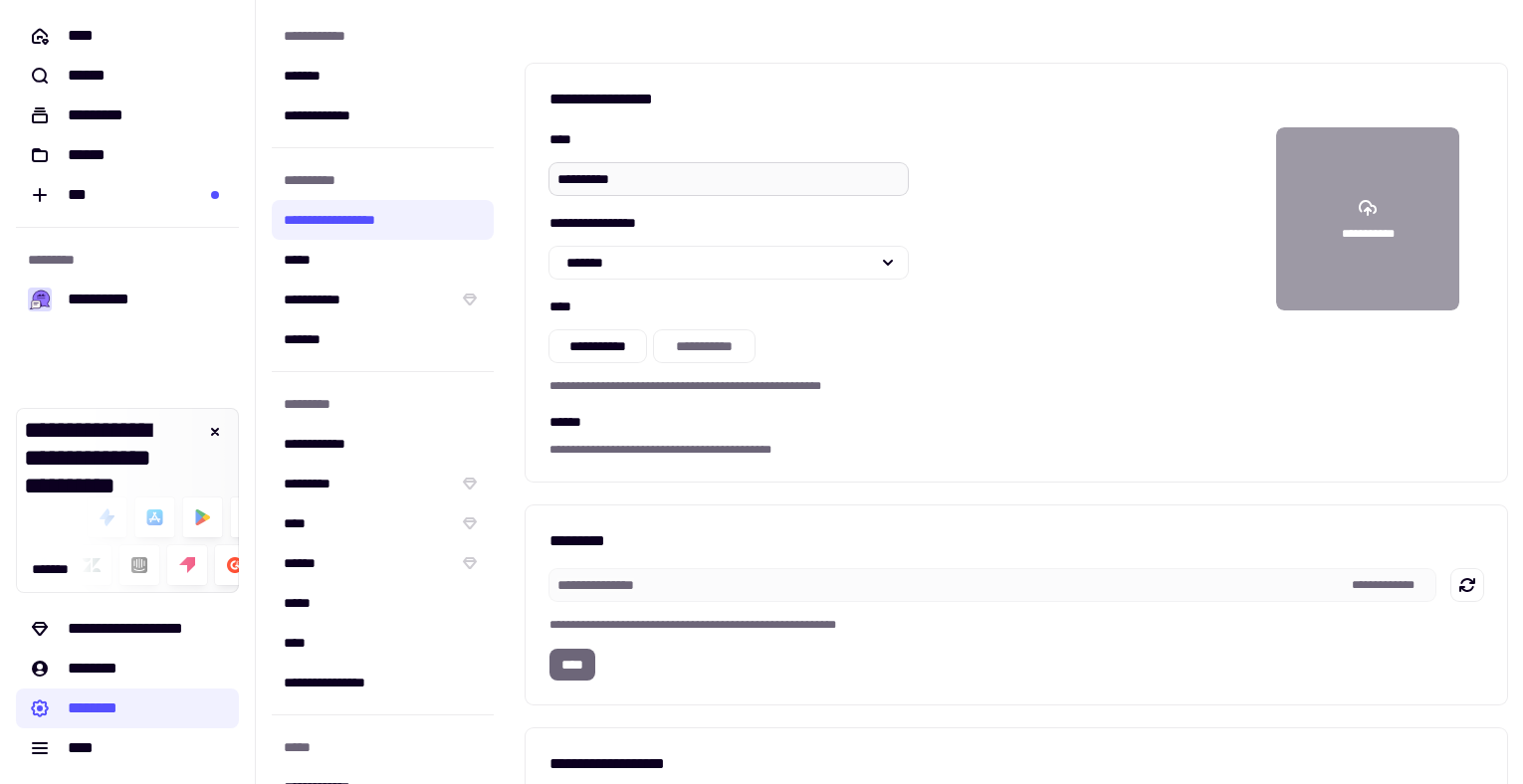 click on "**********" at bounding box center (729, 179) 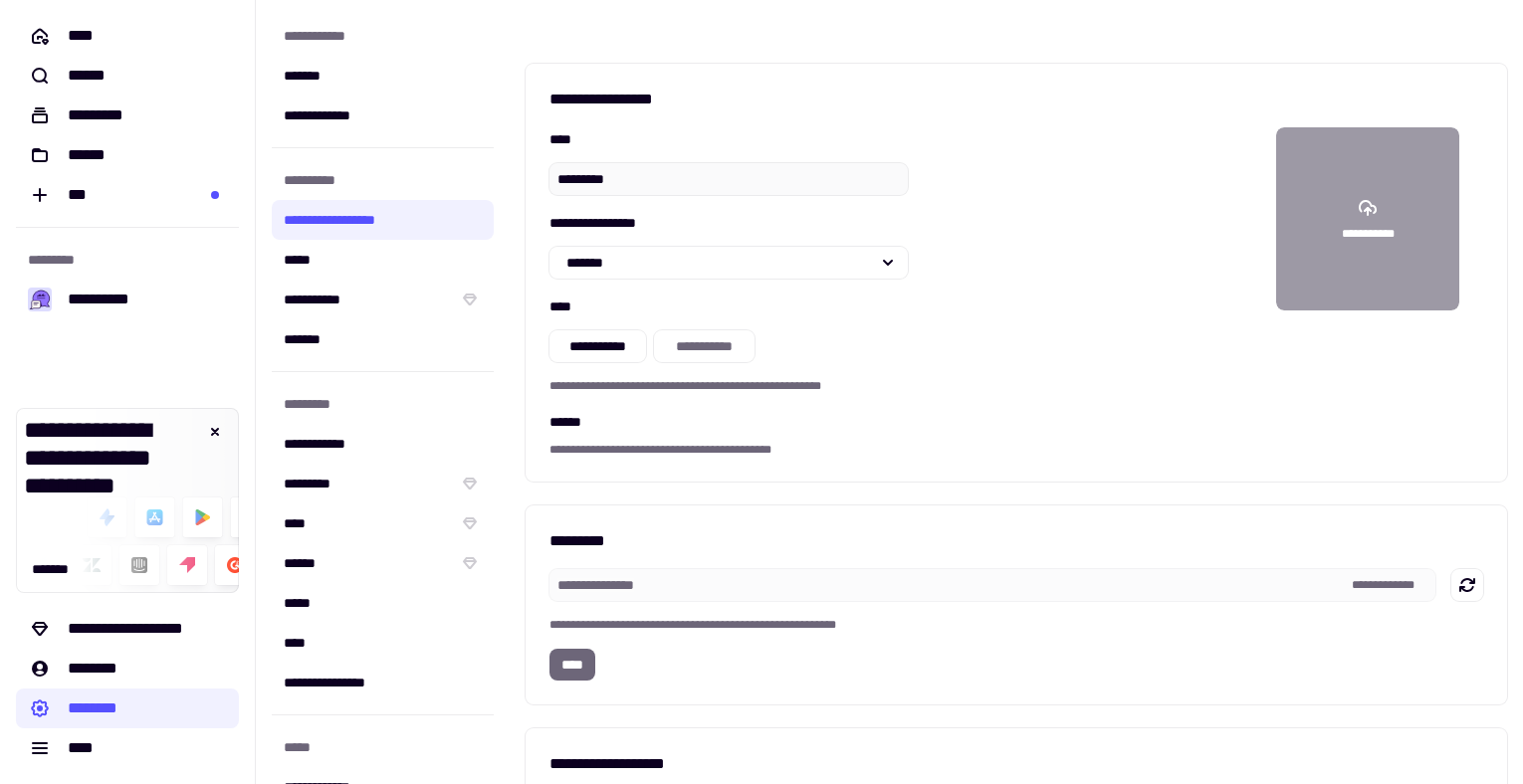 click on "**********" at bounding box center (1016, 293) 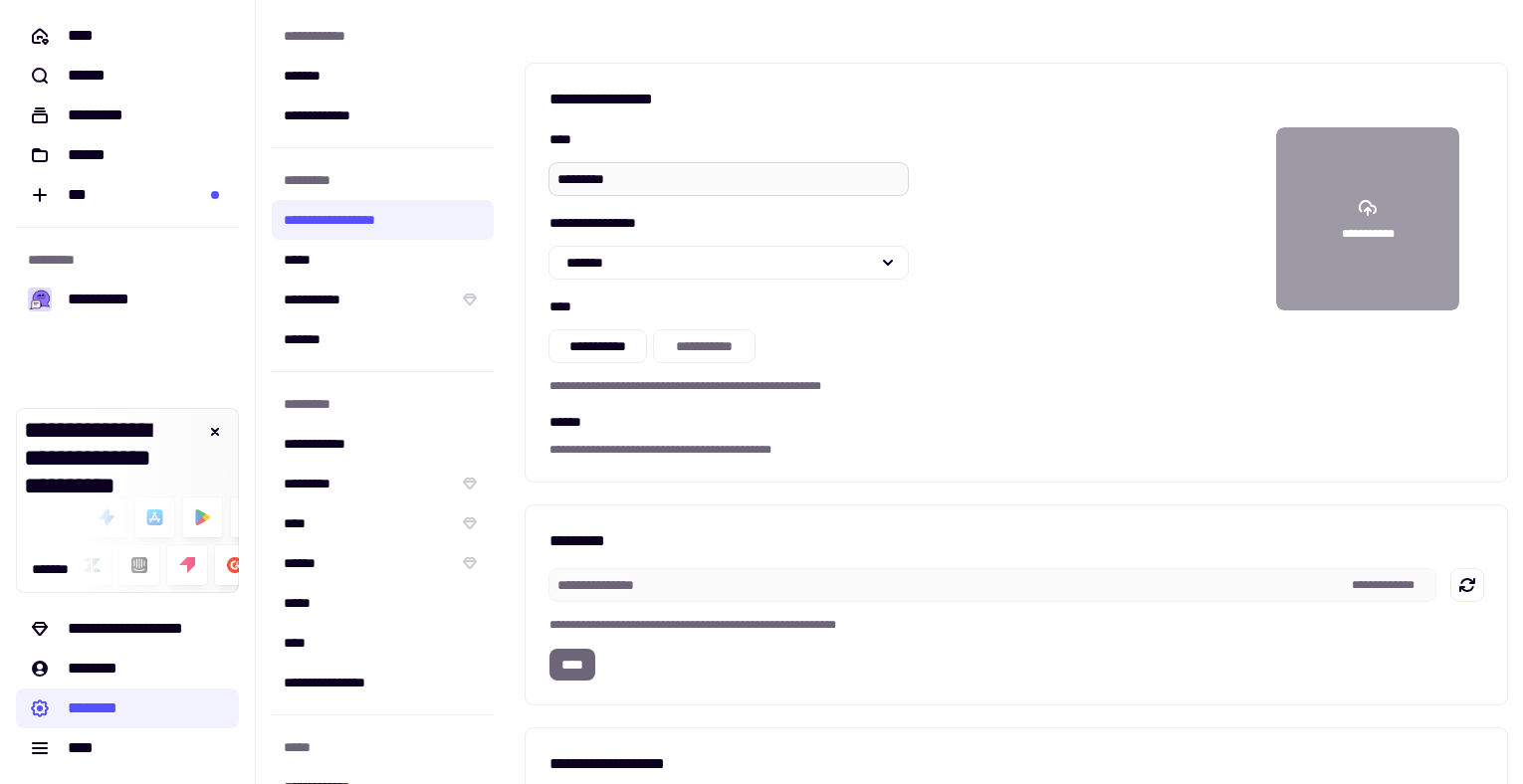 click on "*********" at bounding box center [729, 179] 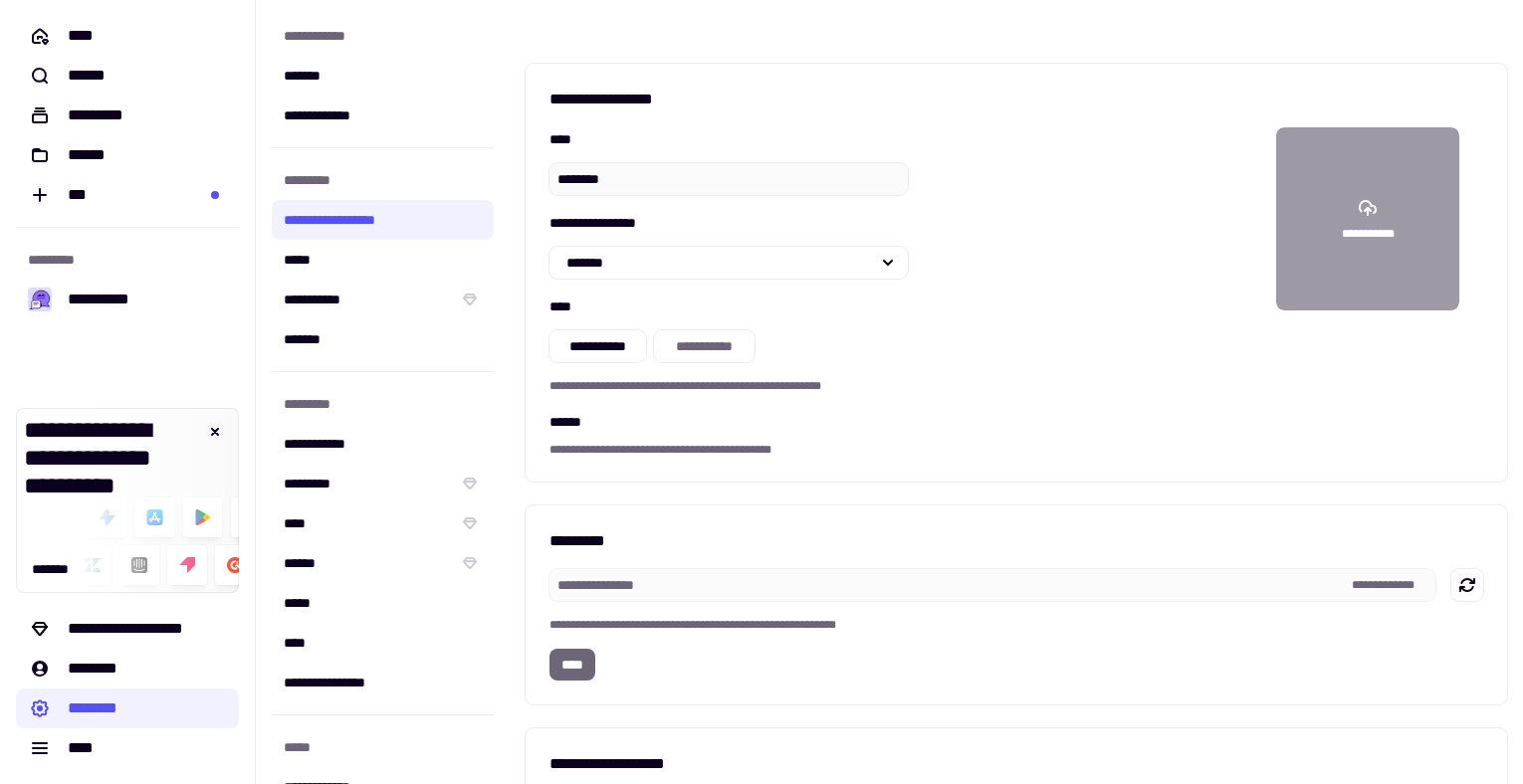 type on "********" 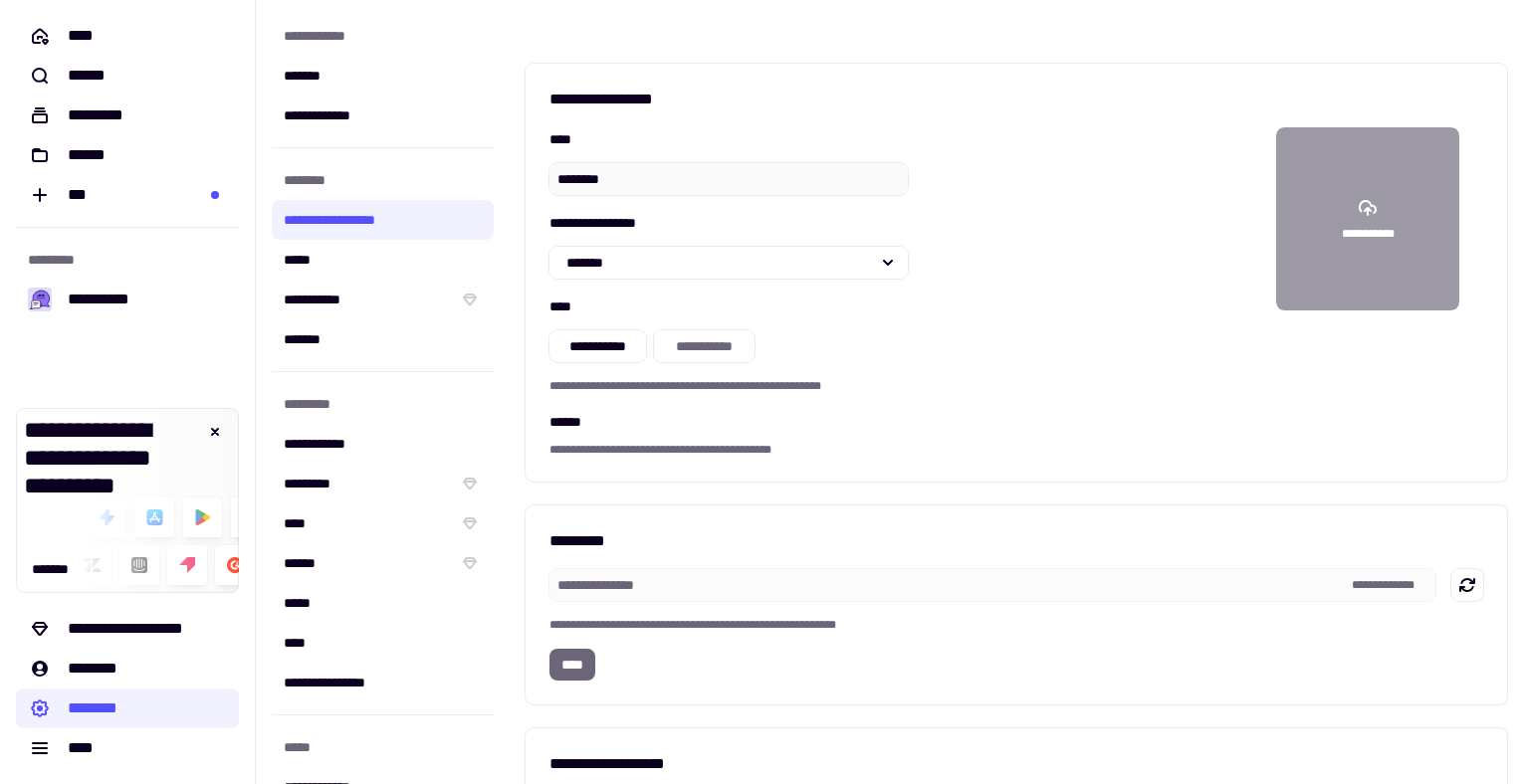 scroll, scrollTop: 0, scrollLeft: 0, axis: both 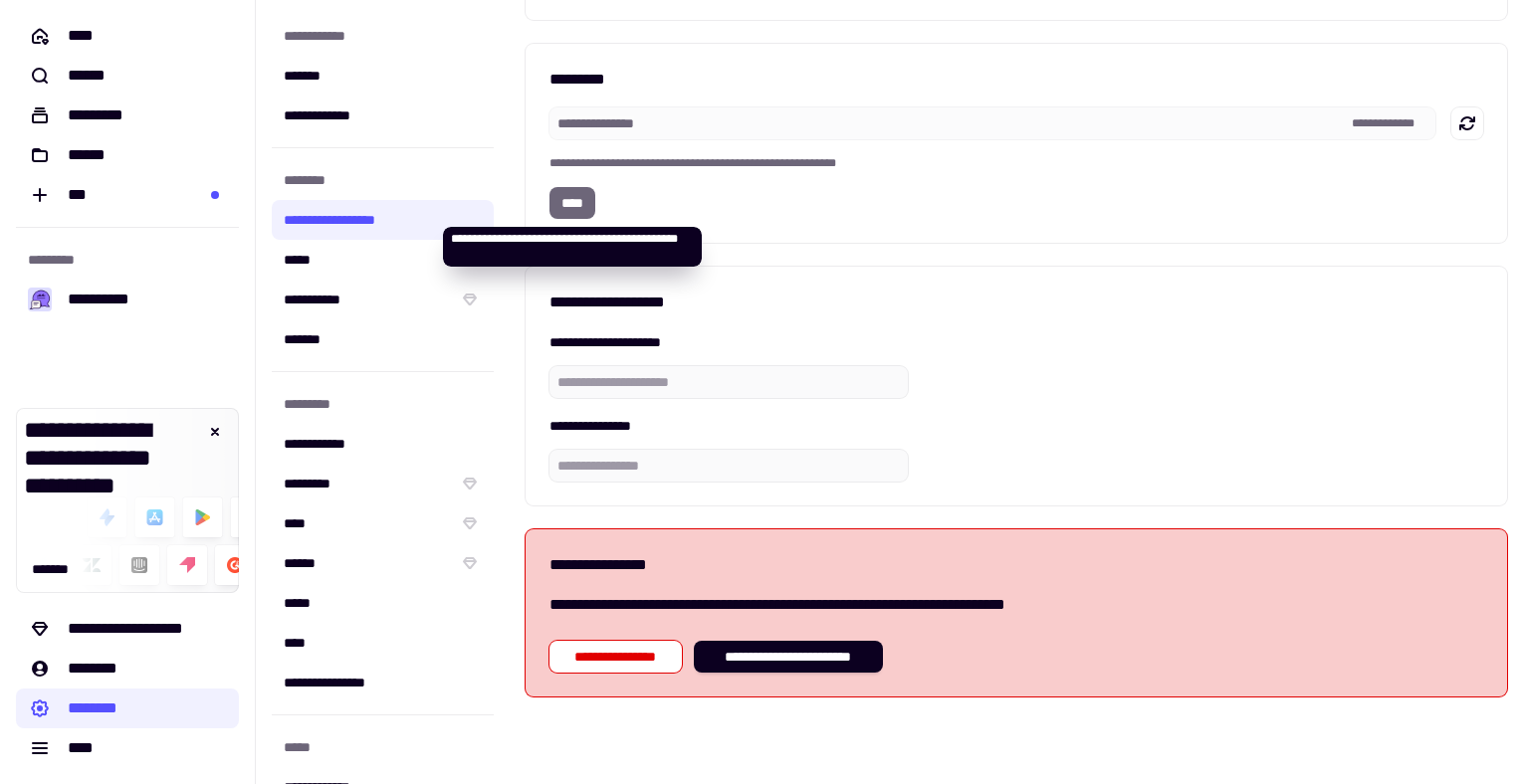 click on "****" 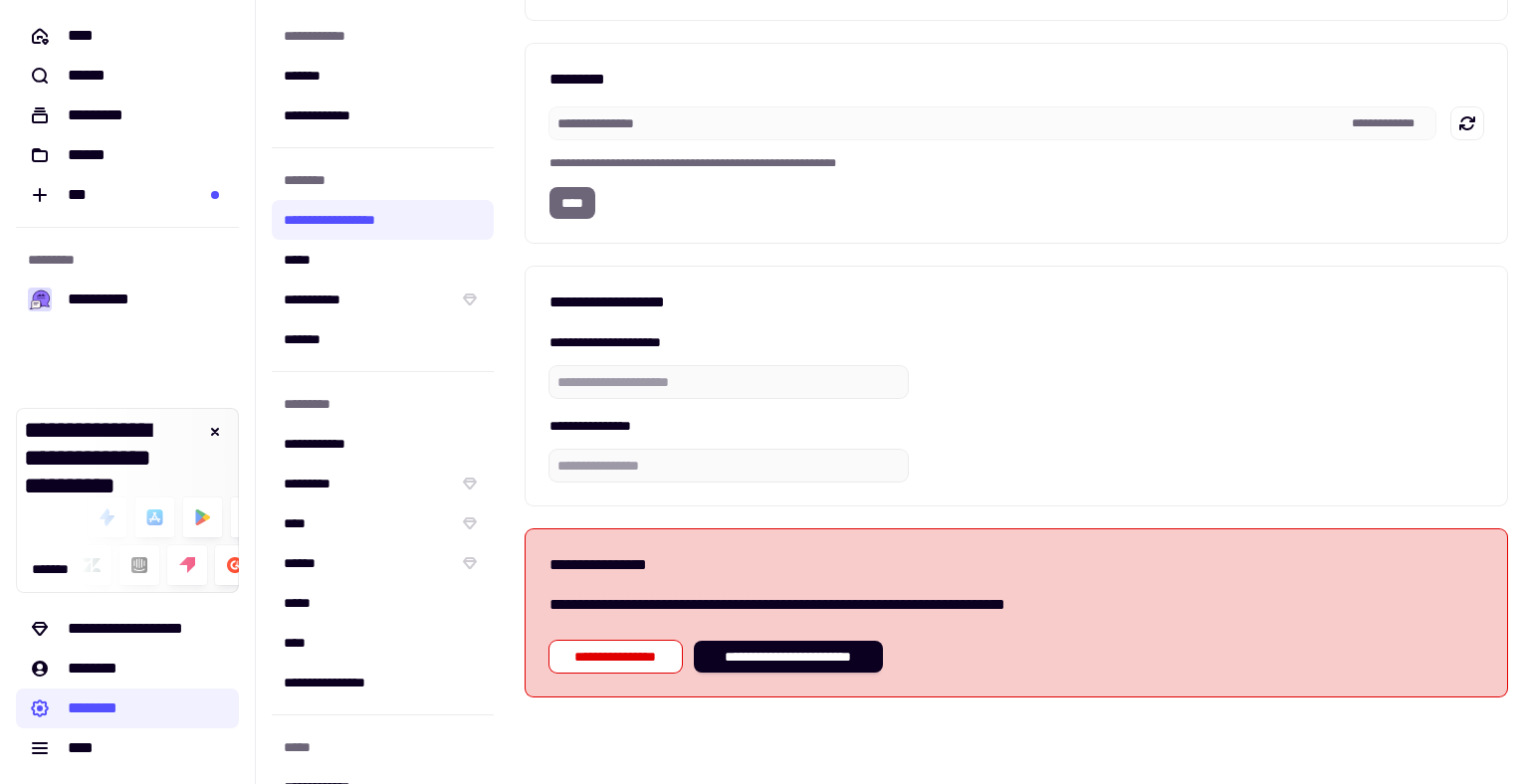 click on "****" 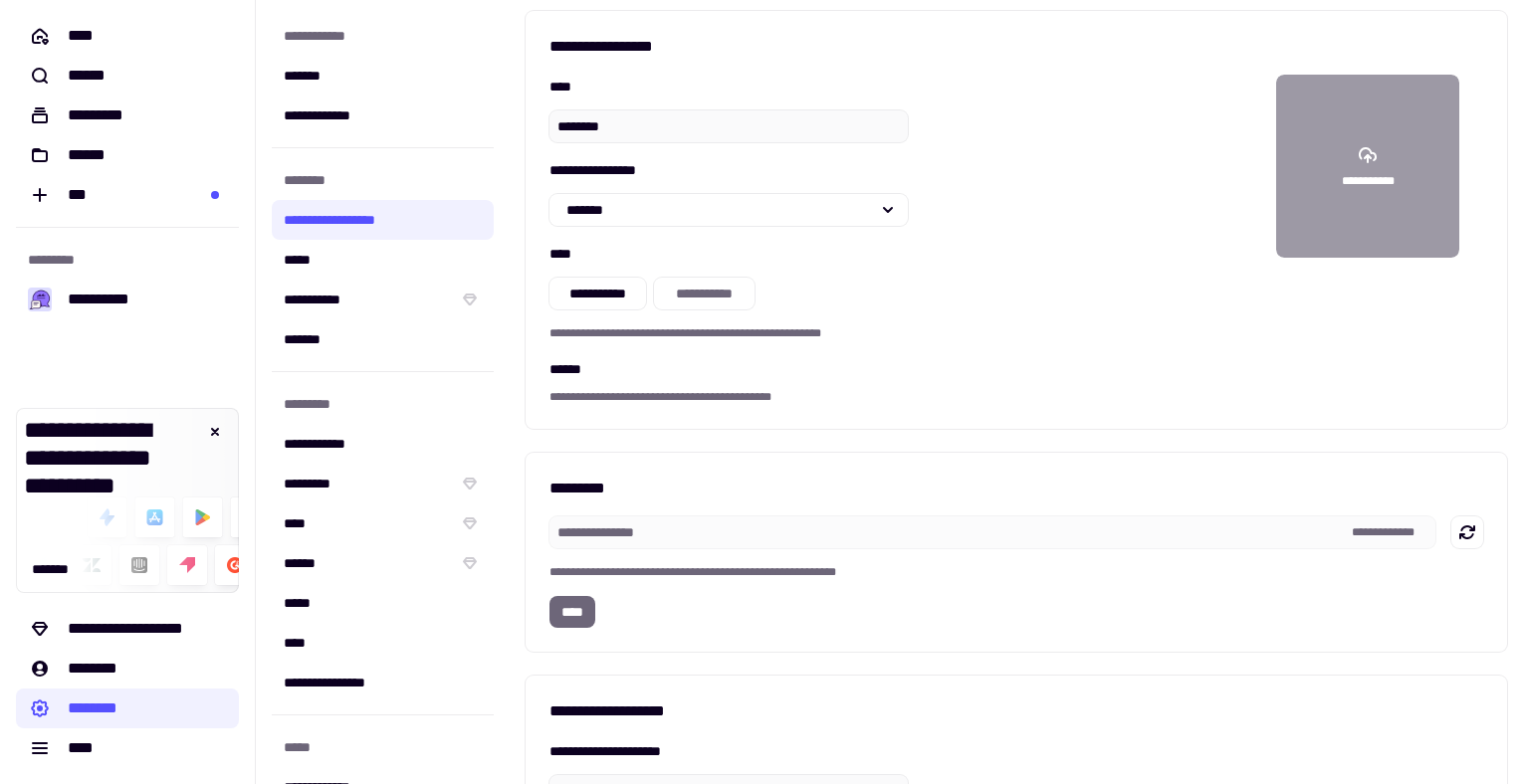 scroll, scrollTop: 8, scrollLeft: 0, axis: vertical 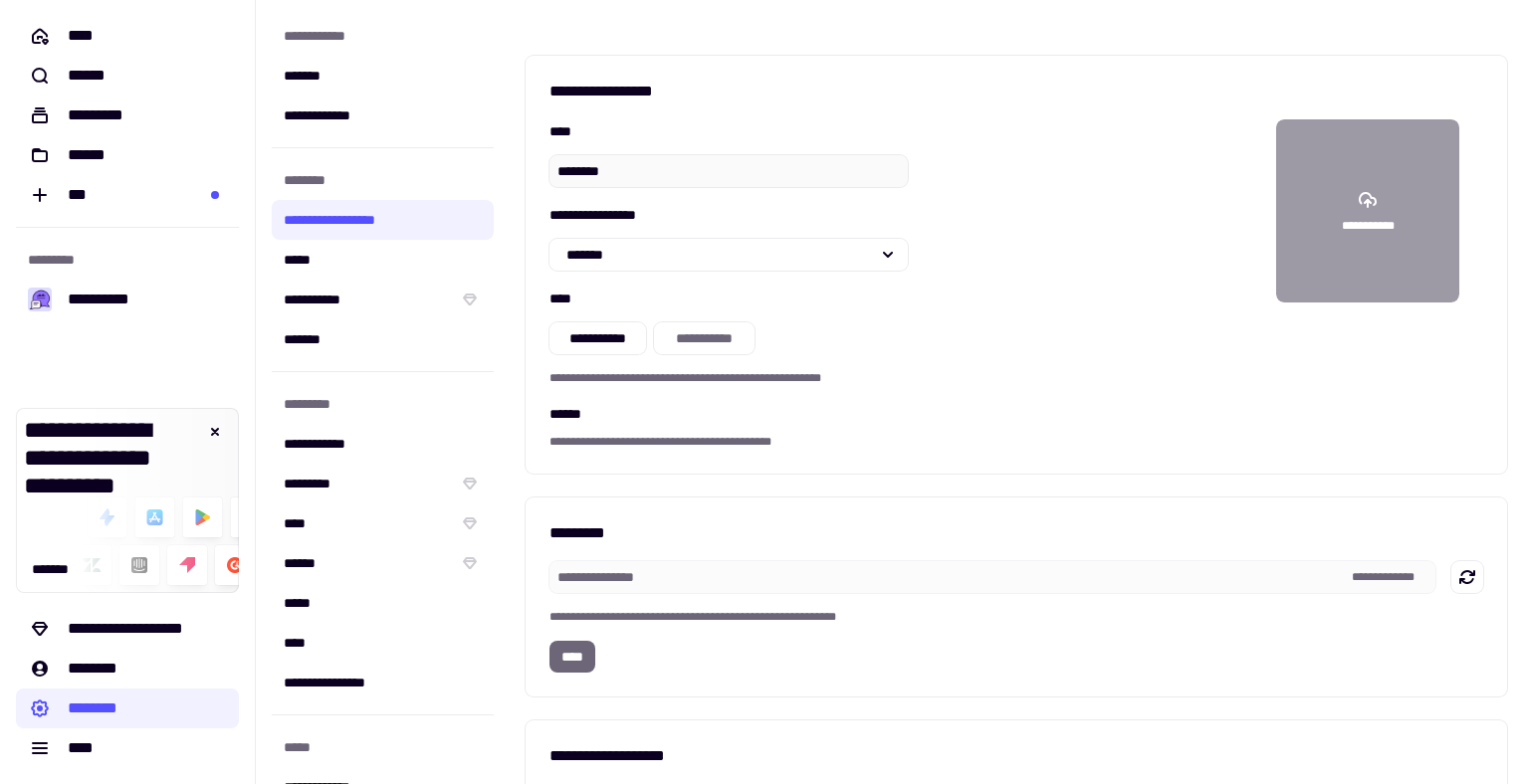 click on "*********" at bounding box center (1016, 533) 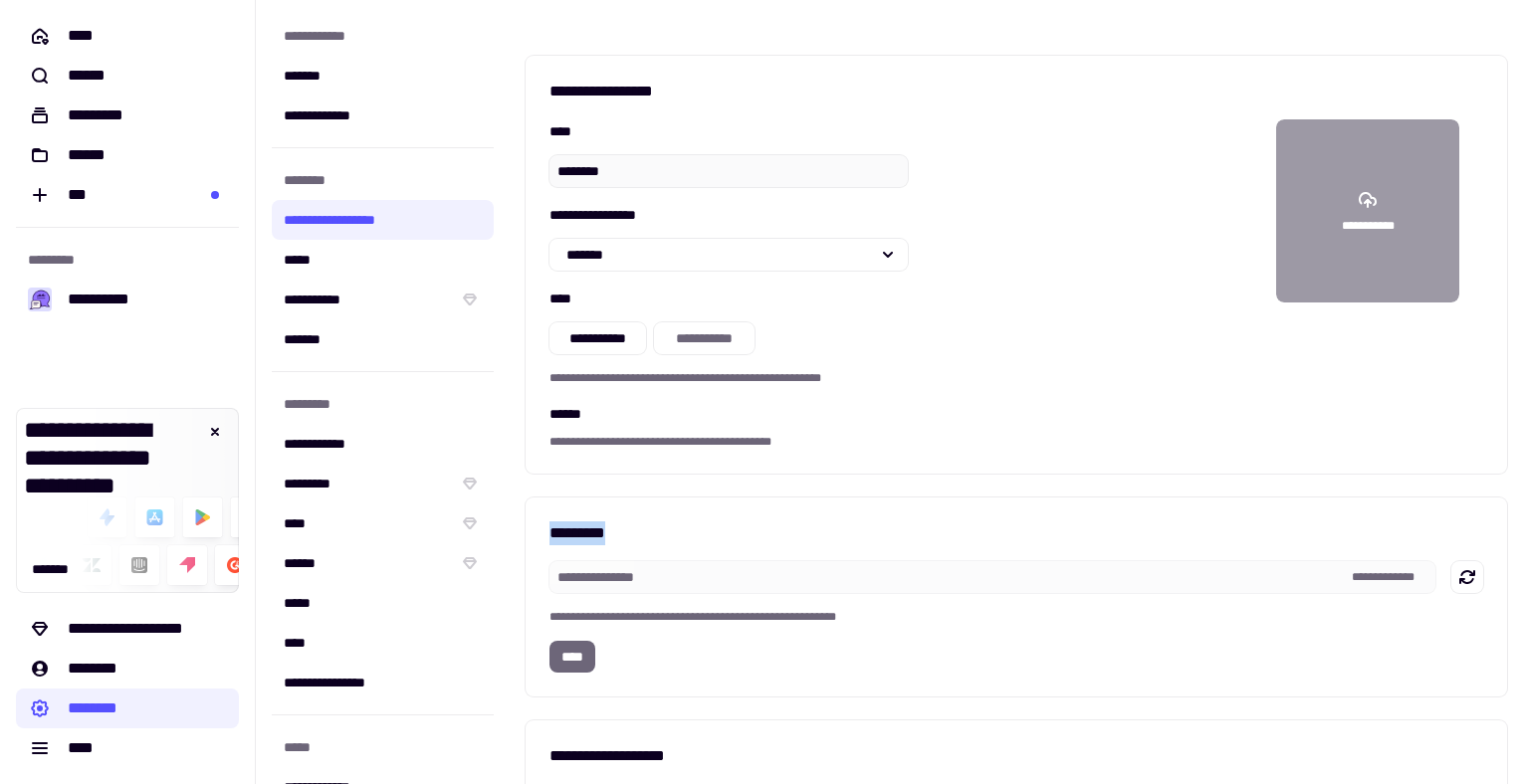 click on "*********" at bounding box center [1016, 533] 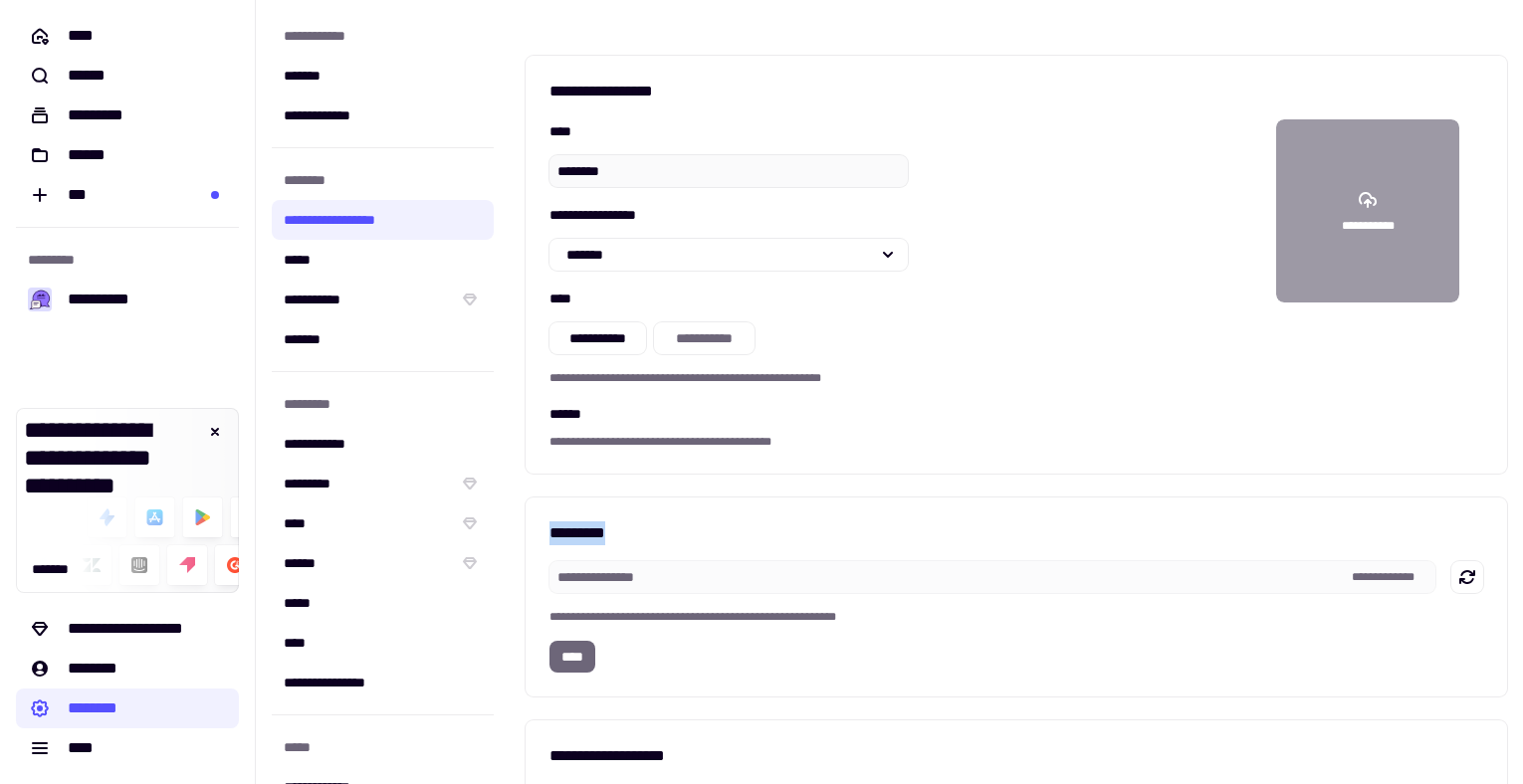 scroll, scrollTop: 462, scrollLeft: 0, axis: vertical 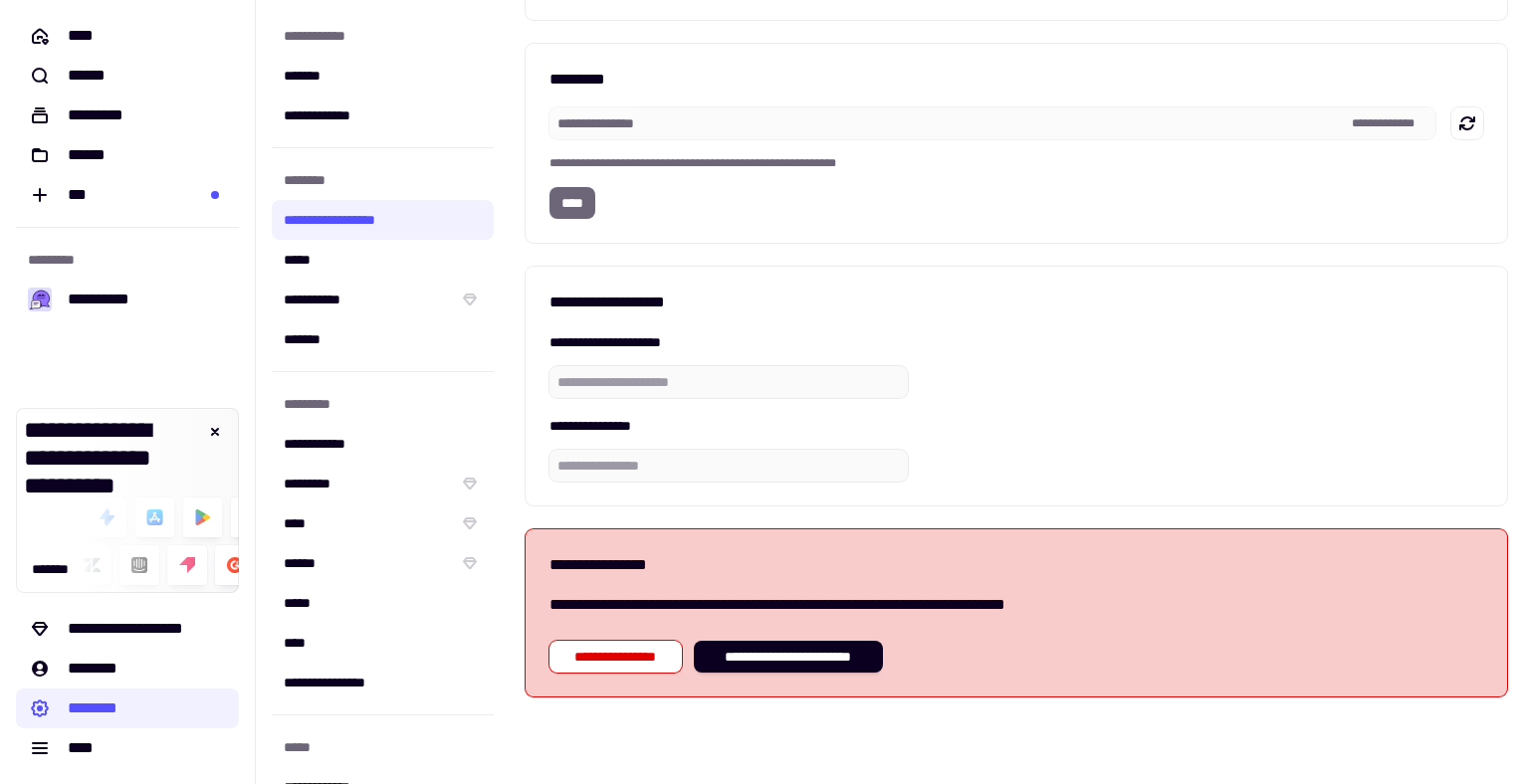 click on "*********" at bounding box center [1016, 80] 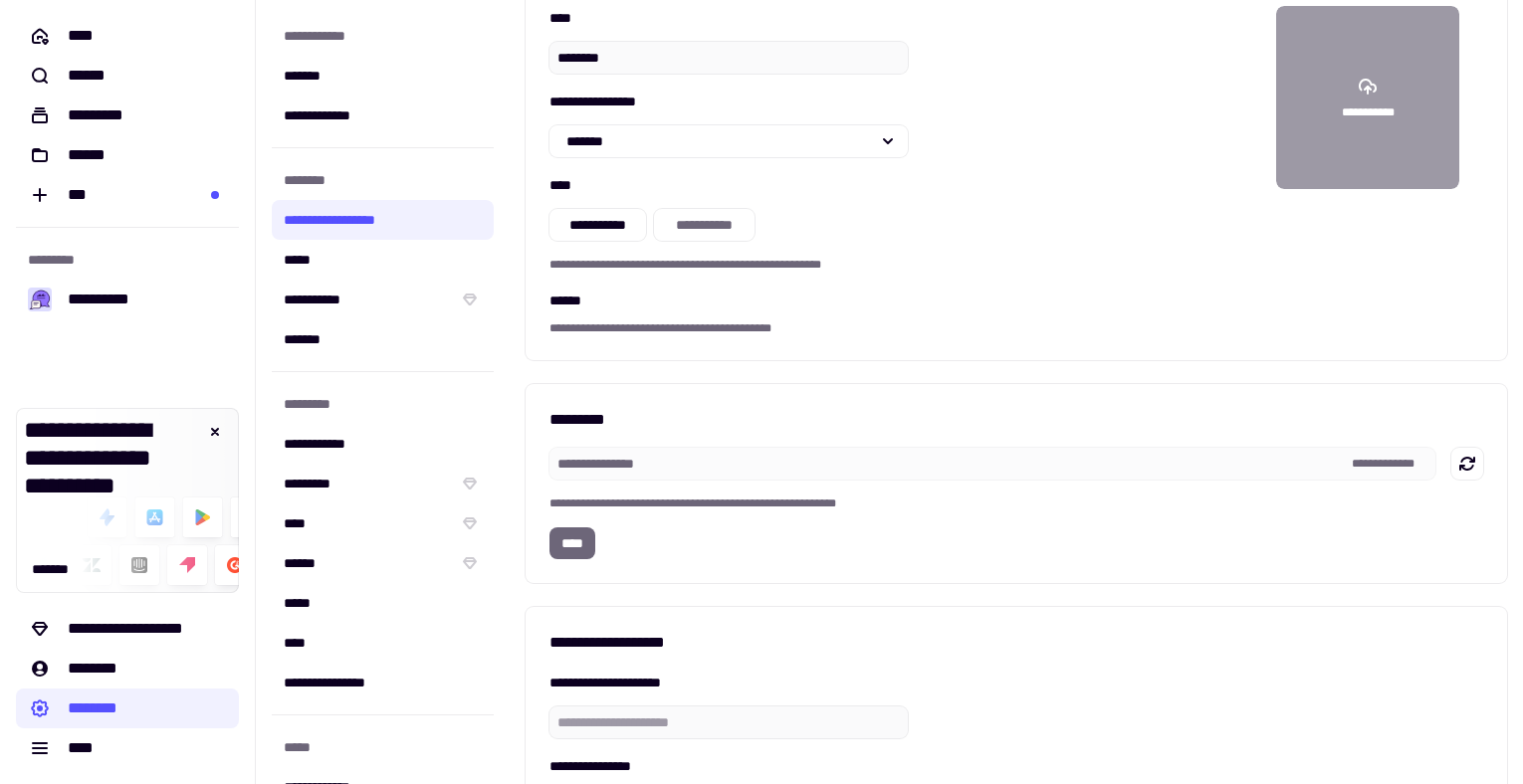 scroll, scrollTop: 0, scrollLeft: 0, axis: both 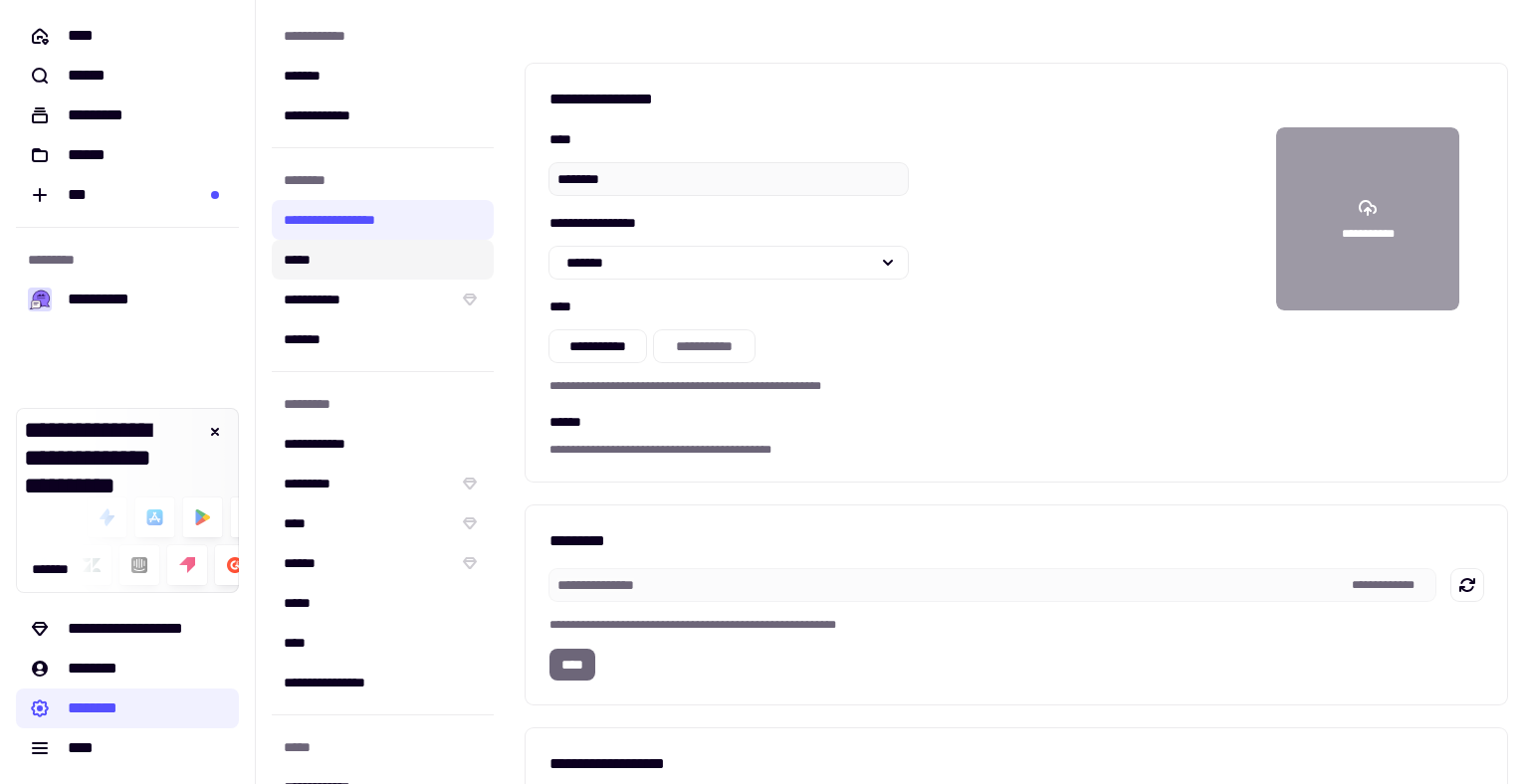 click on "*****" 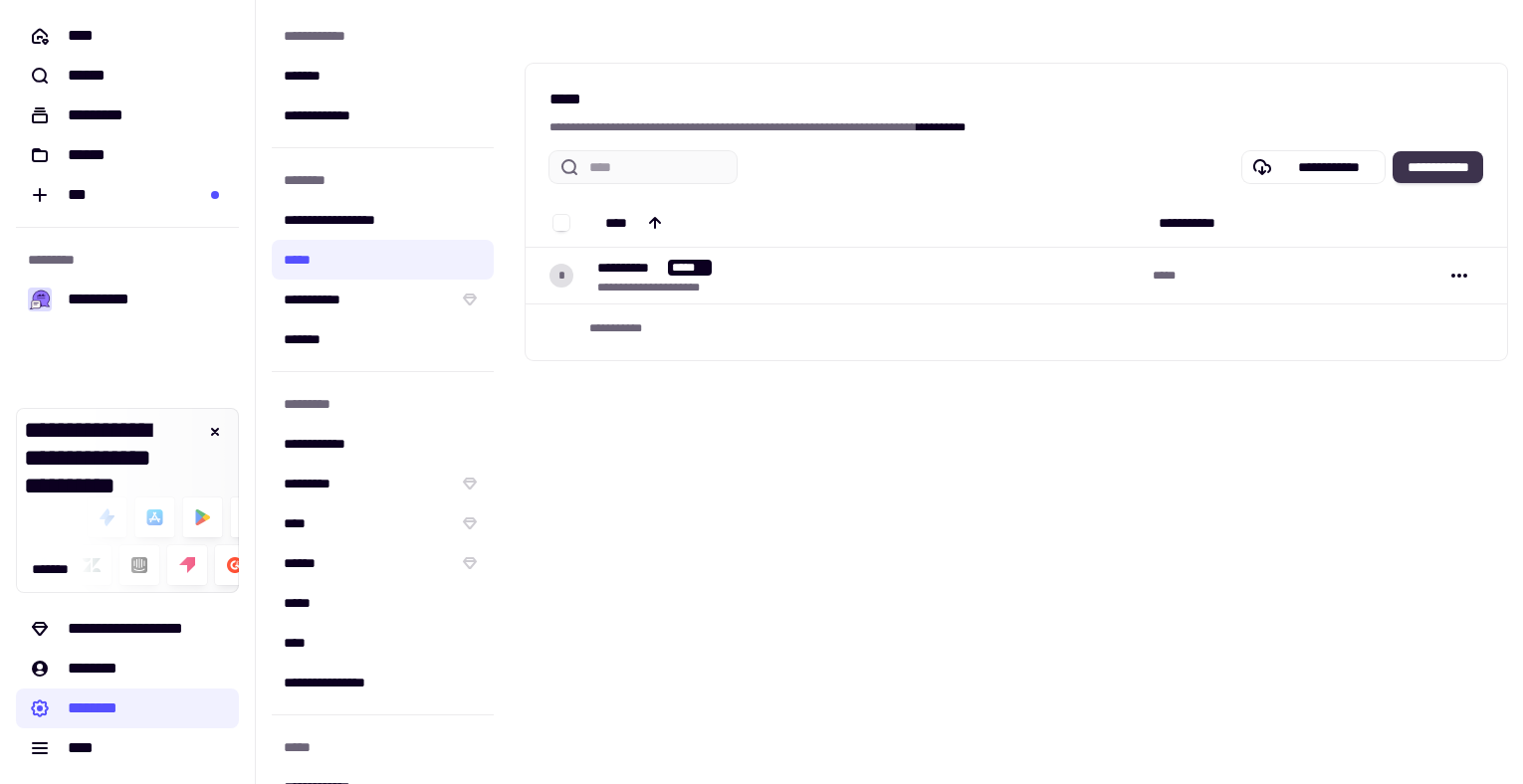 click on "**********" 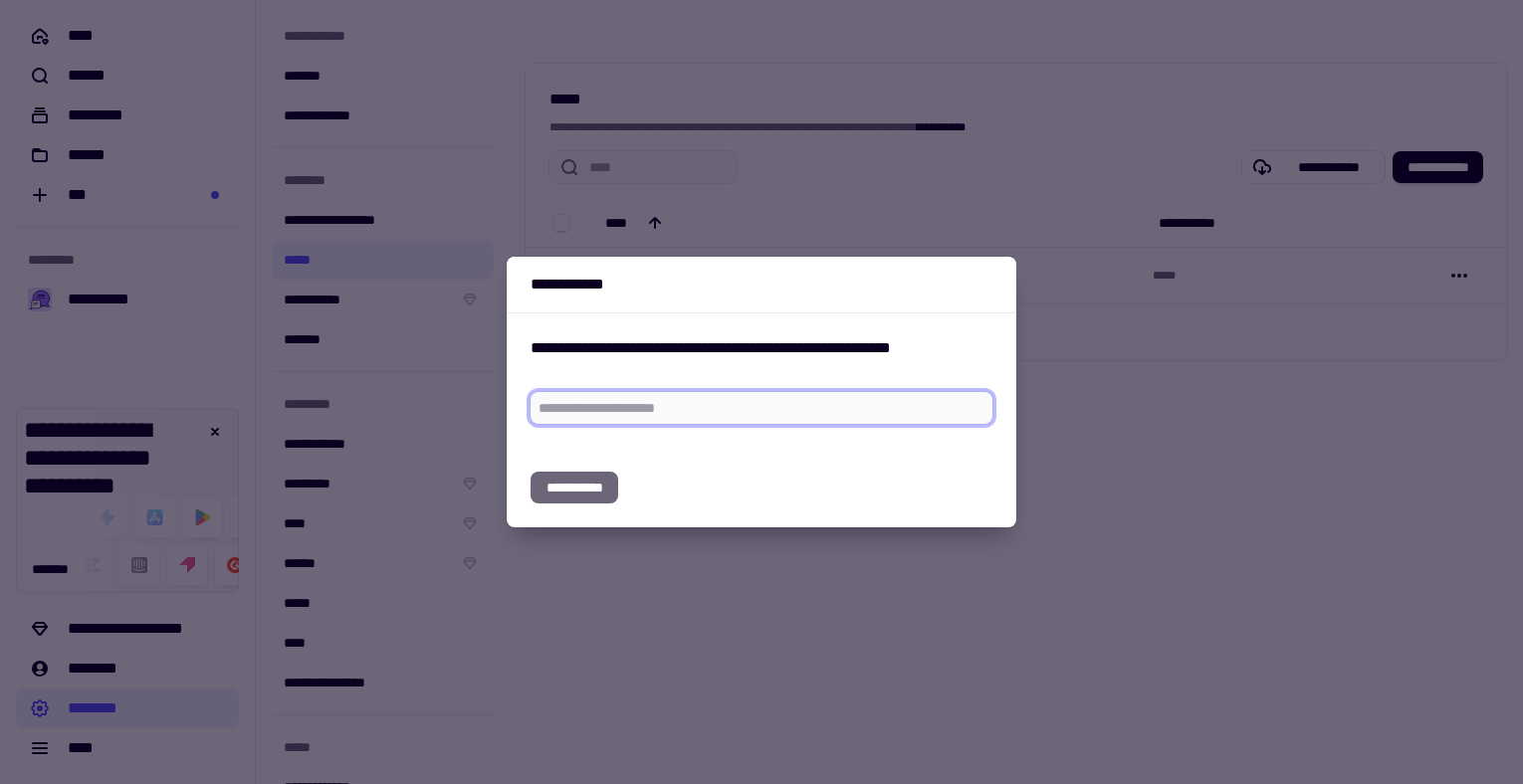 click at bounding box center (762, 408) 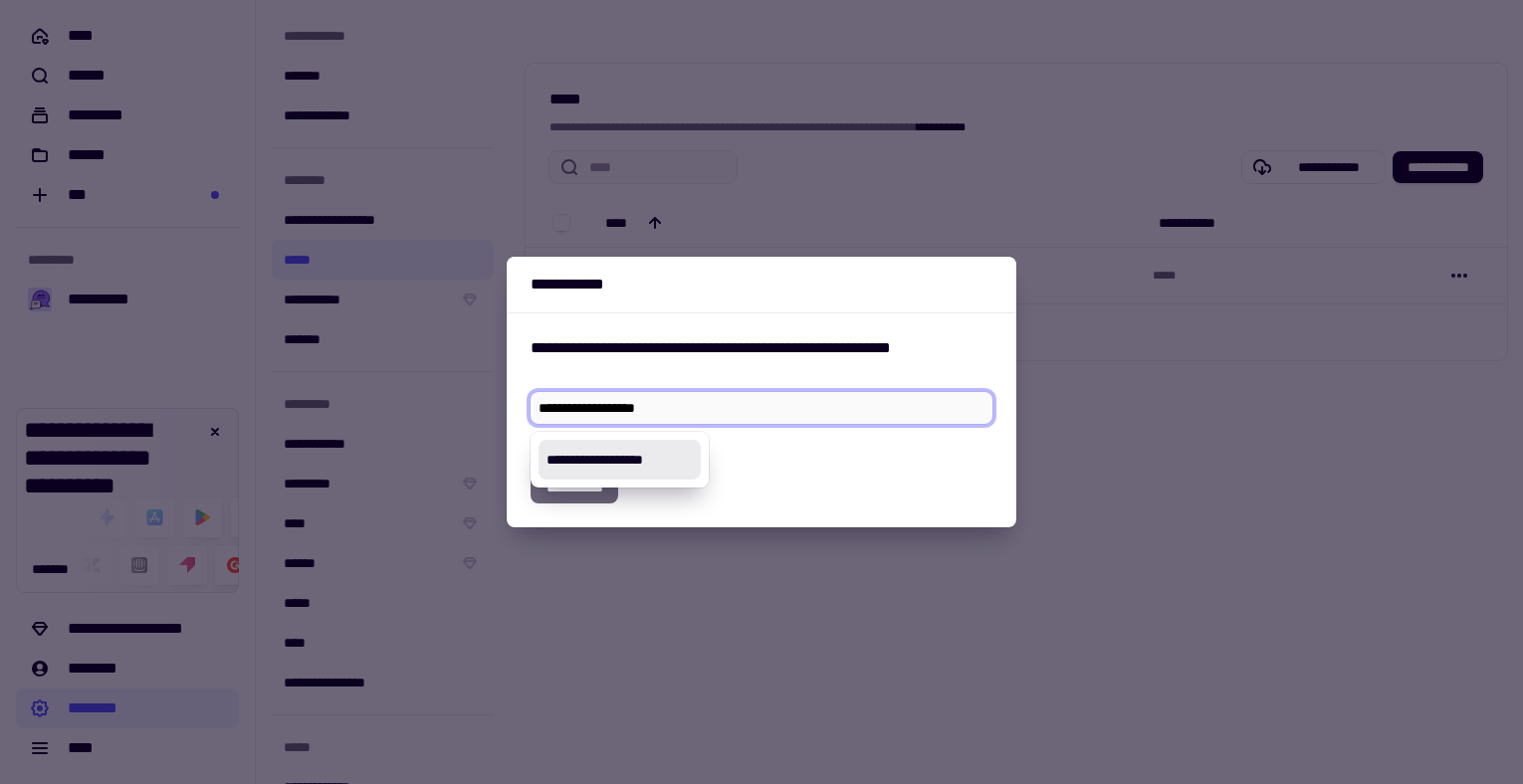 click on "**********" at bounding box center (762, 408) 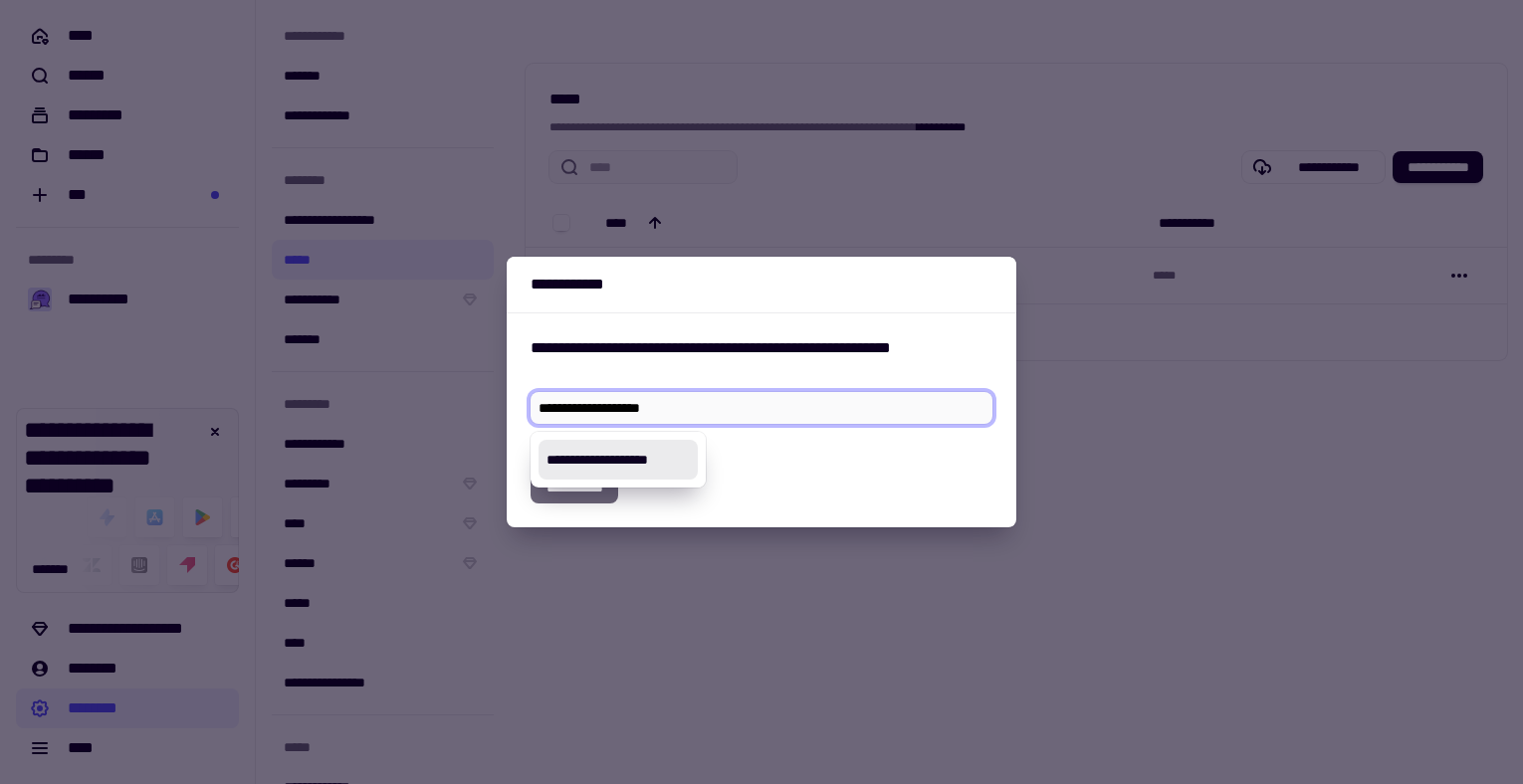 type on "**********" 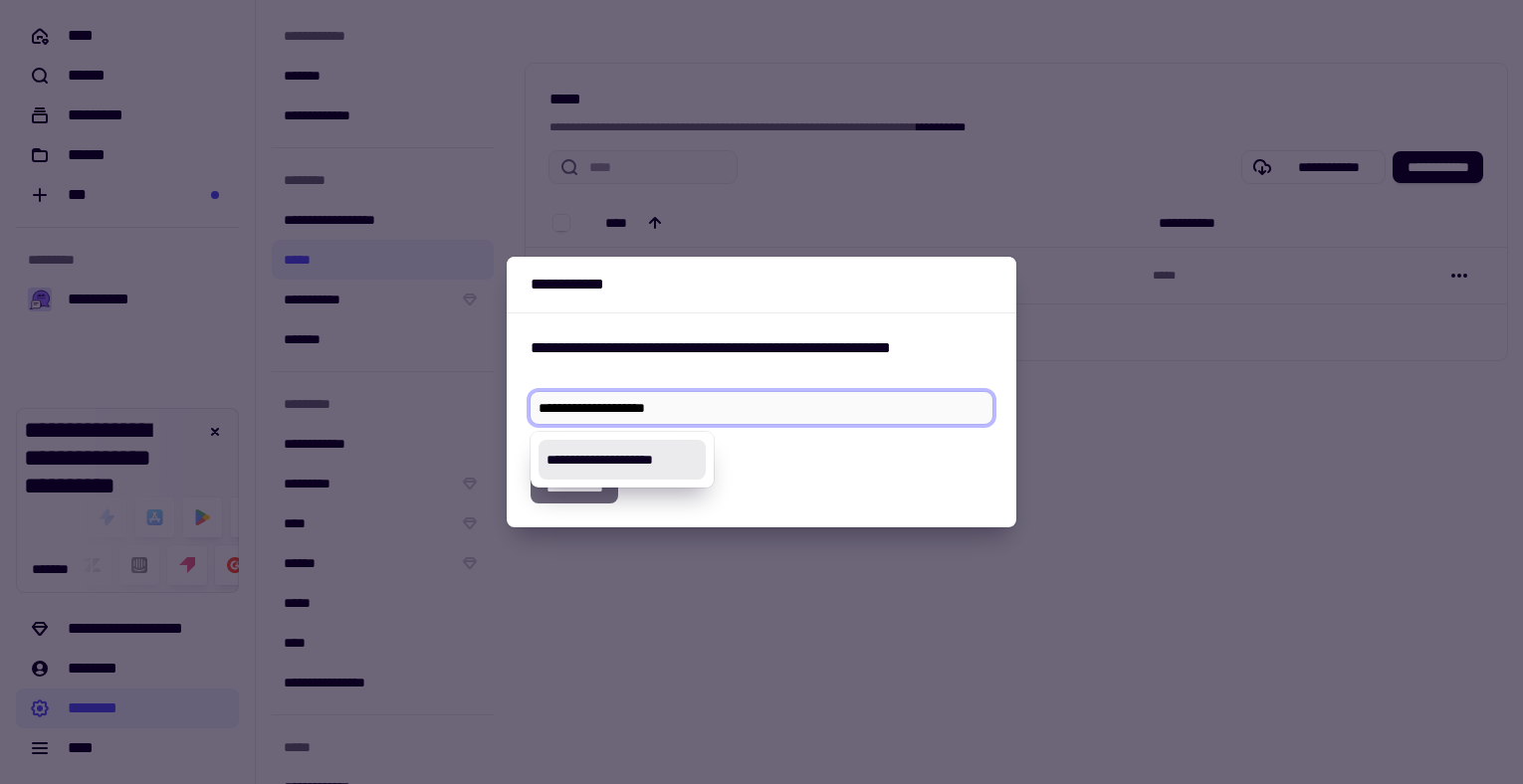 click on "**********" at bounding box center (622, 460) 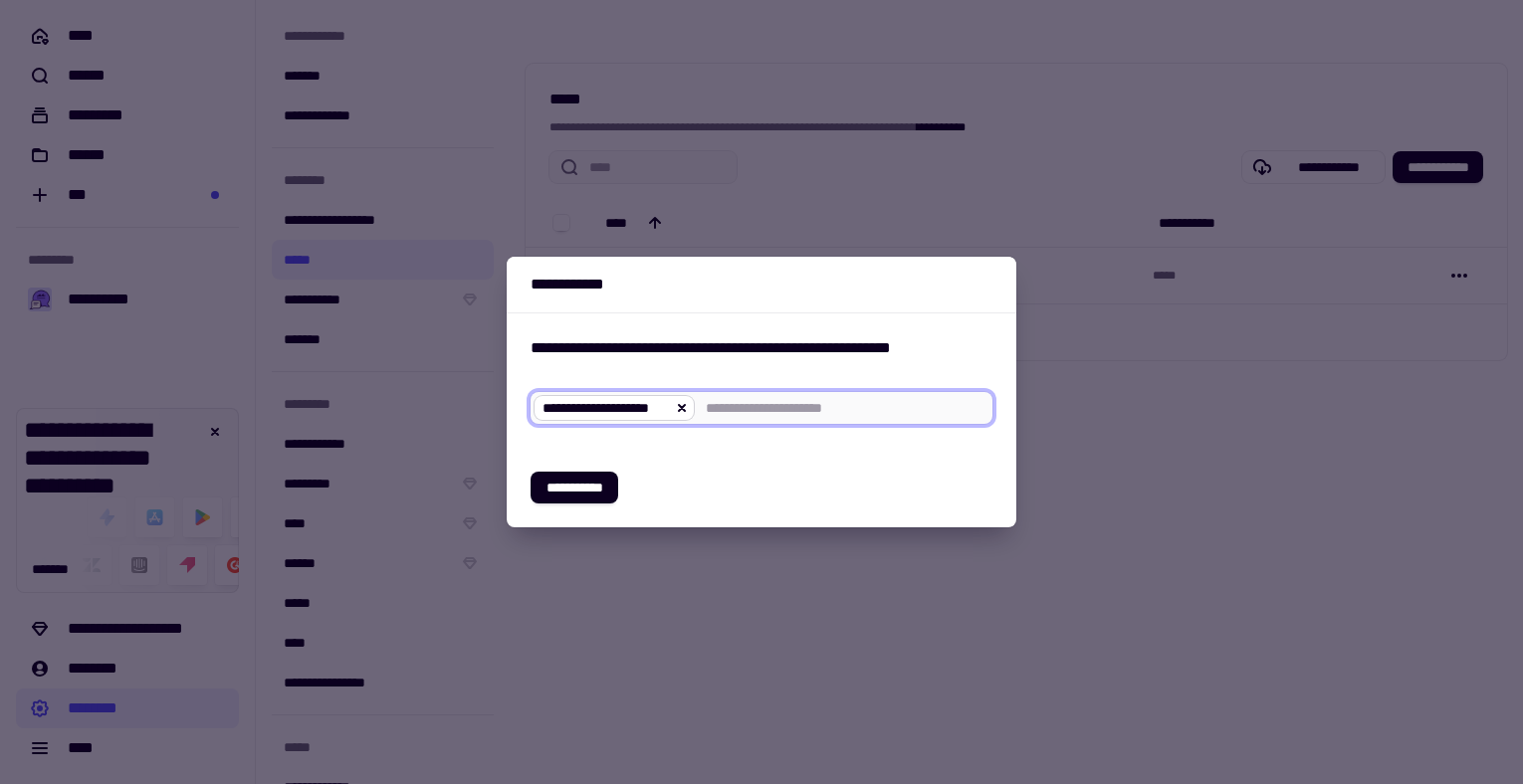 click 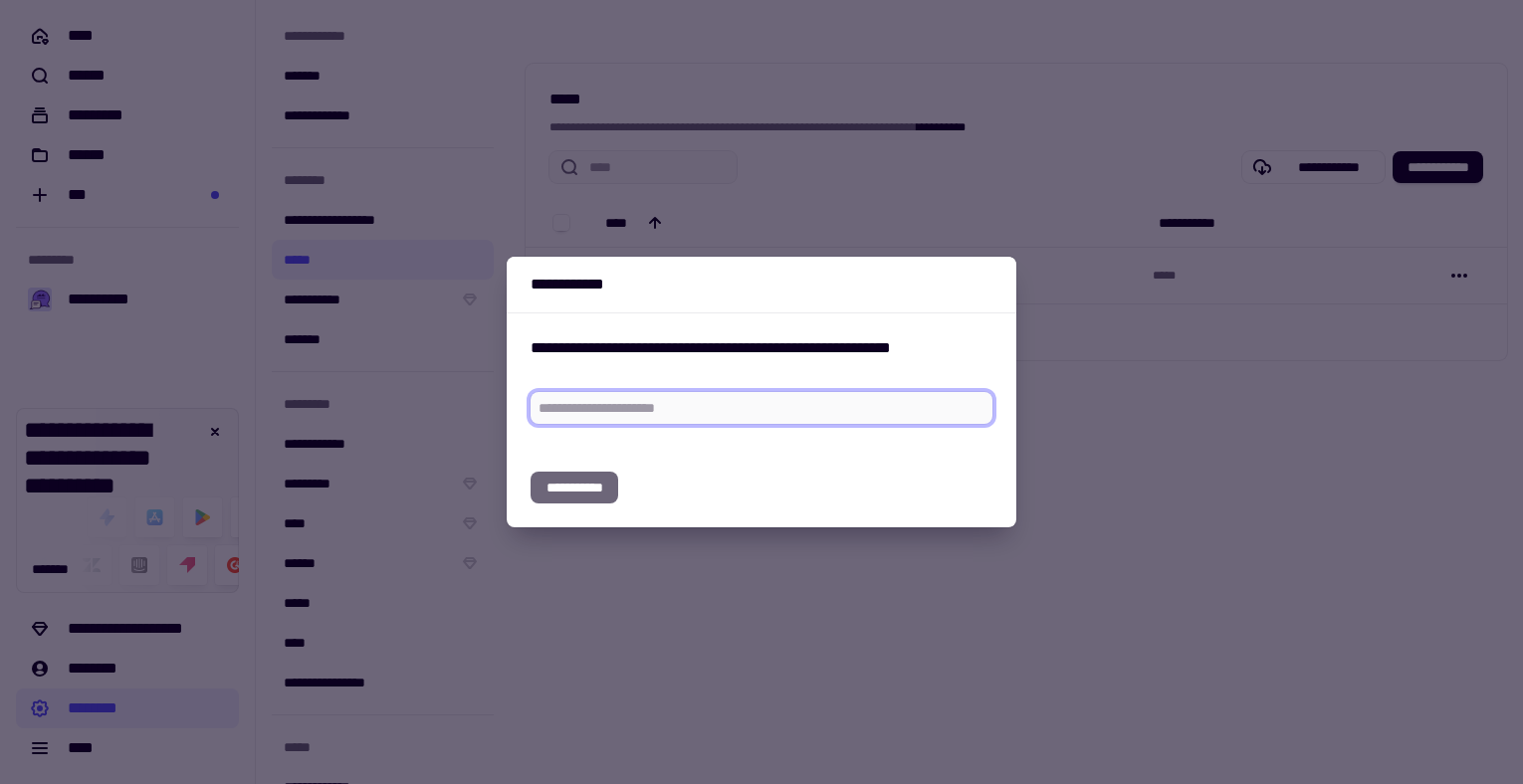 click at bounding box center (762, 408) 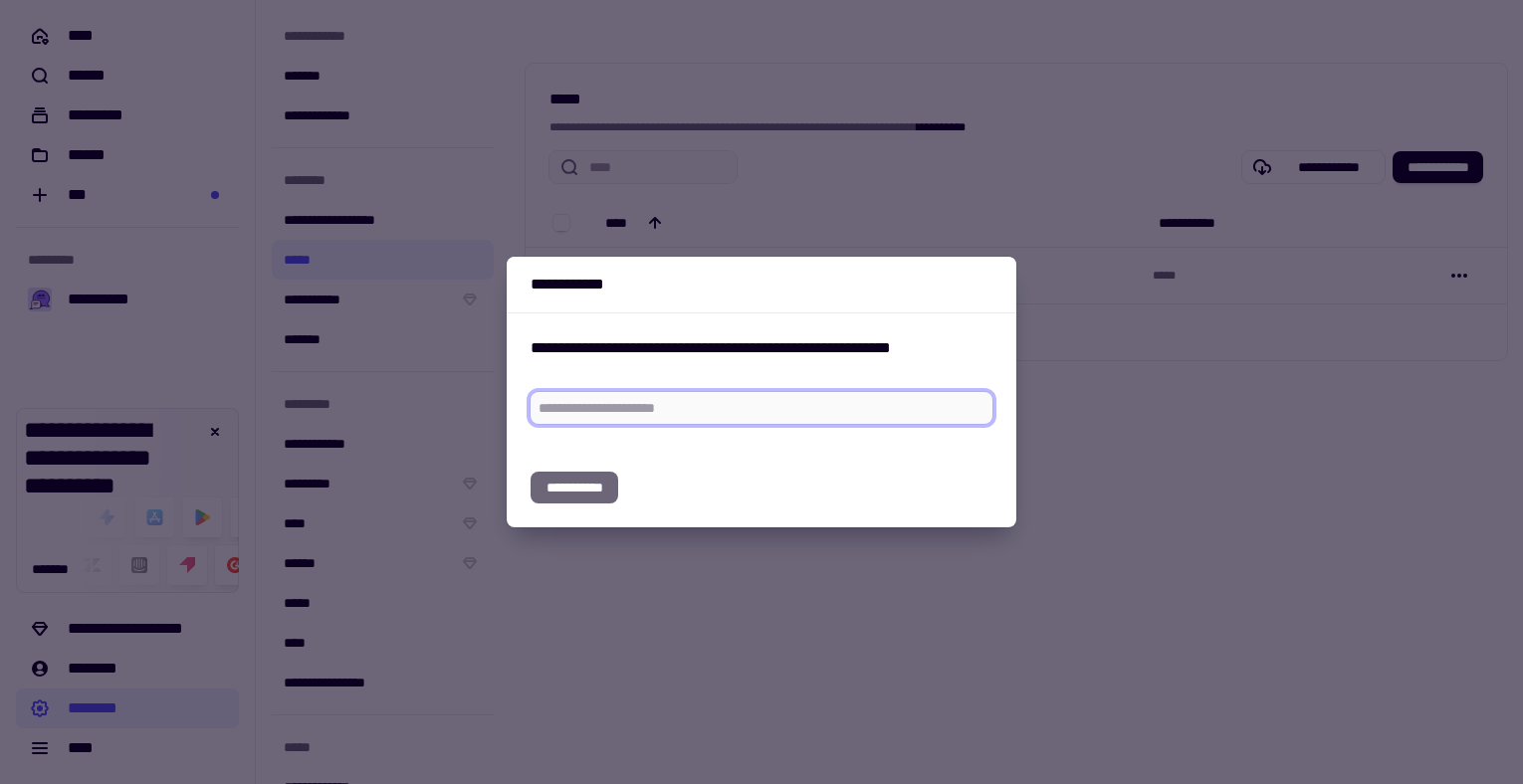paste on "**********" 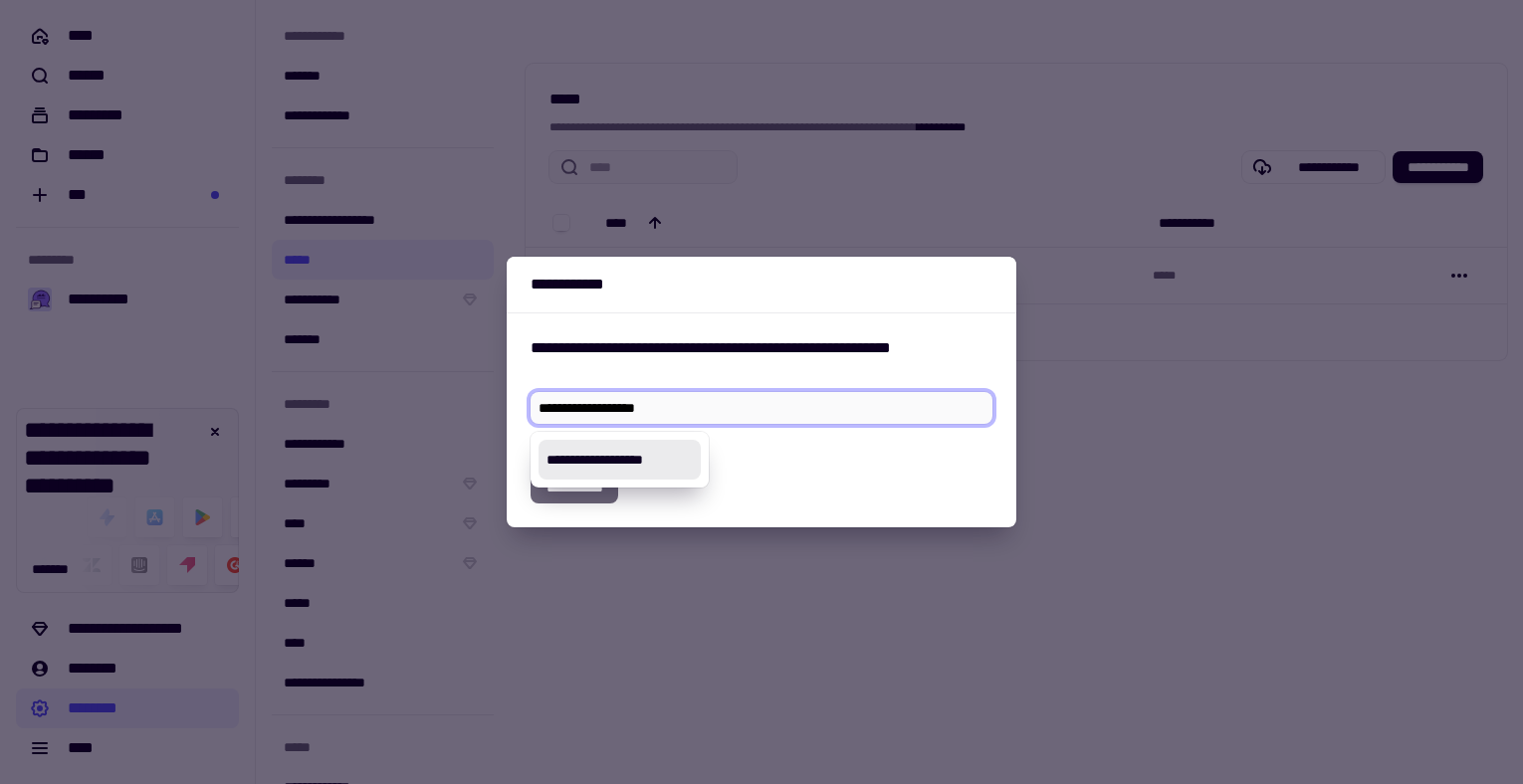 click on "**********" at bounding box center [762, 408] 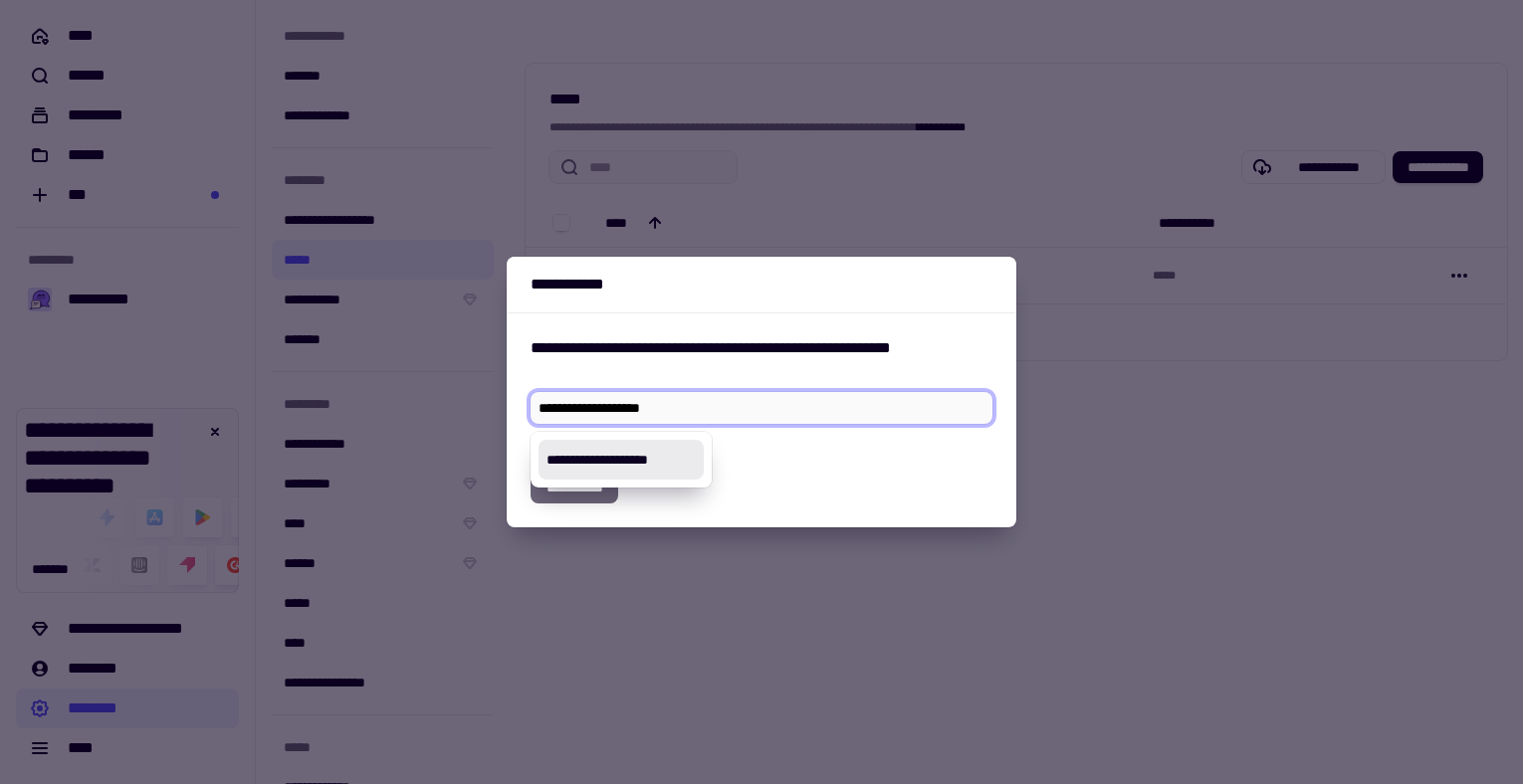 type on "**********" 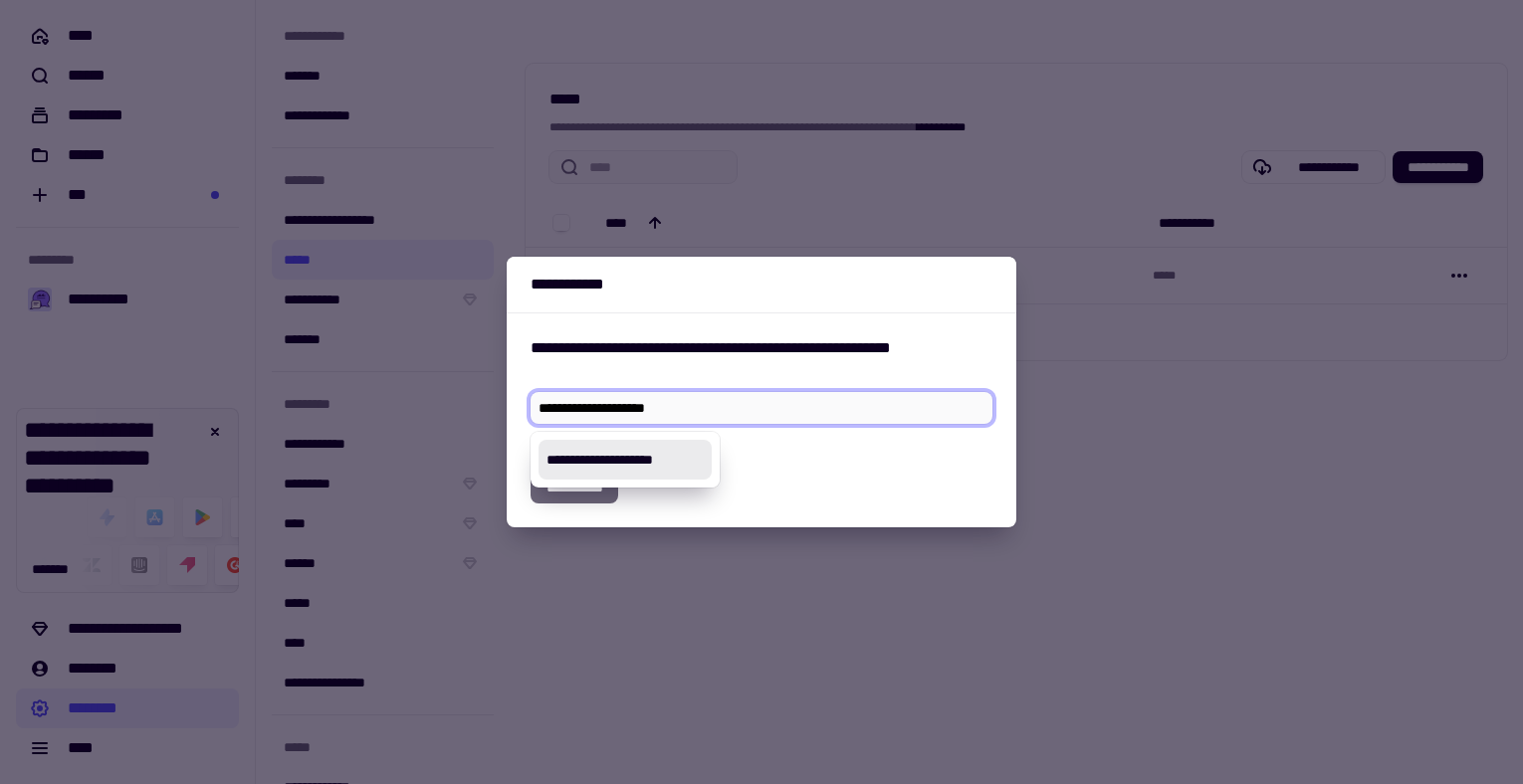 click on "**********" at bounding box center (625, 460) 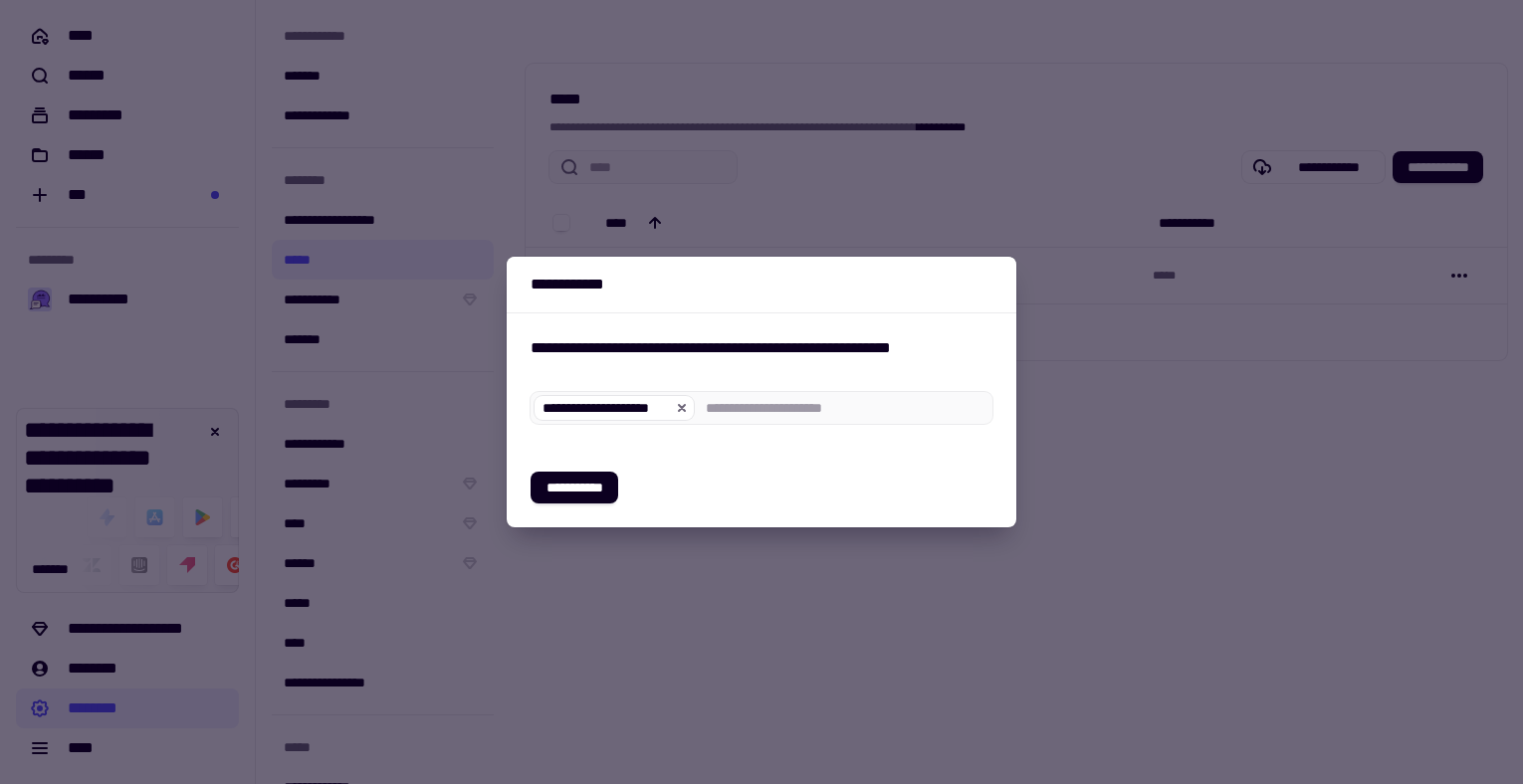 click on "**********" at bounding box center [762, 488] 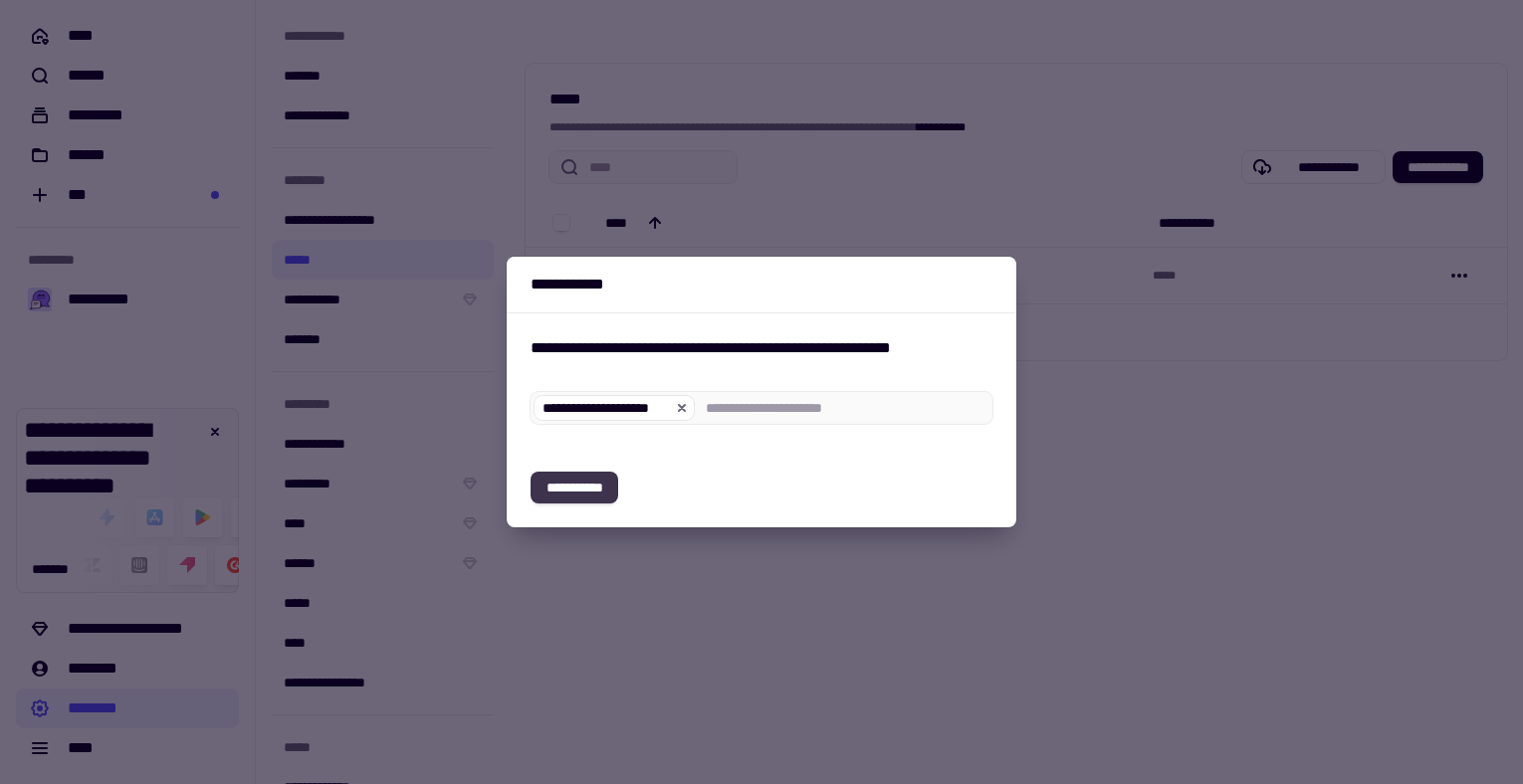 click on "**********" 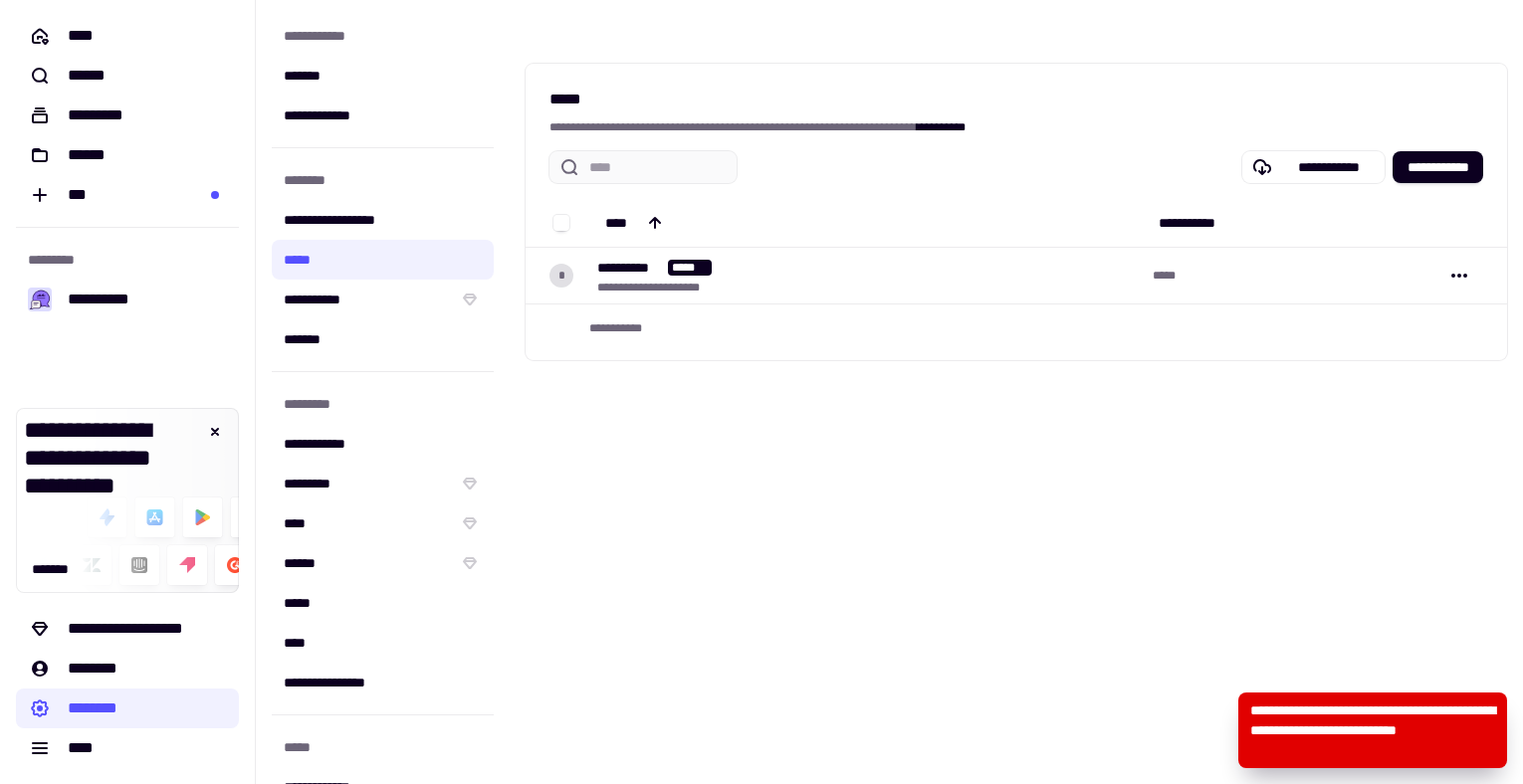 click on "**********" at bounding box center (1373, 730) 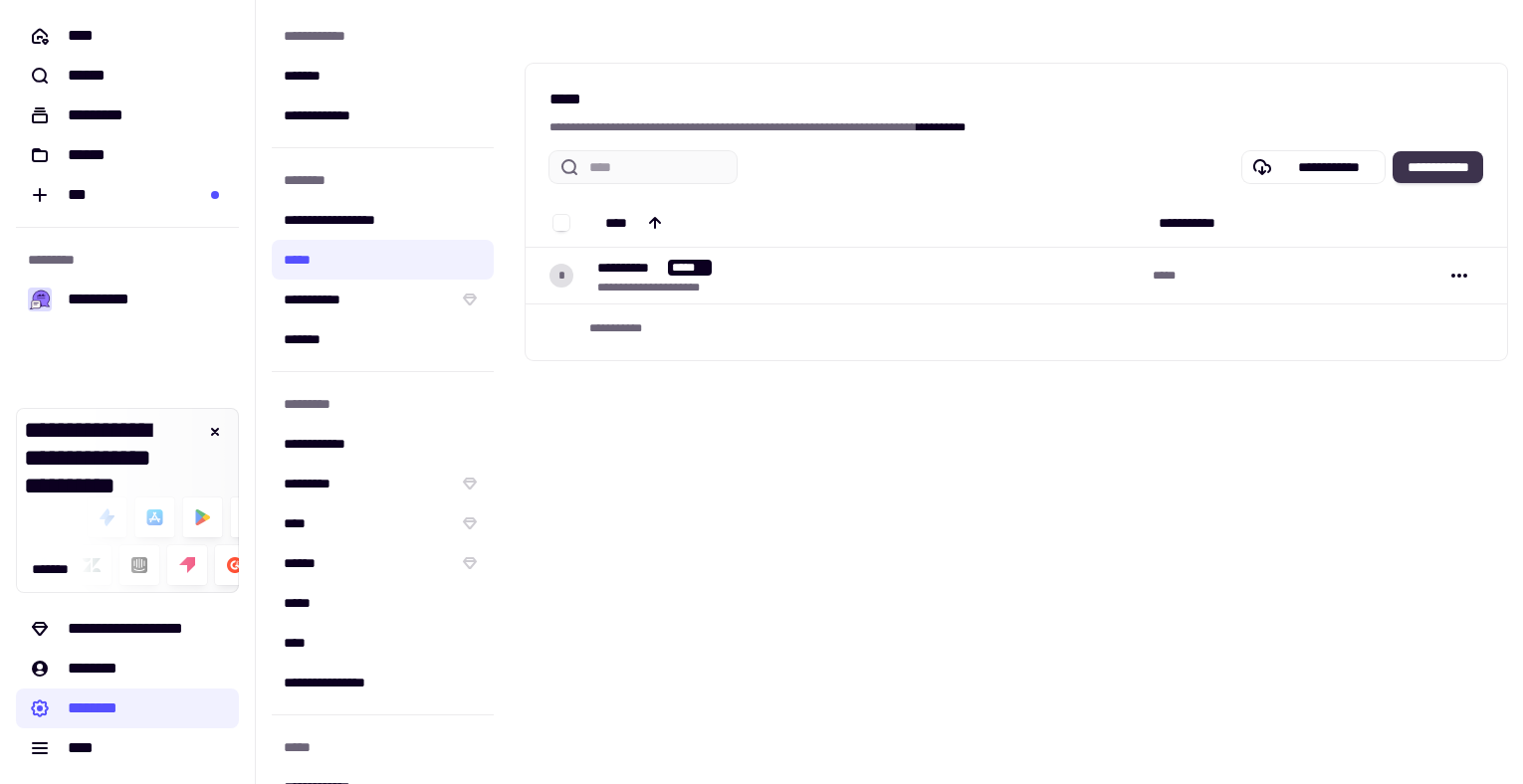 click on "**********" 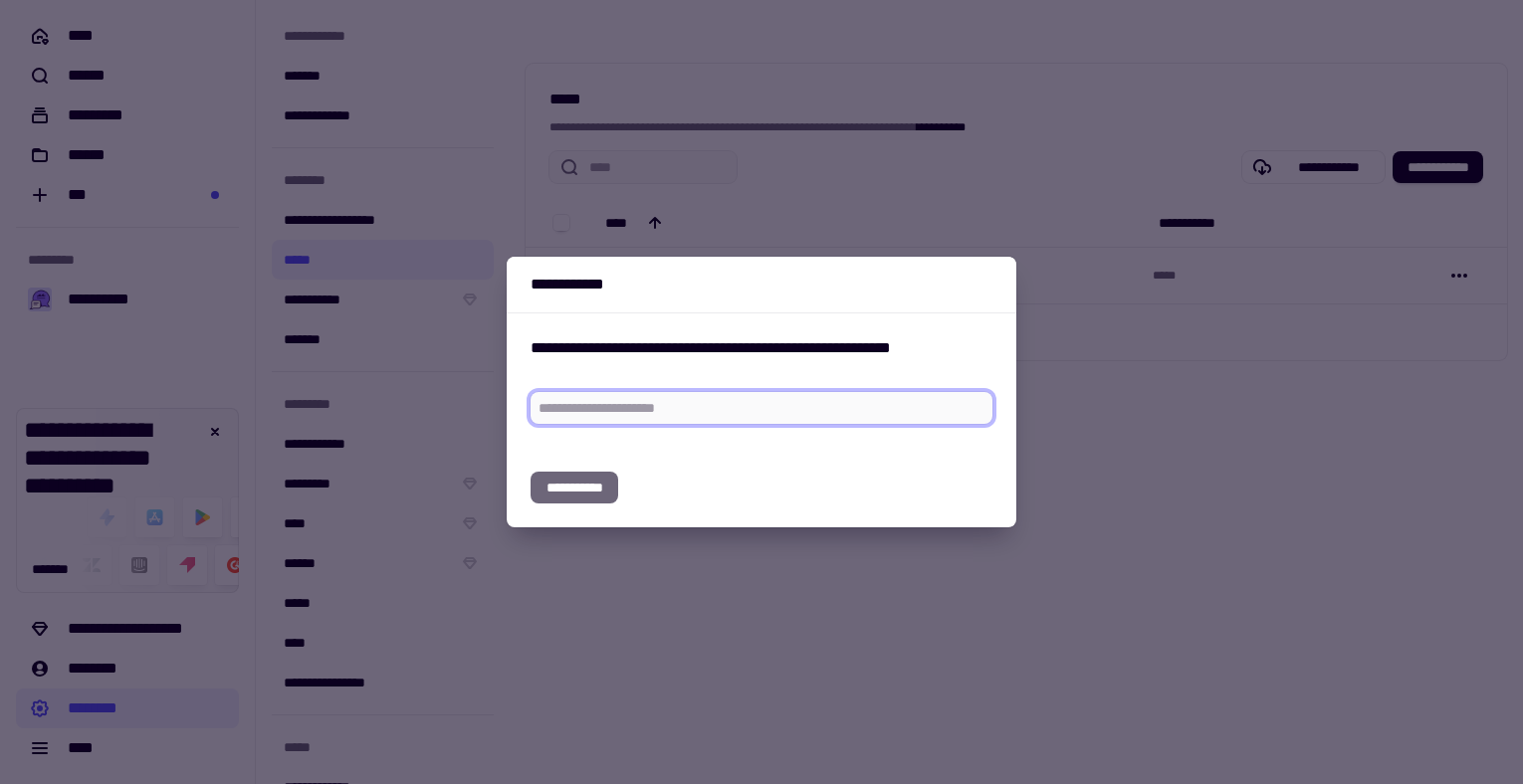 click at bounding box center [762, 408] 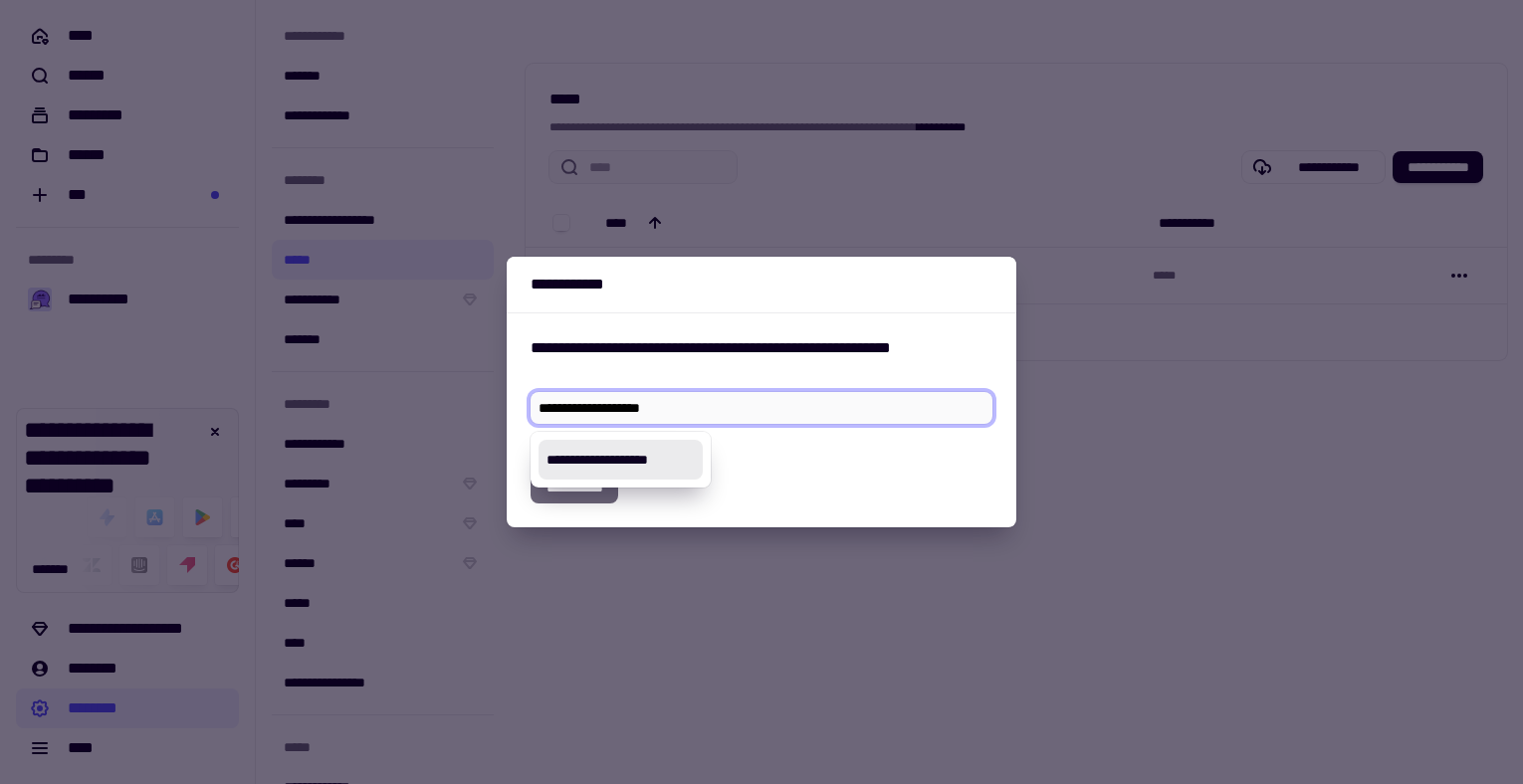 type 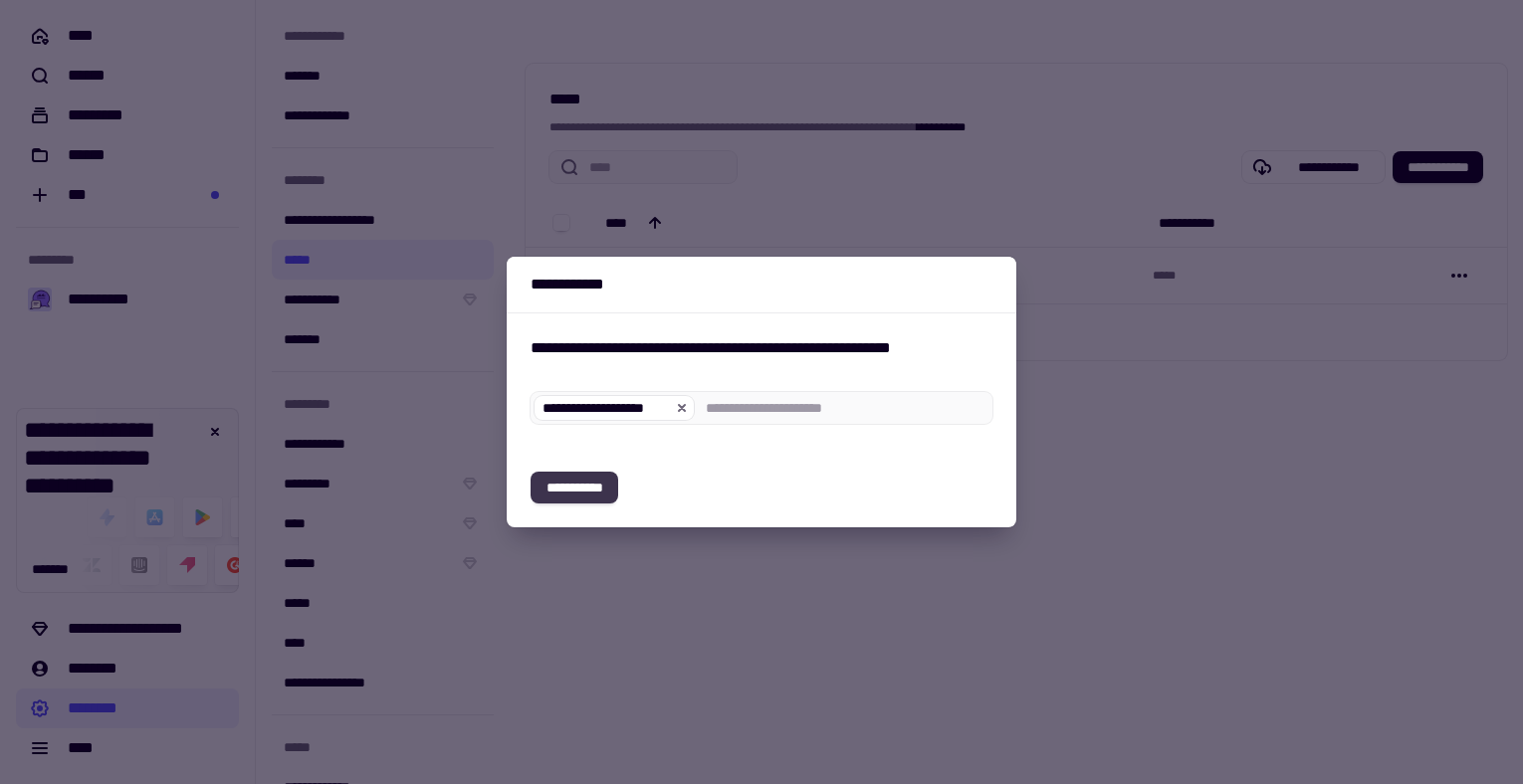click on "**********" 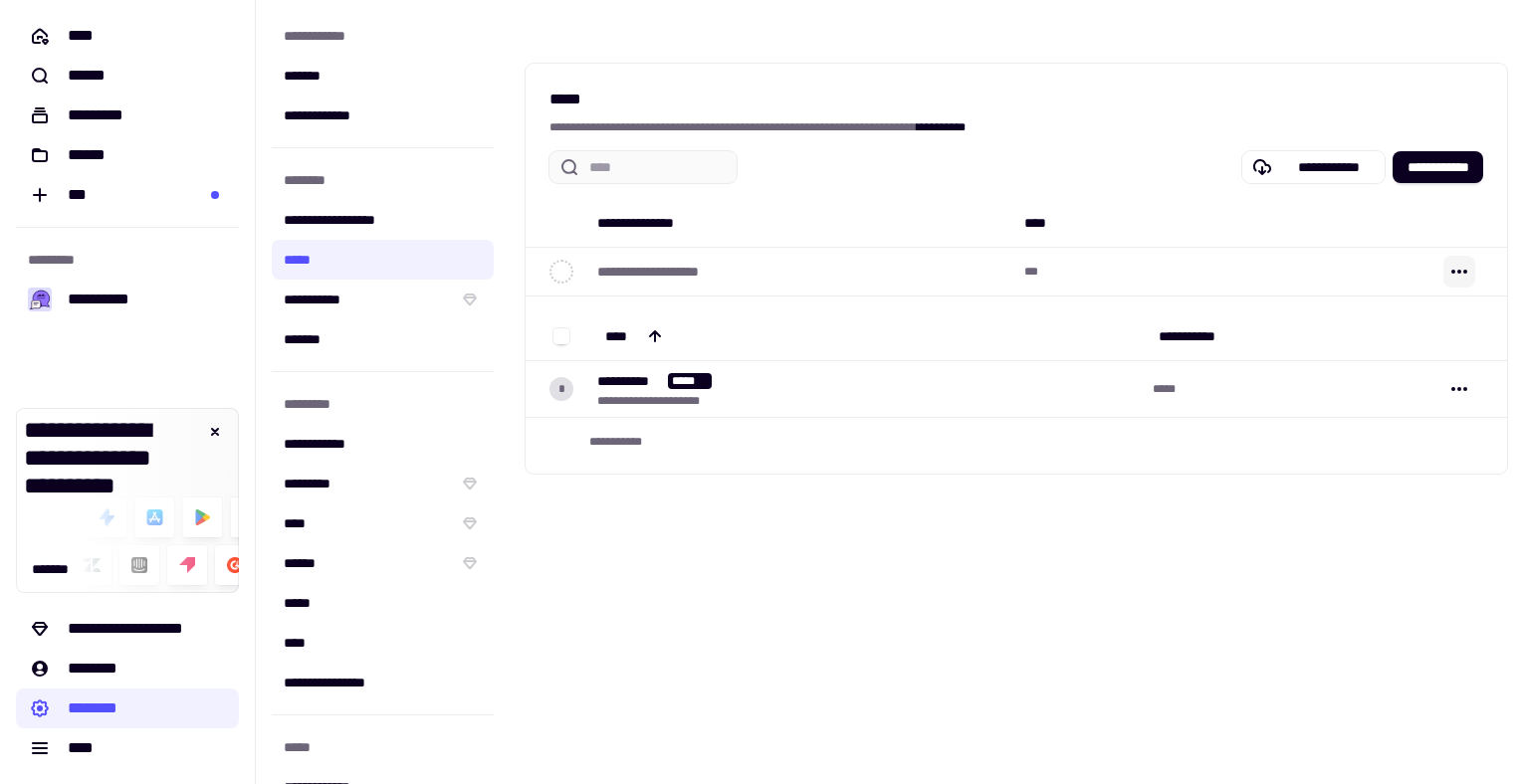click 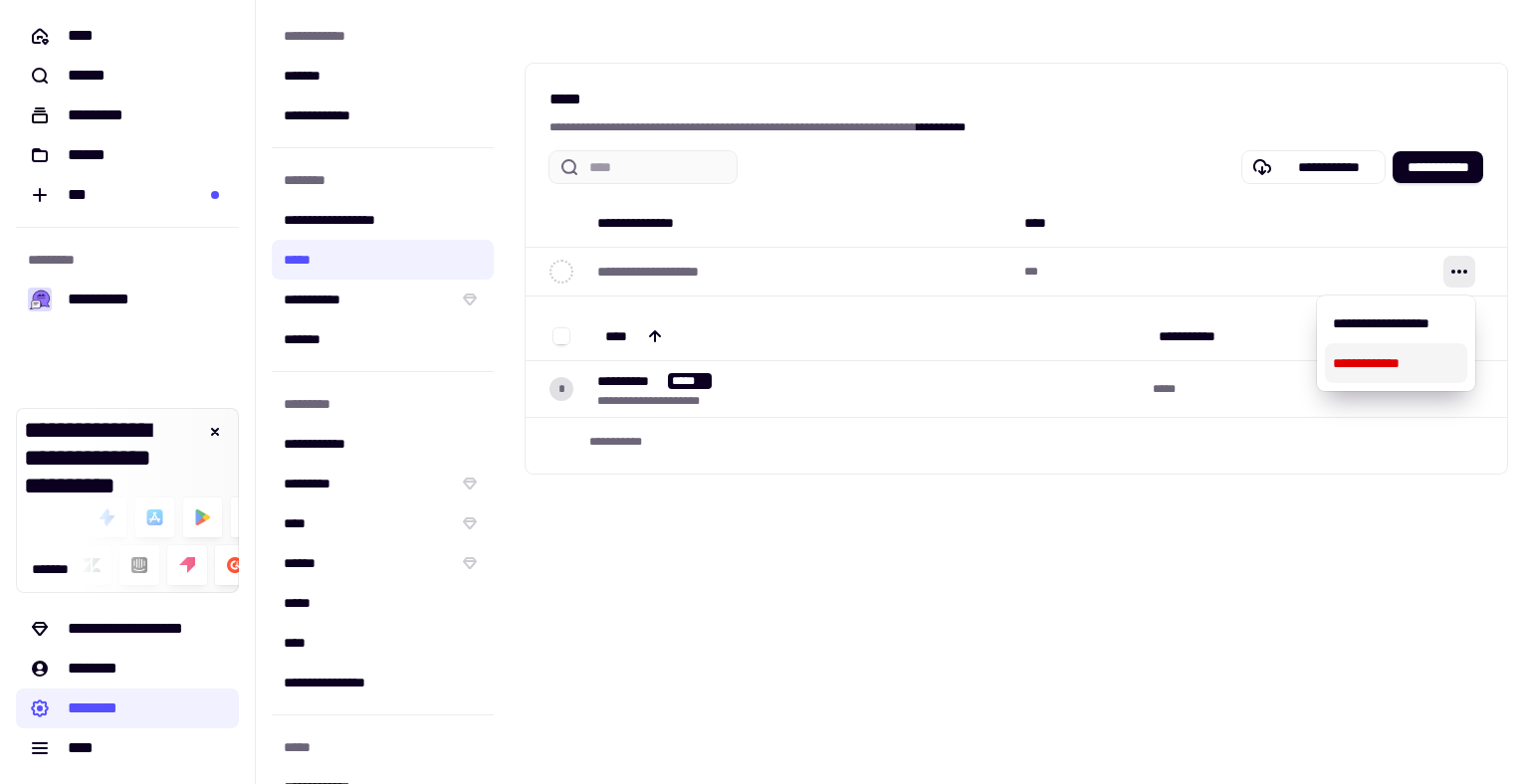 click on "**********" at bounding box center (1396, 363) 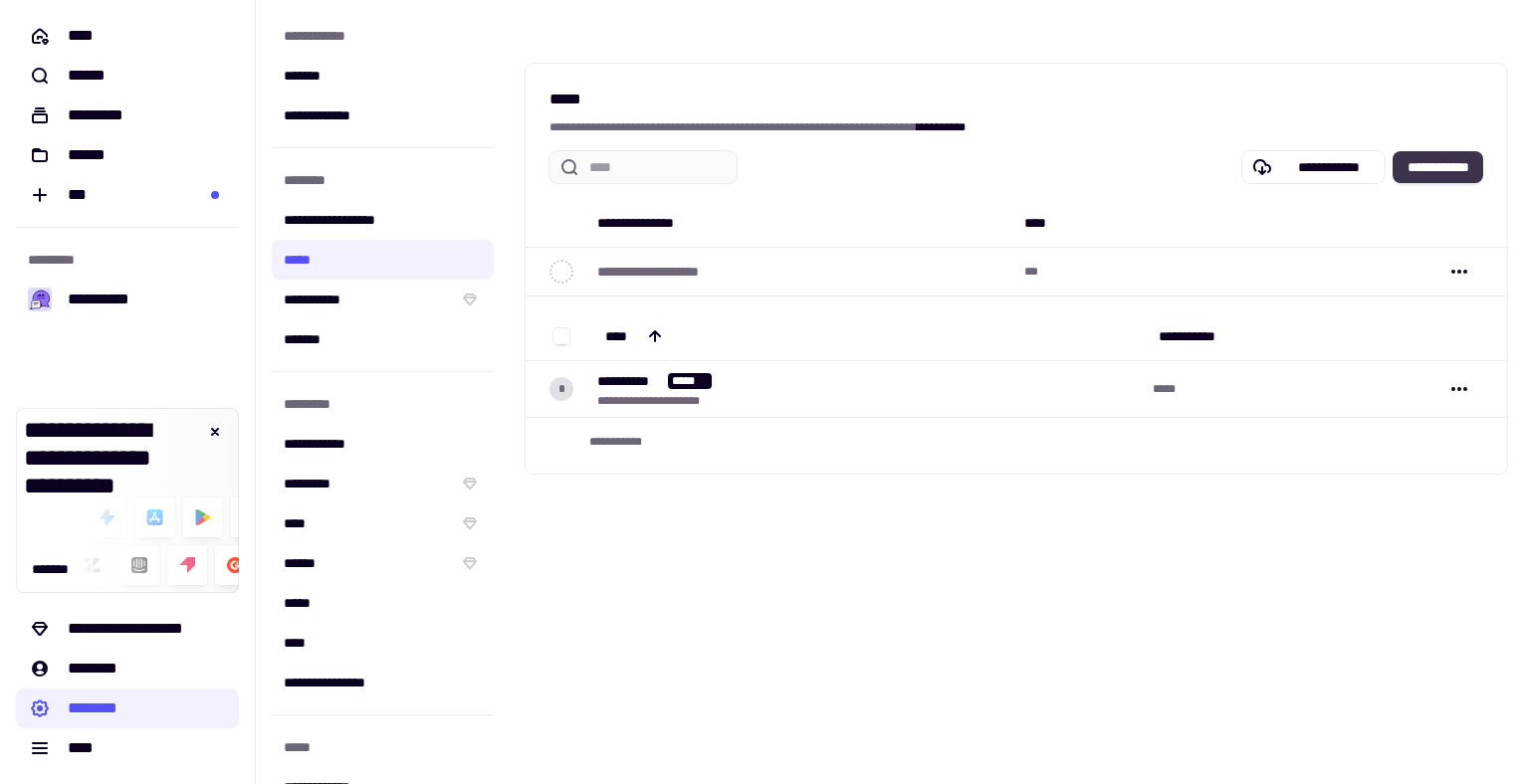 click on "**********" 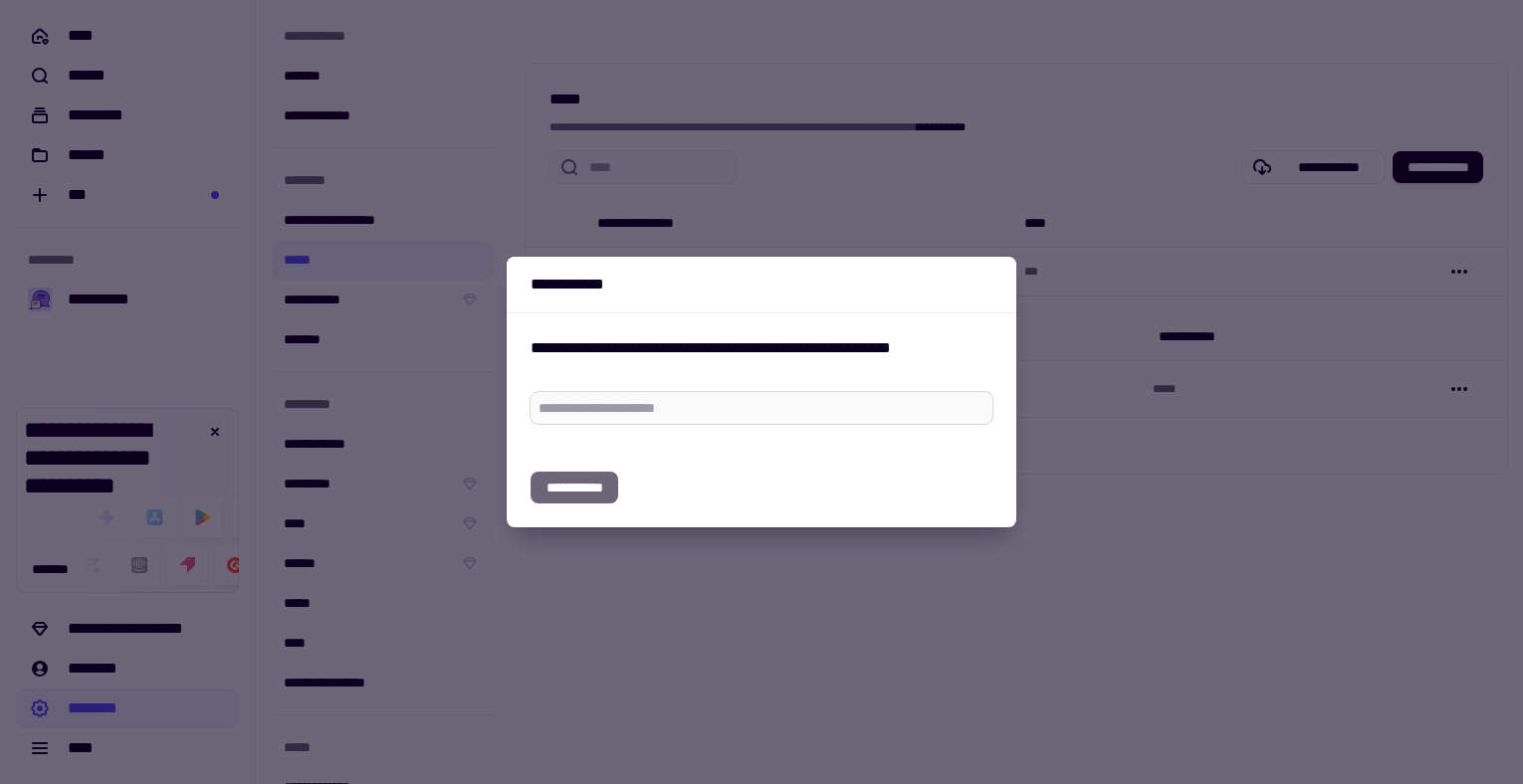 click at bounding box center [762, 408] 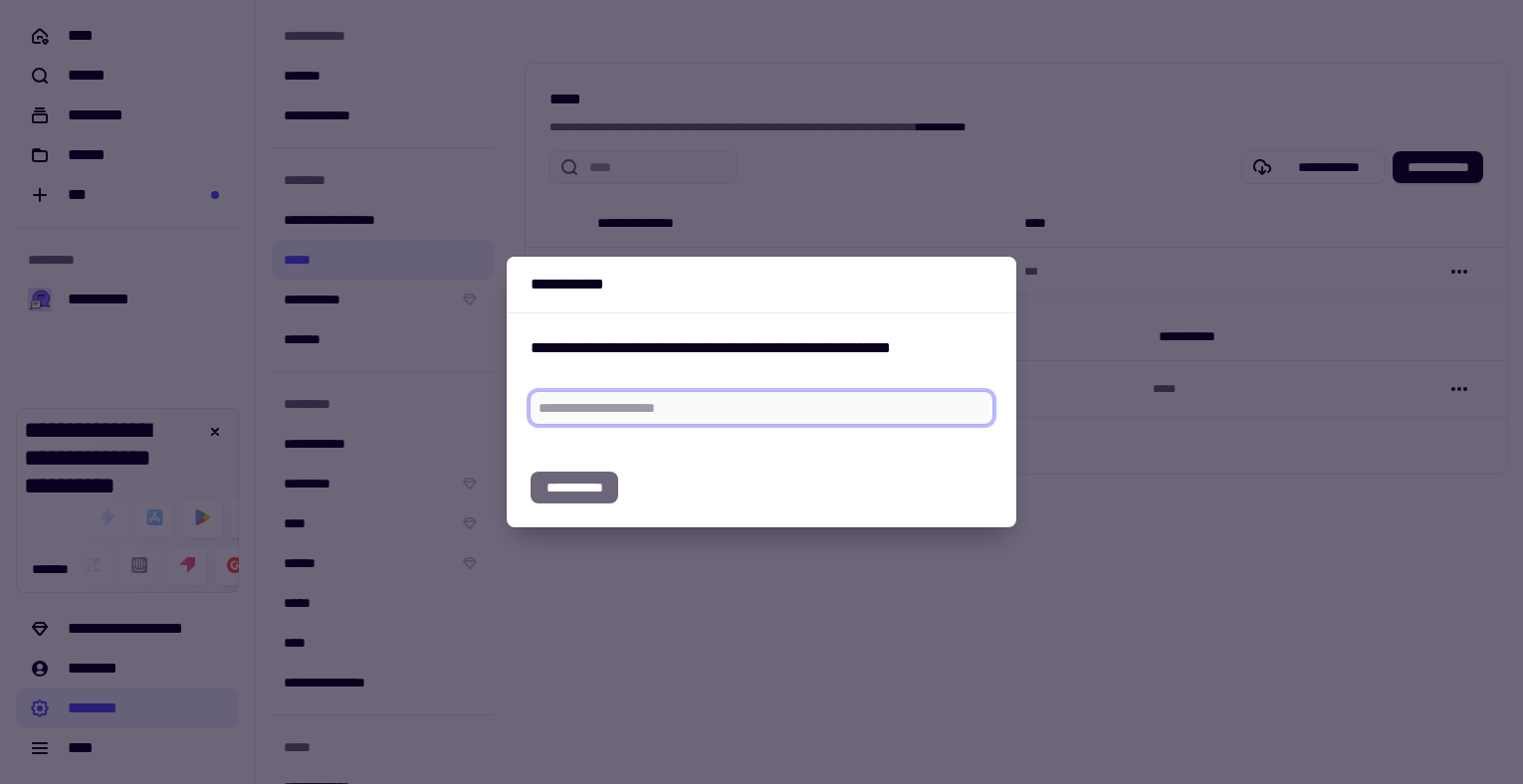 paste on "**********" 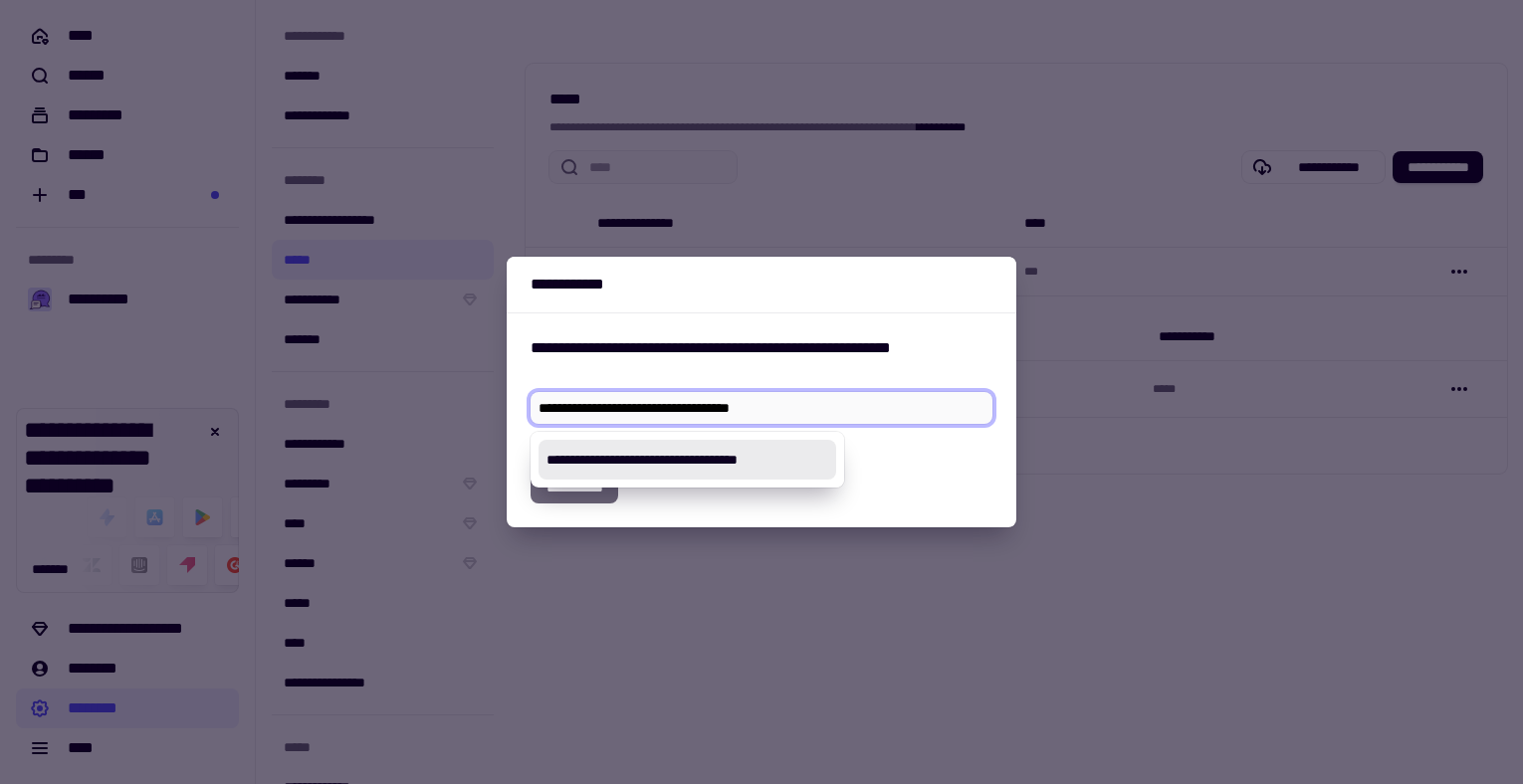 type on "**********" 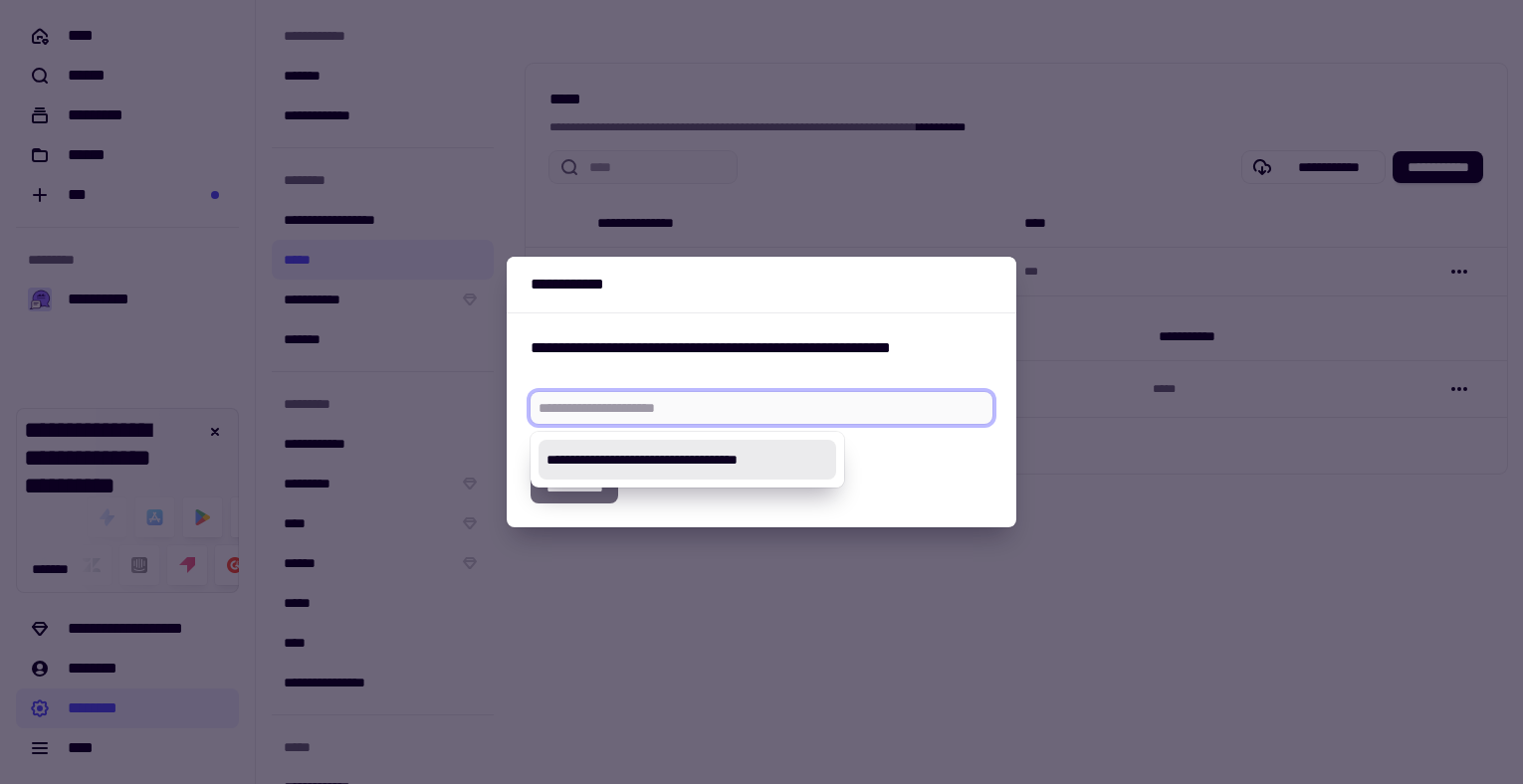 click at bounding box center [762, 392] 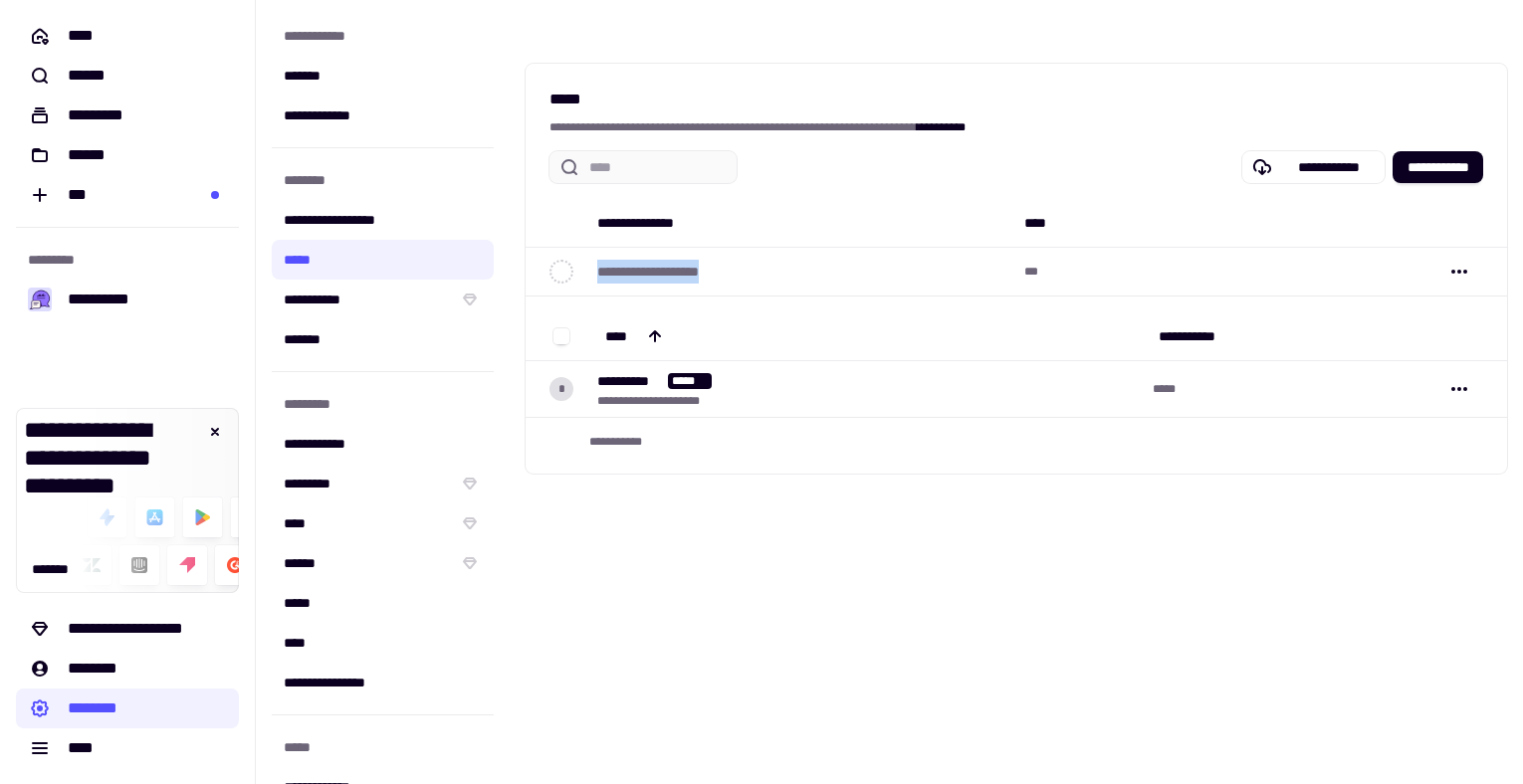 drag, startPoint x: 759, startPoint y: 273, endPoint x: 590, endPoint y: 275, distance: 169.01183 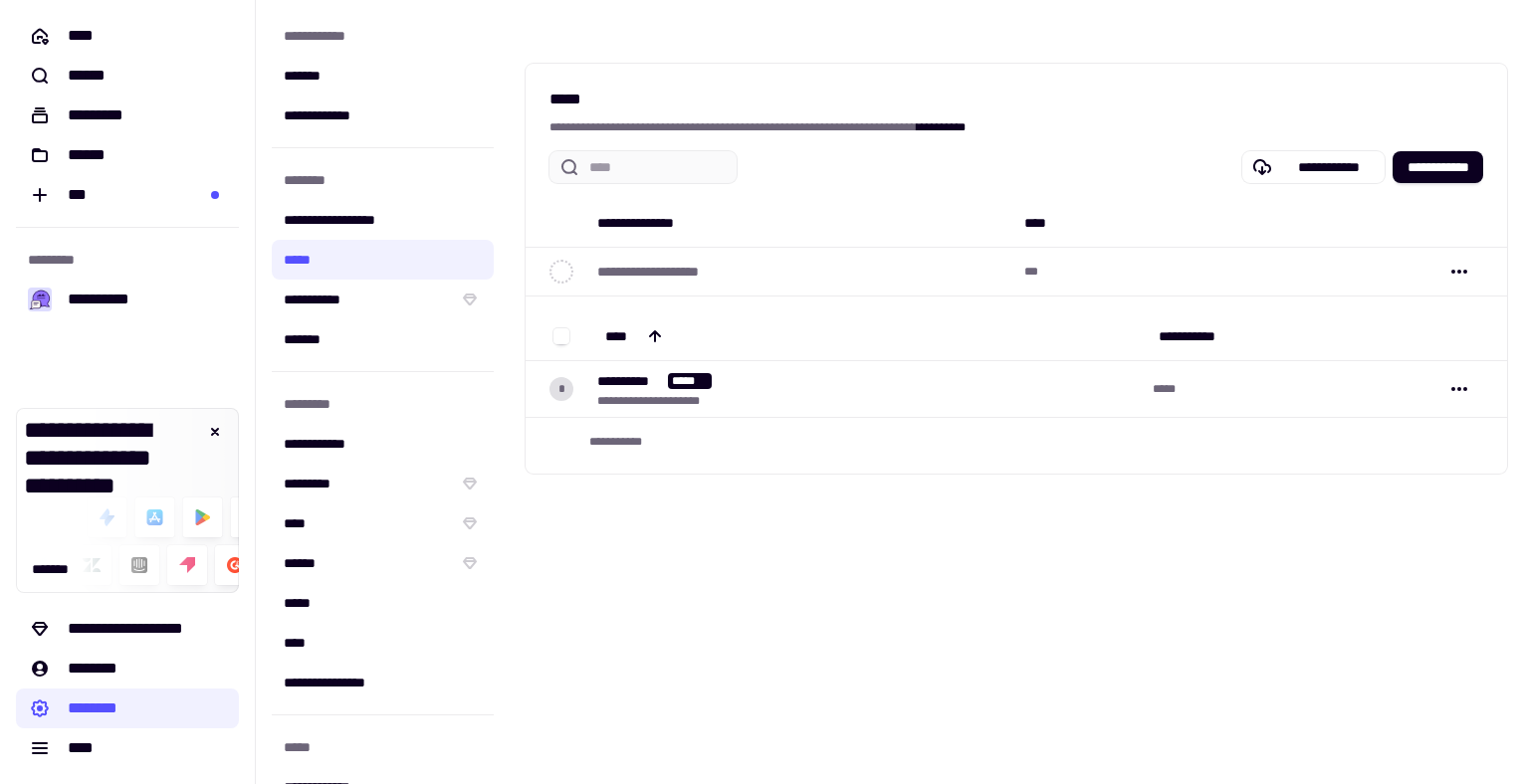 click on "**********" at bounding box center (1016, 269) 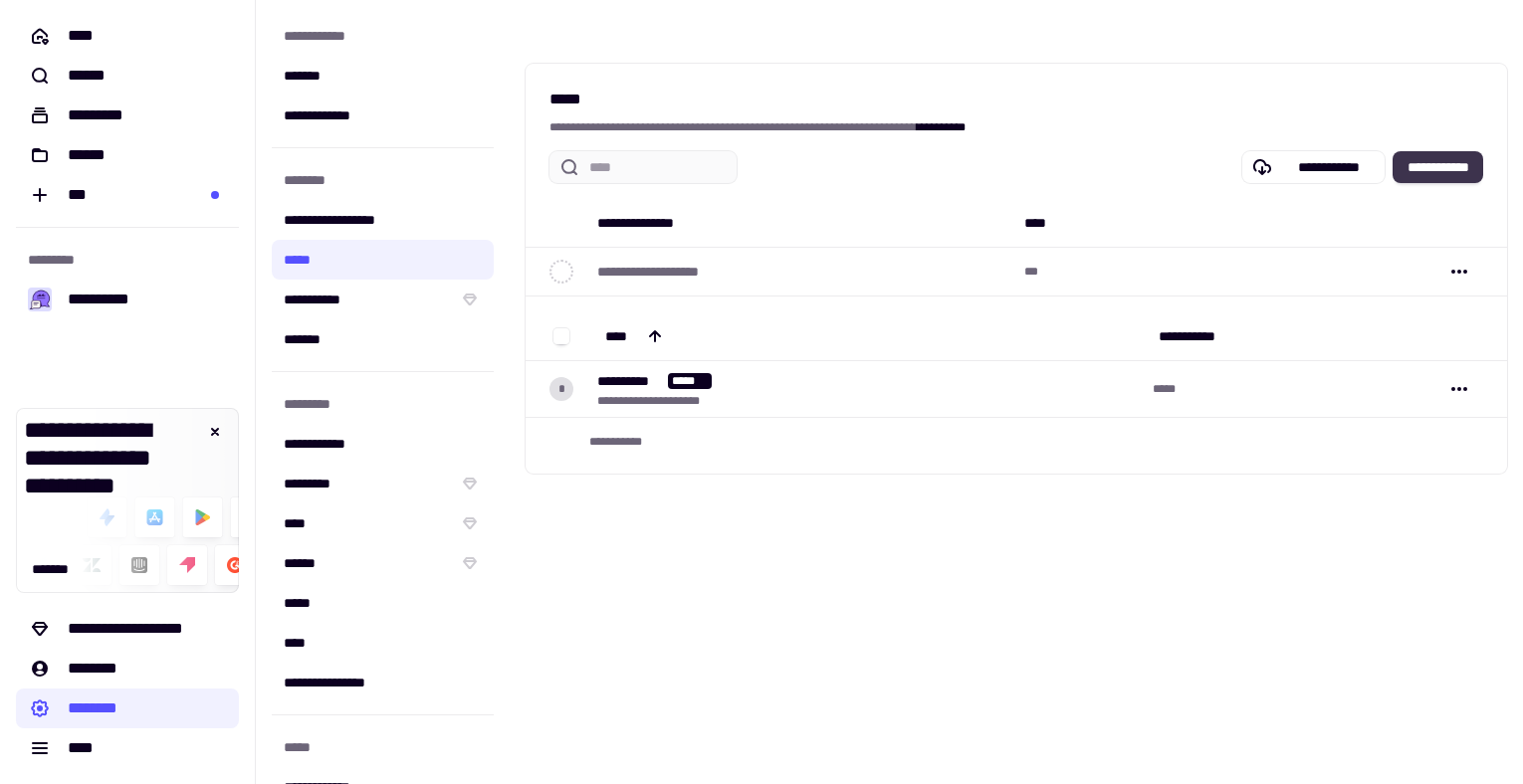 click on "**********" 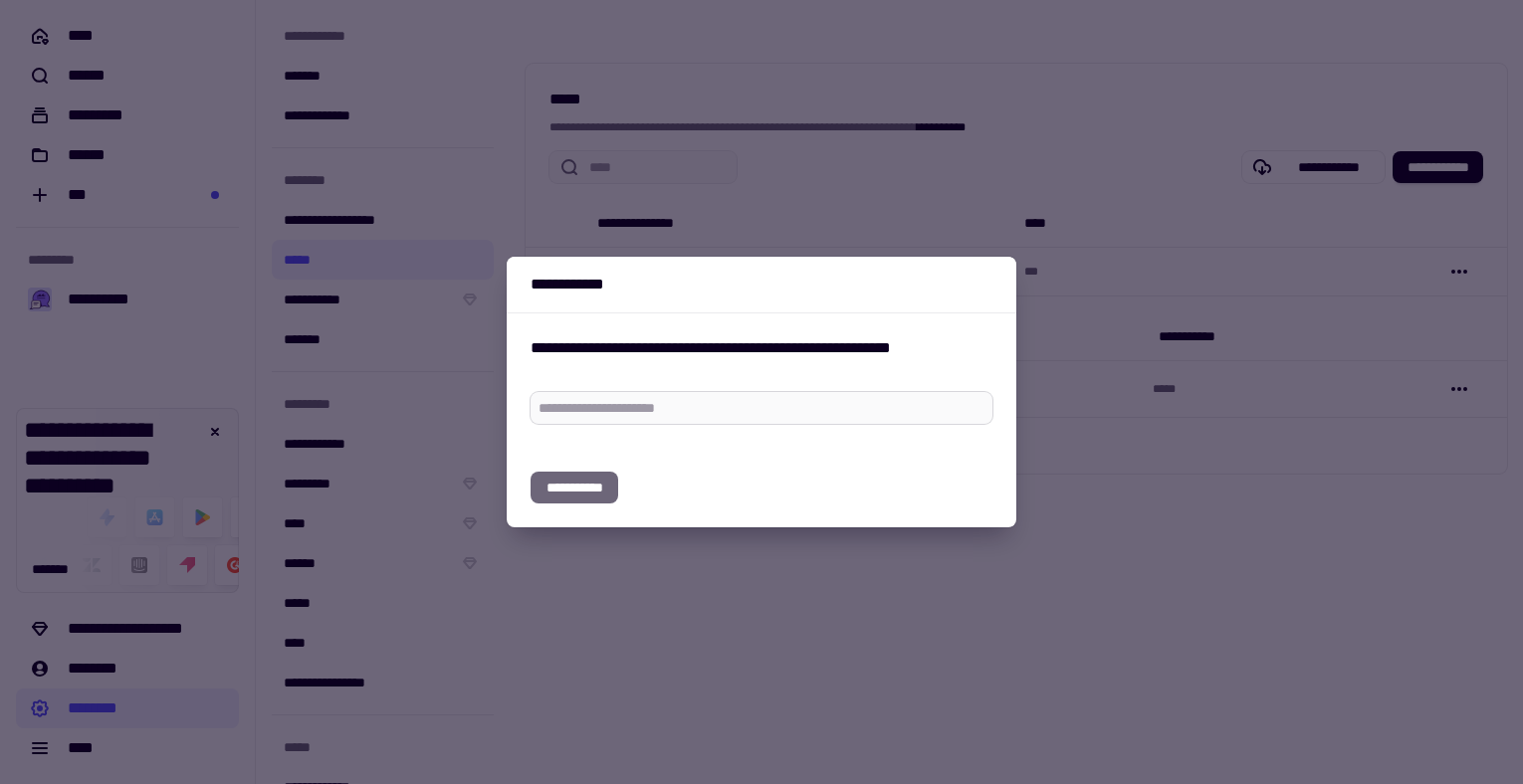 type 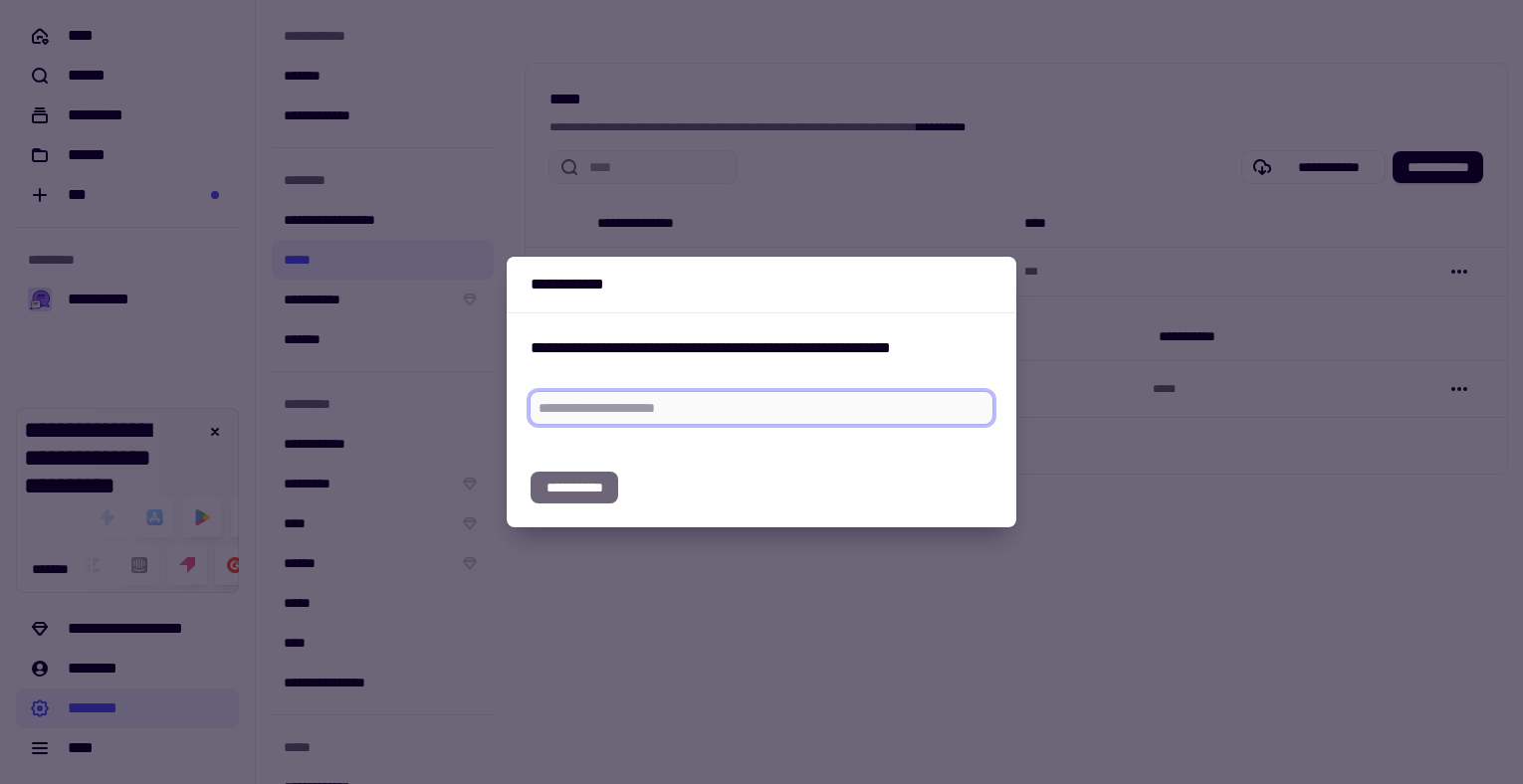click at bounding box center (762, 408) 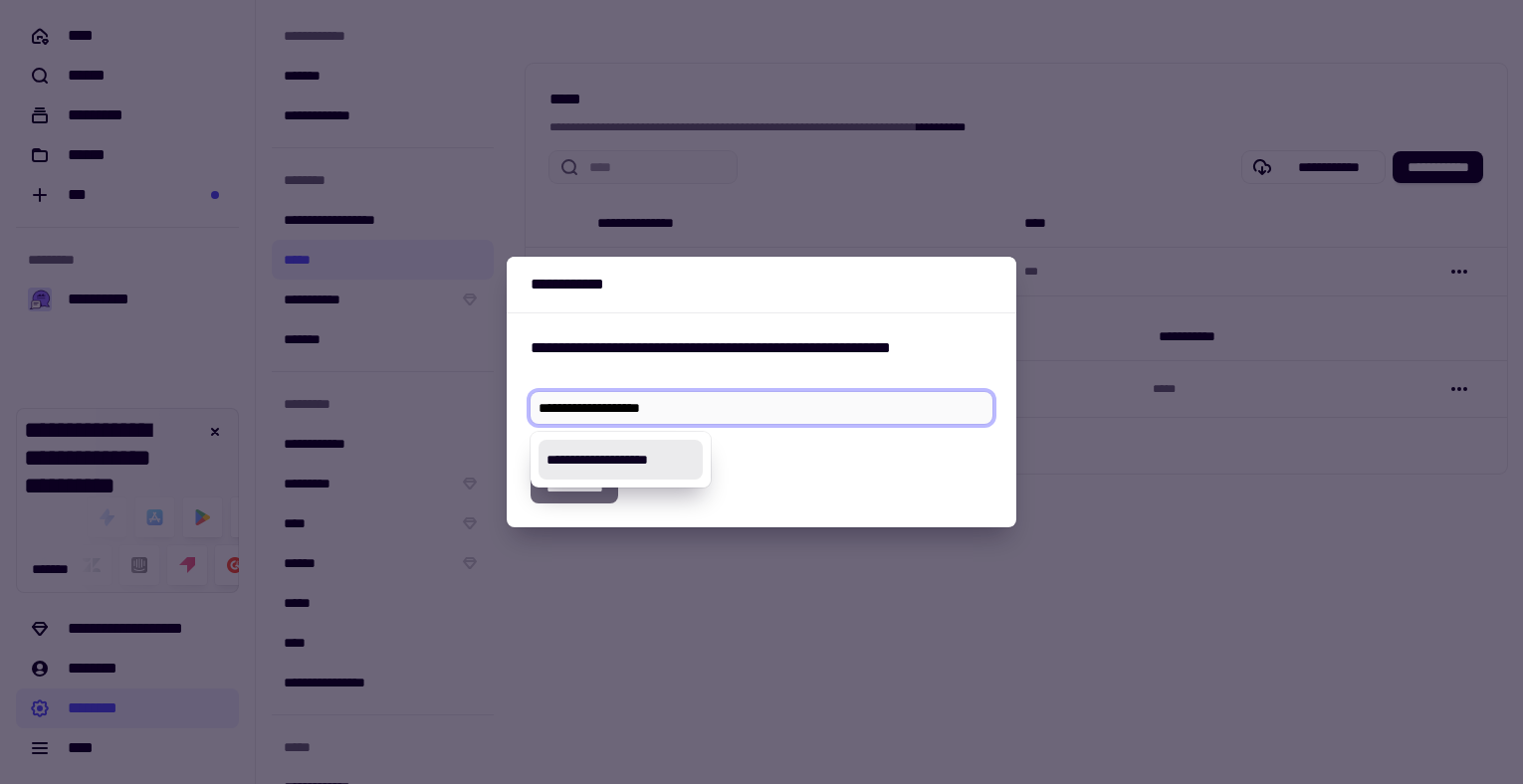 click on "**********" at bounding box center [762, 408] 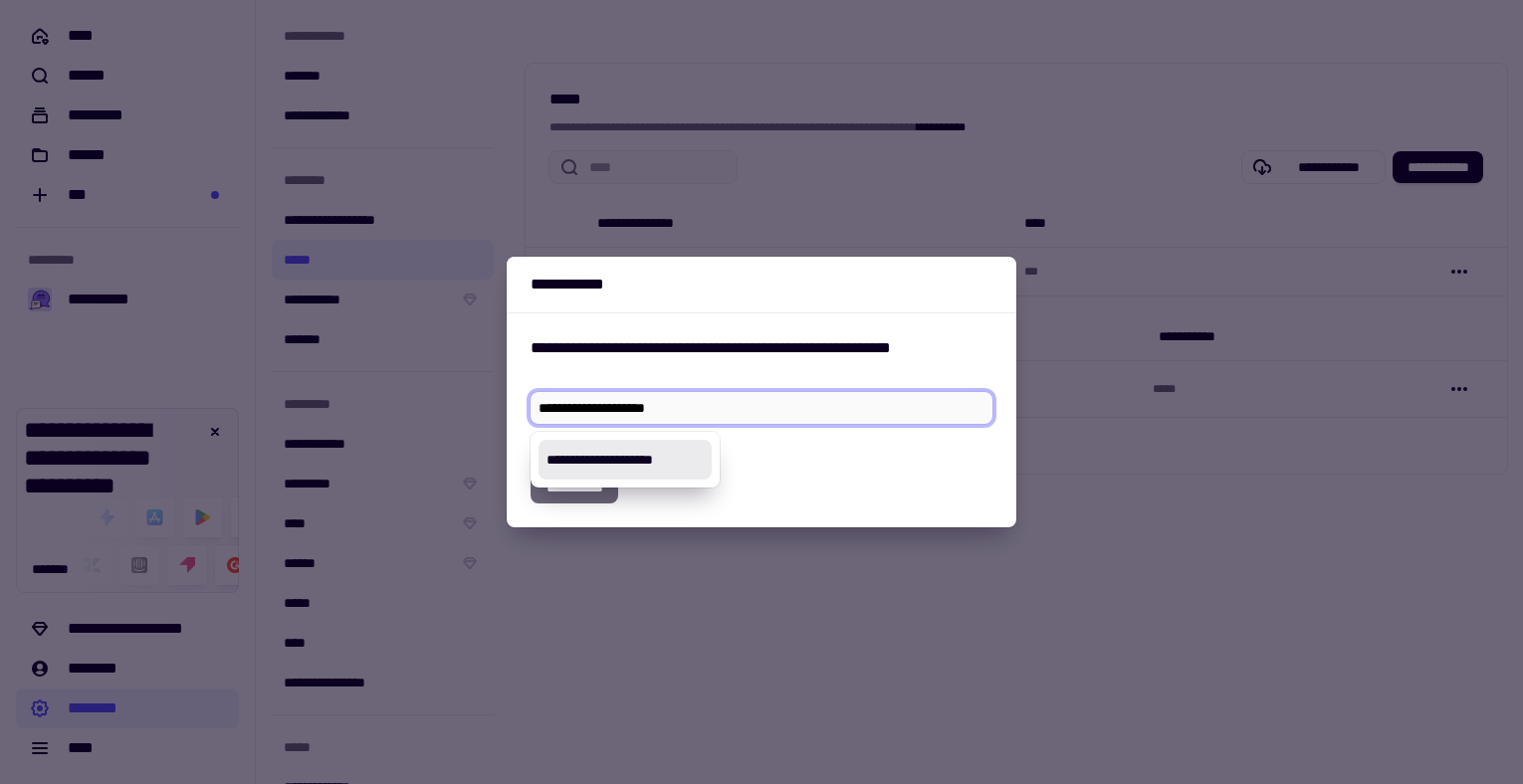 click on "**********" at bounding box center (762, 408) 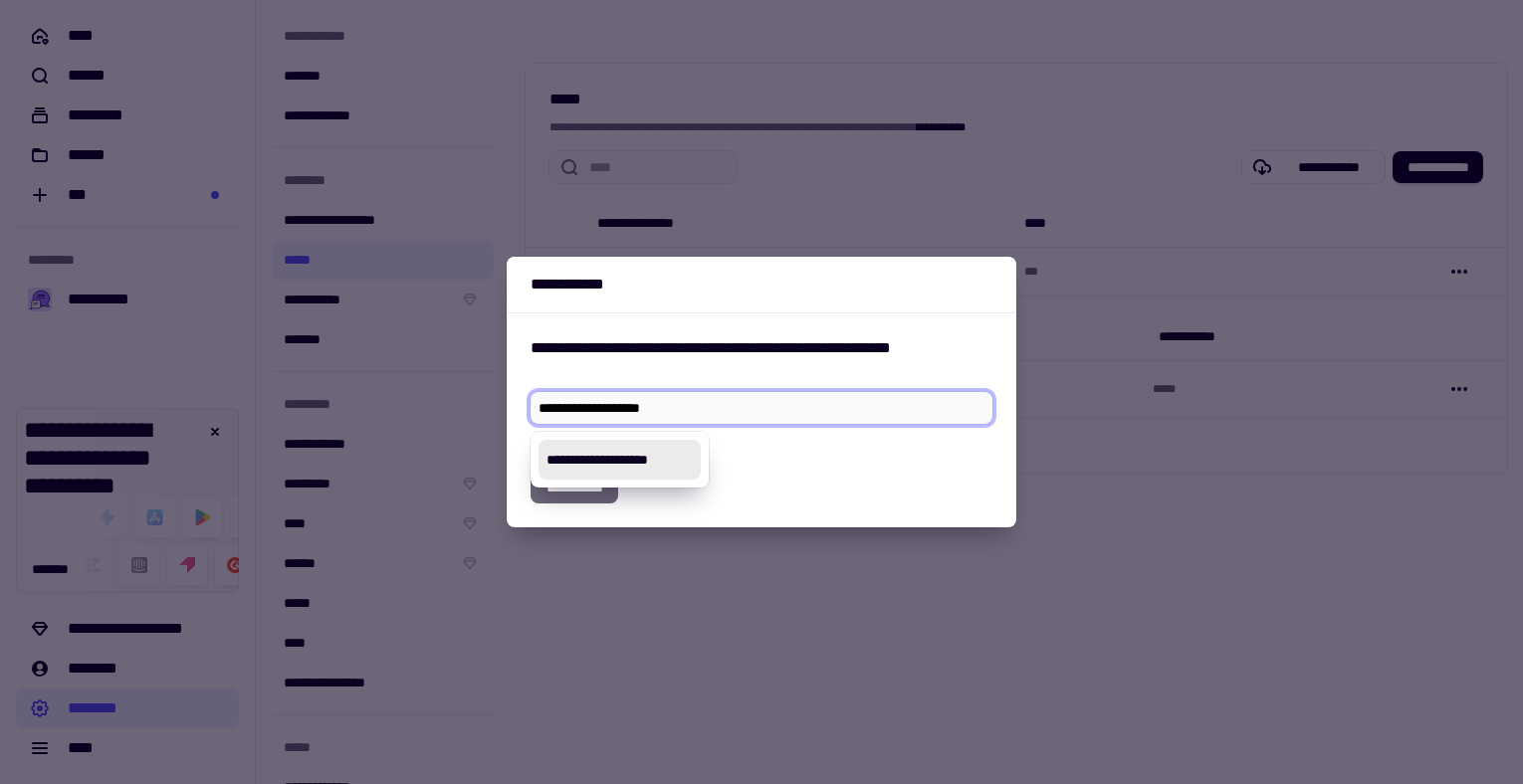 type on "**********" 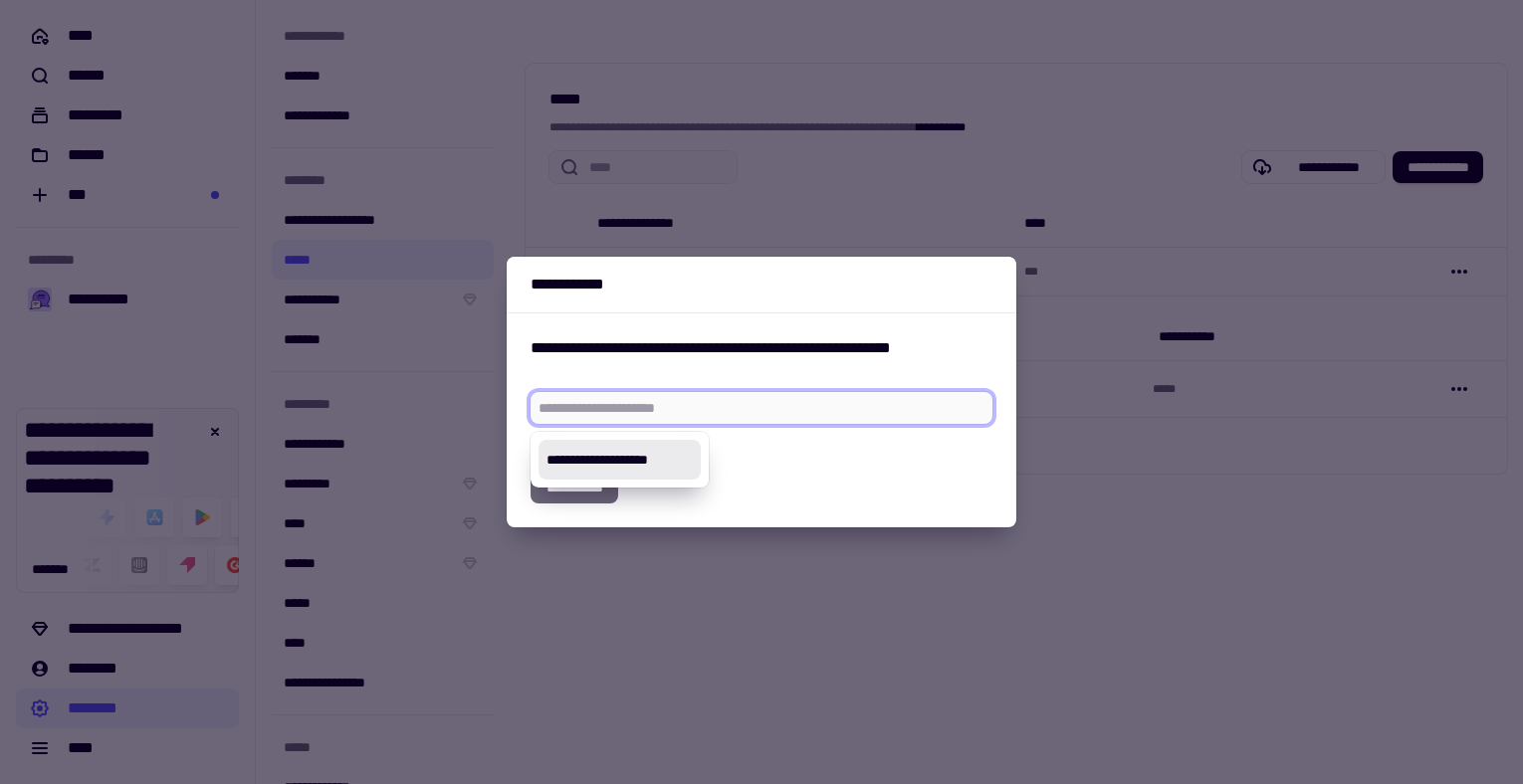 click on "**********" 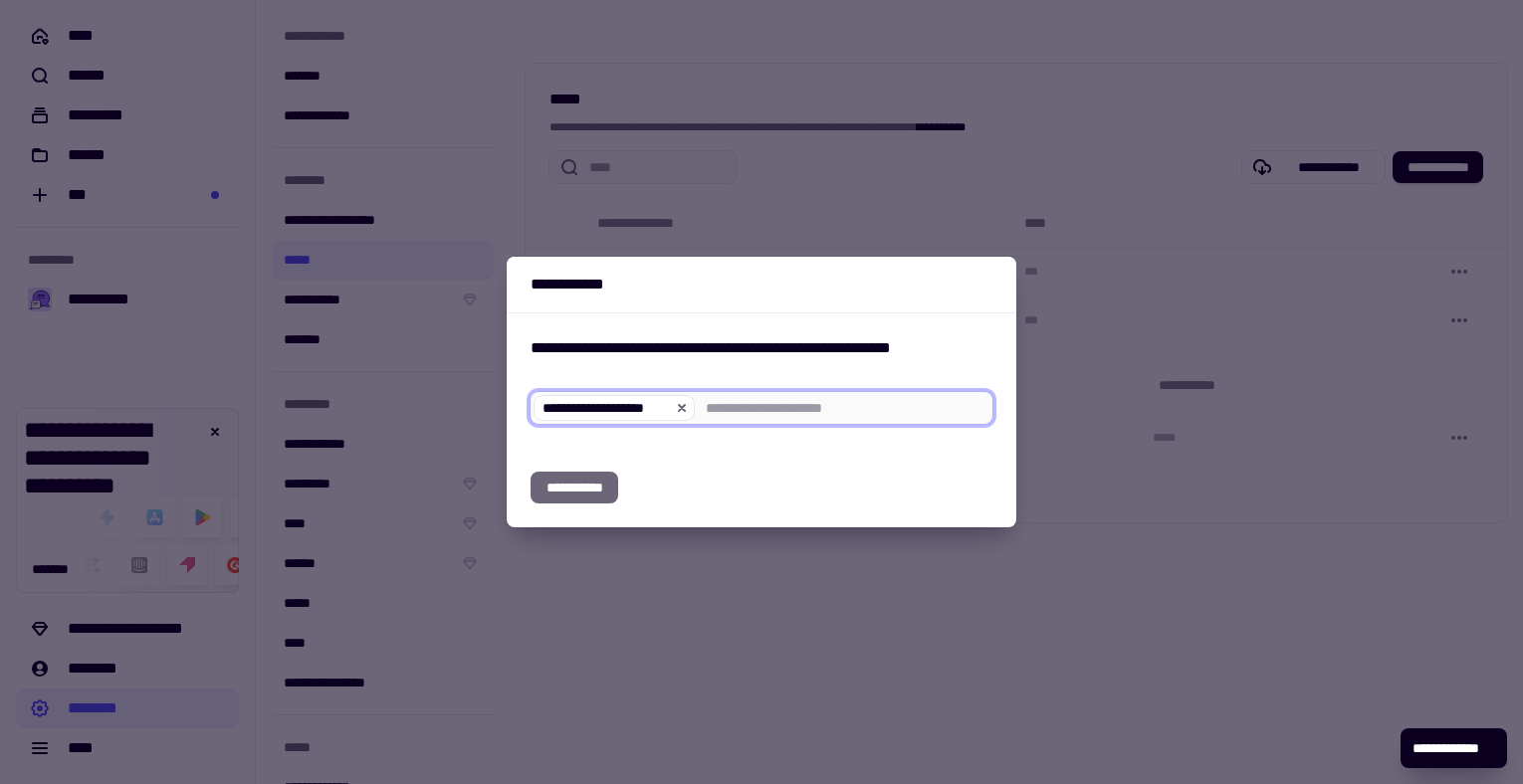 click at bounding box center [762, 392] 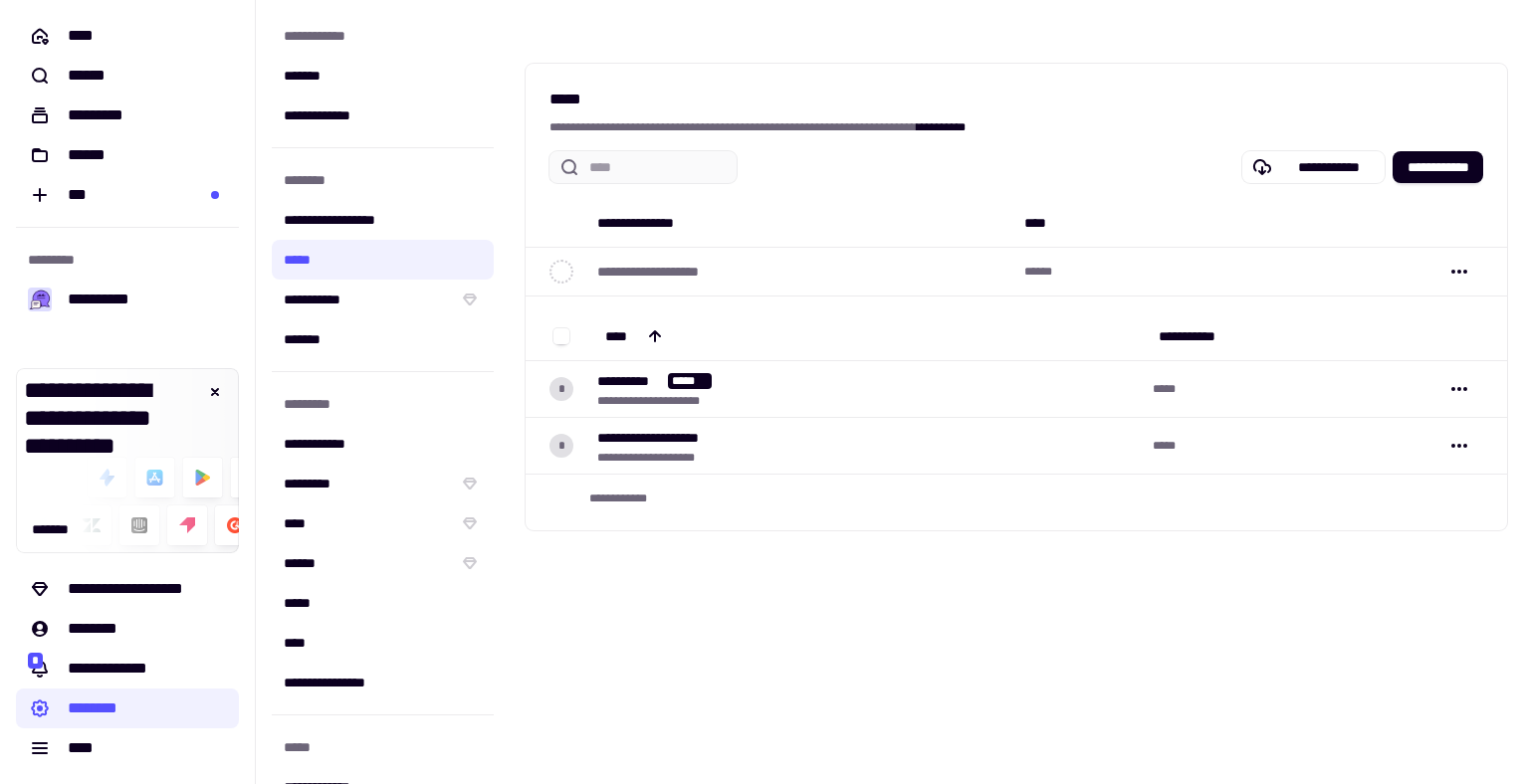 scroll, scrollTop: 0, scrollLeft: 0, axis: both 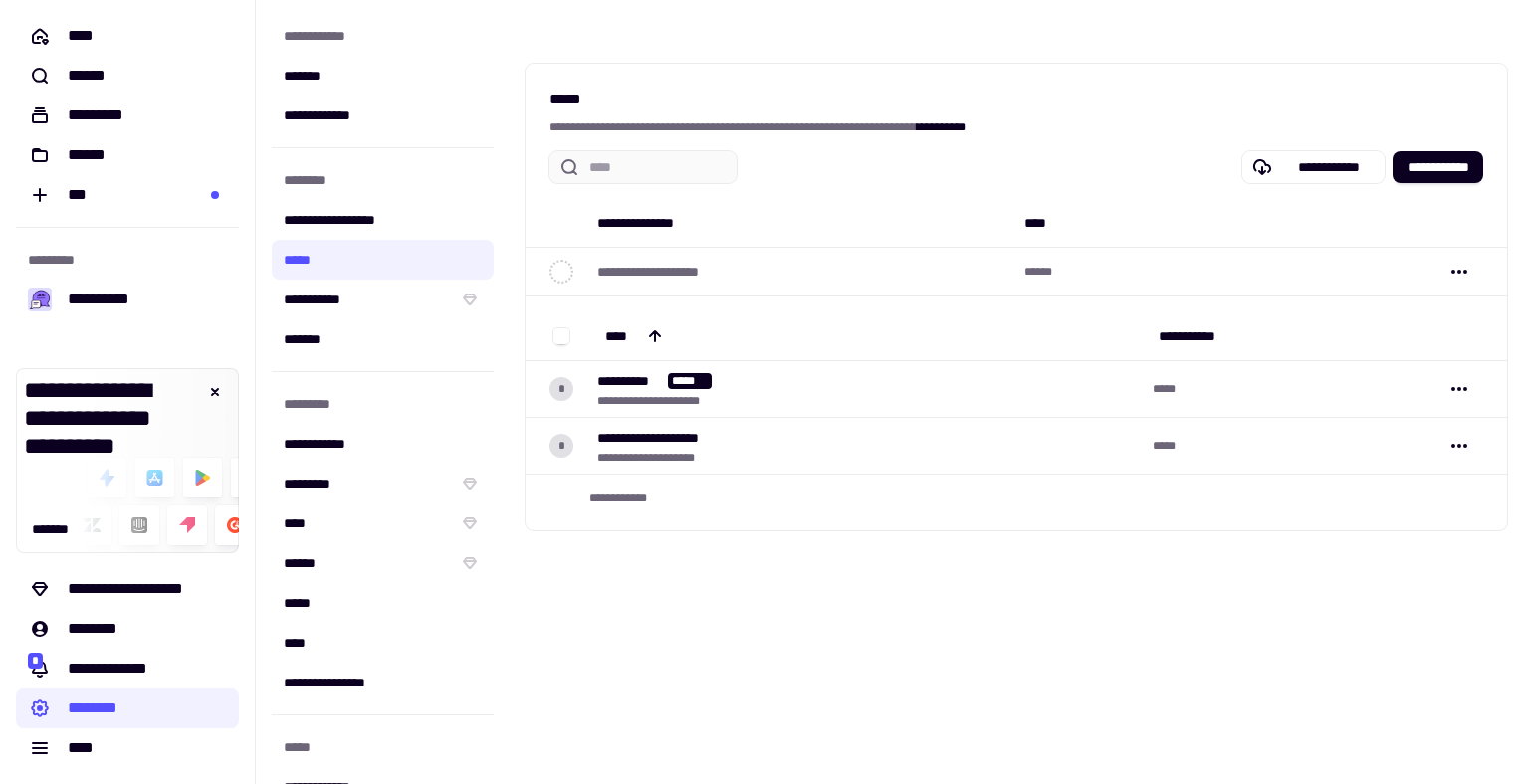 click on "**********" at bounding box center (1016, 392) 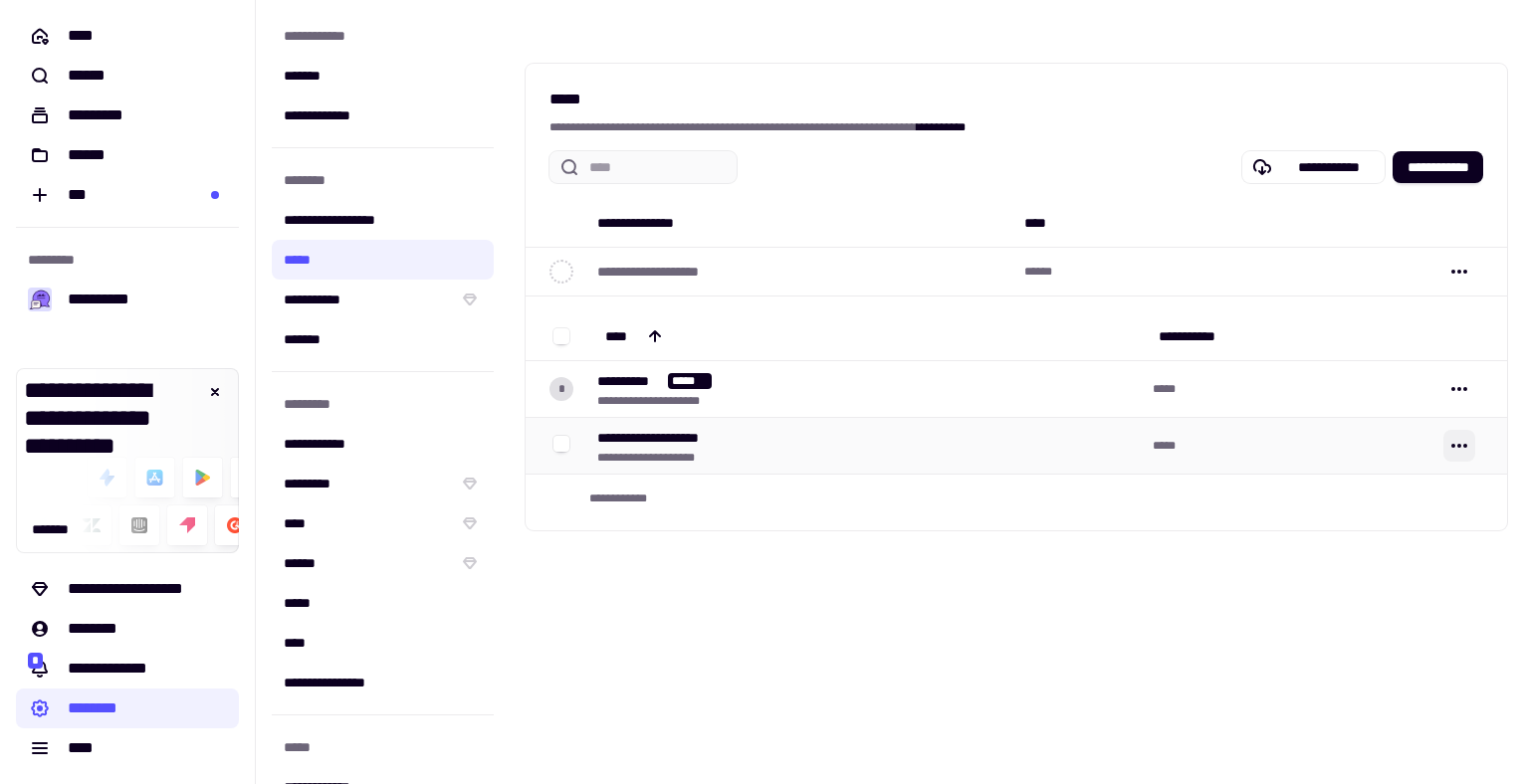 click 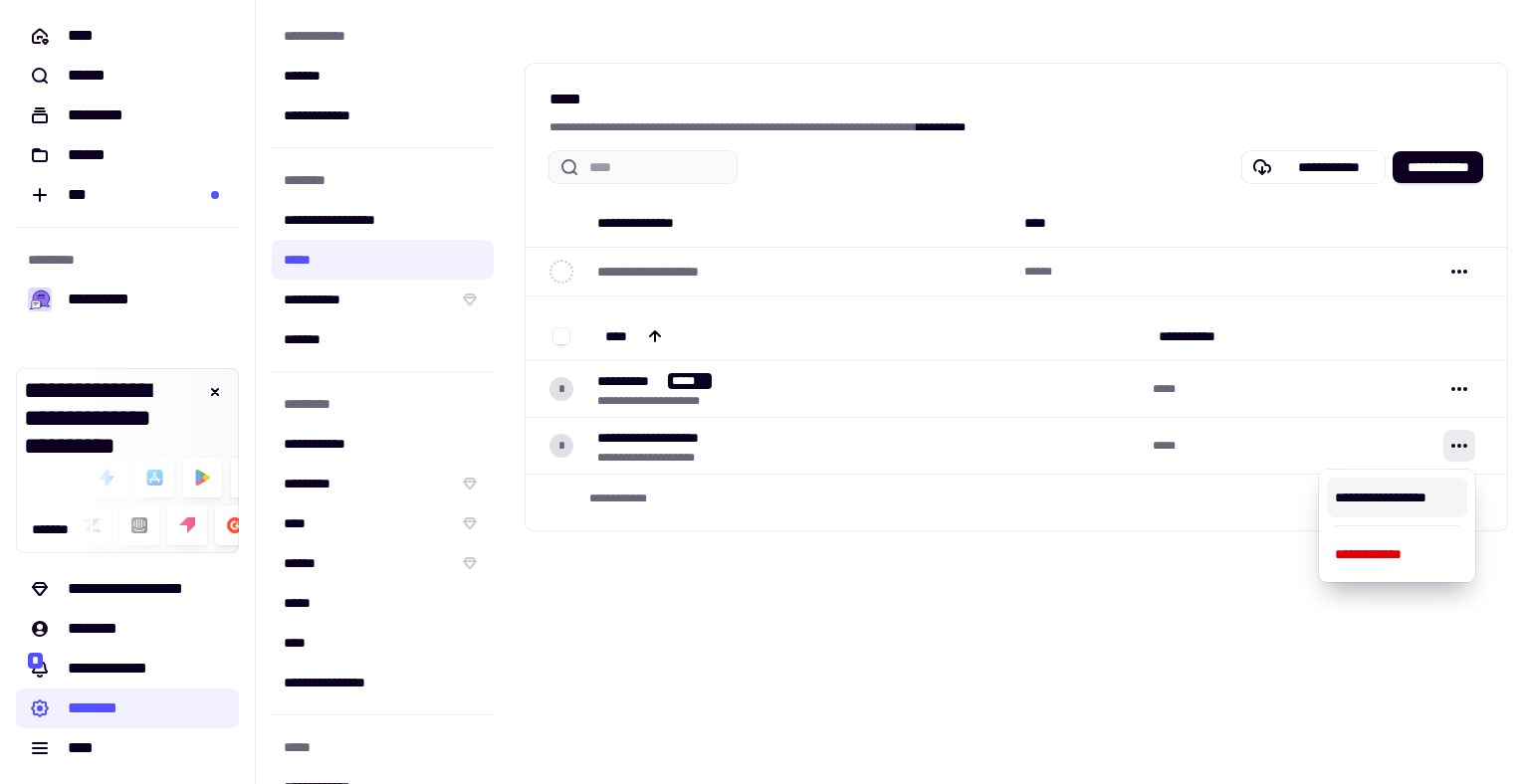 click on "**********" at bounding box center (1016, 392) 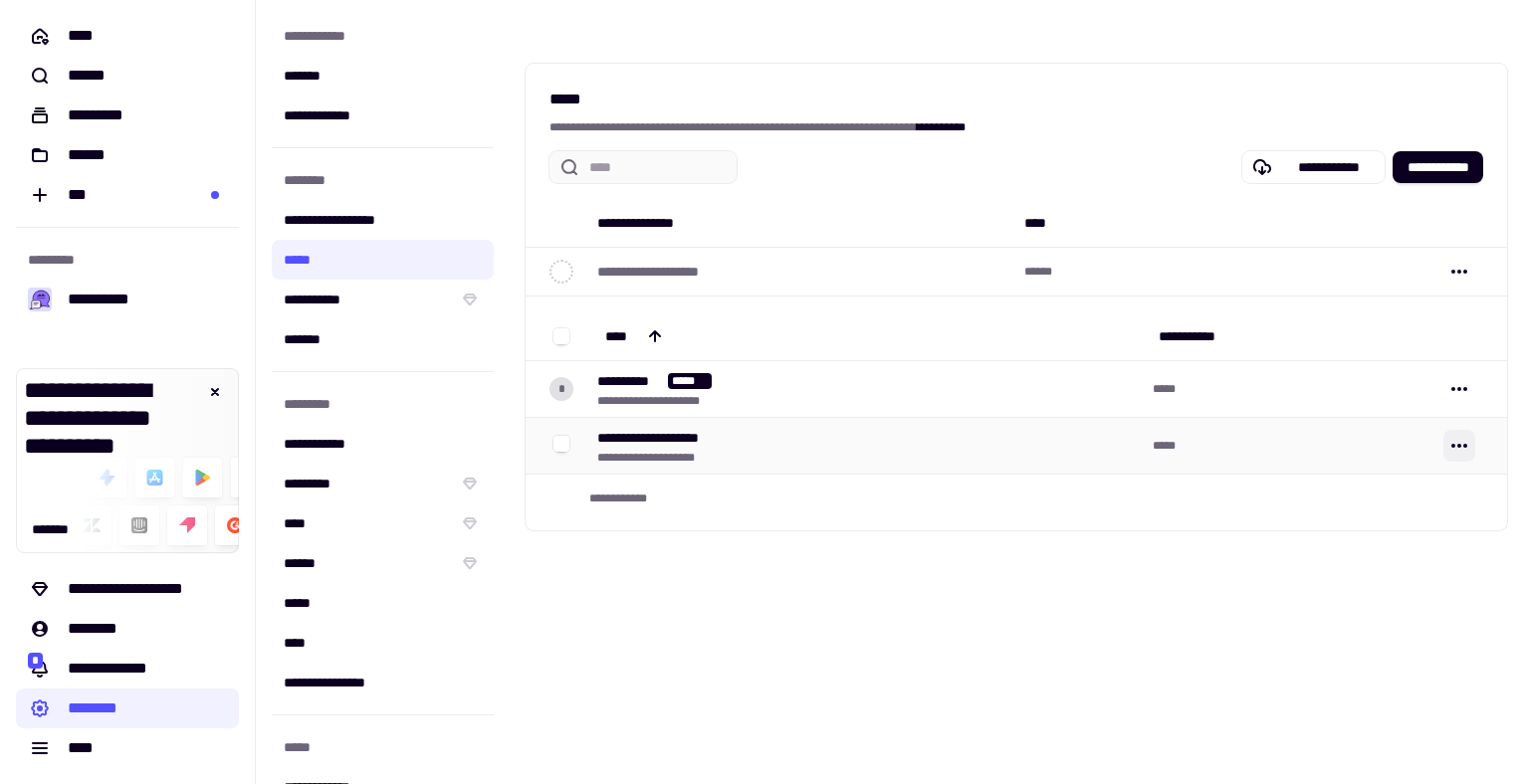 click 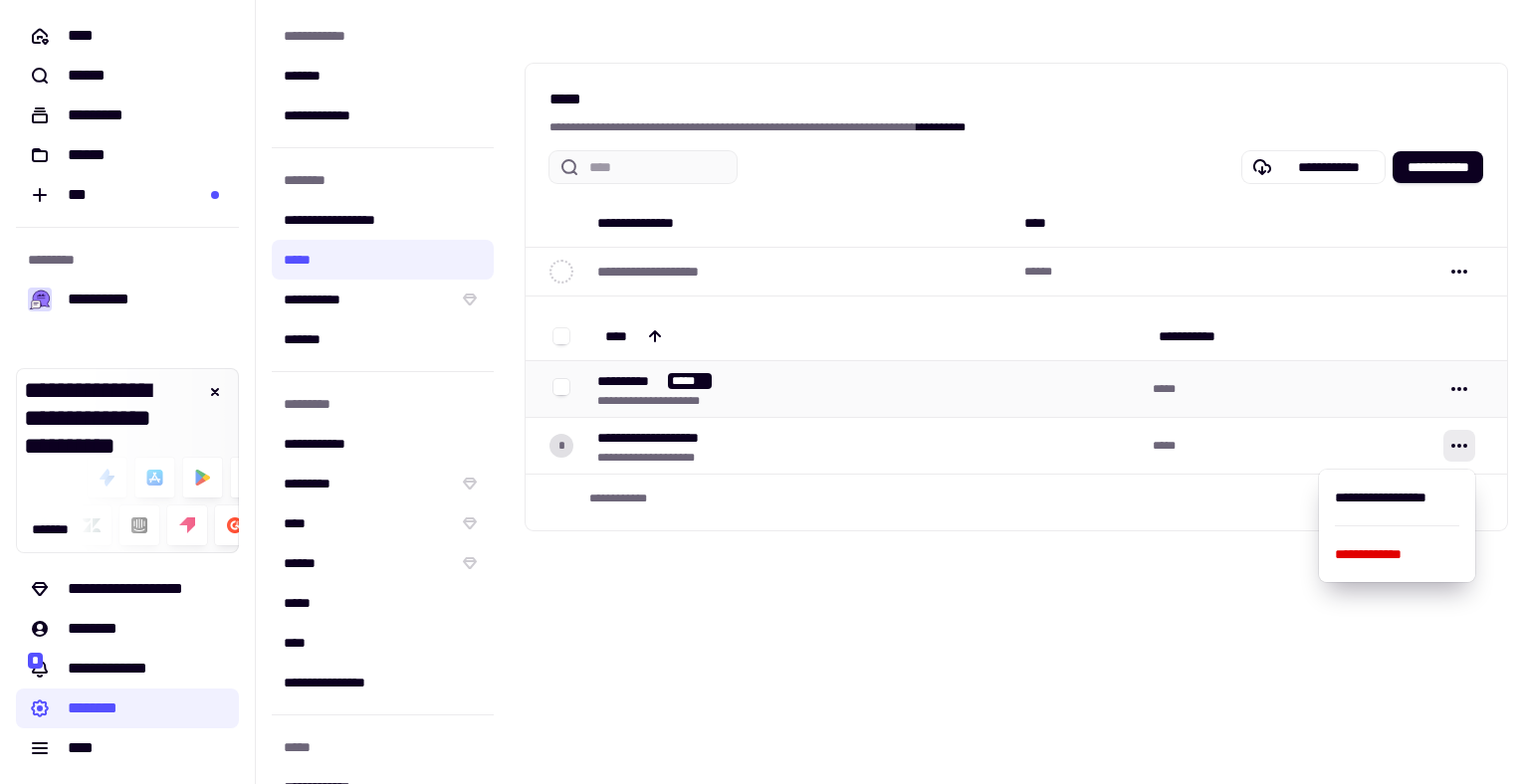 type 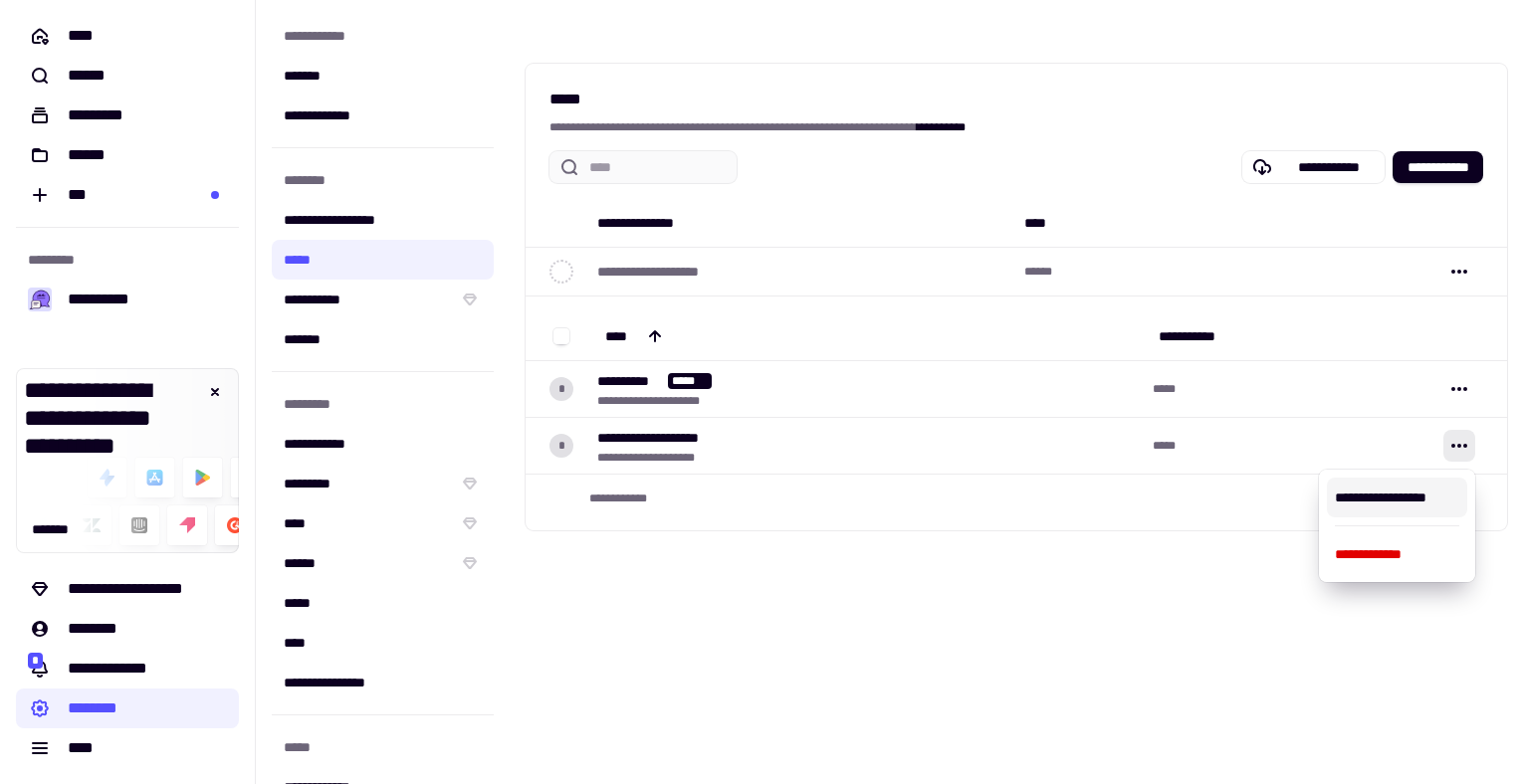 click on "**********" at bounding box center (1397, 497) 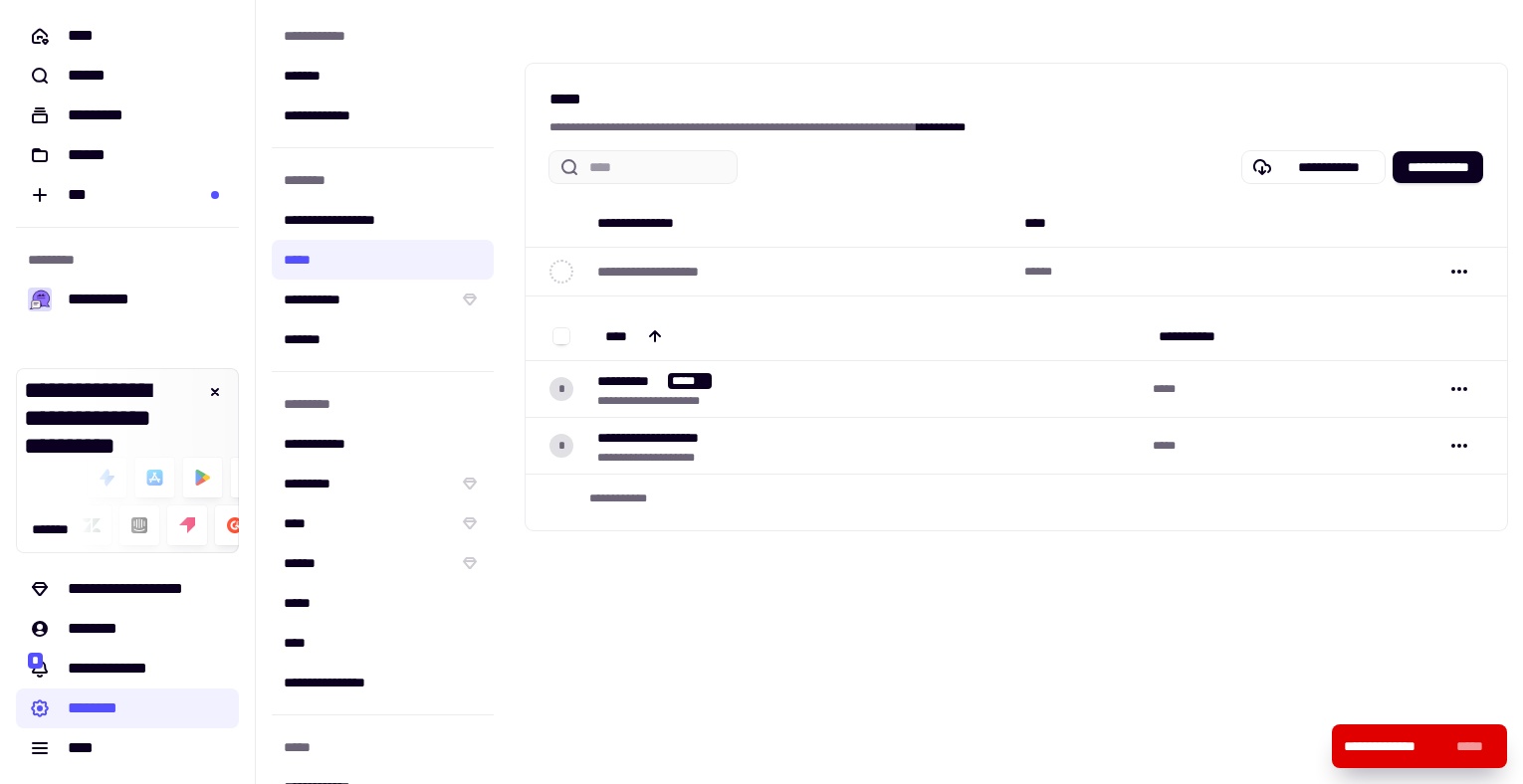 click on "**********" at bounding box center (1016, 392) 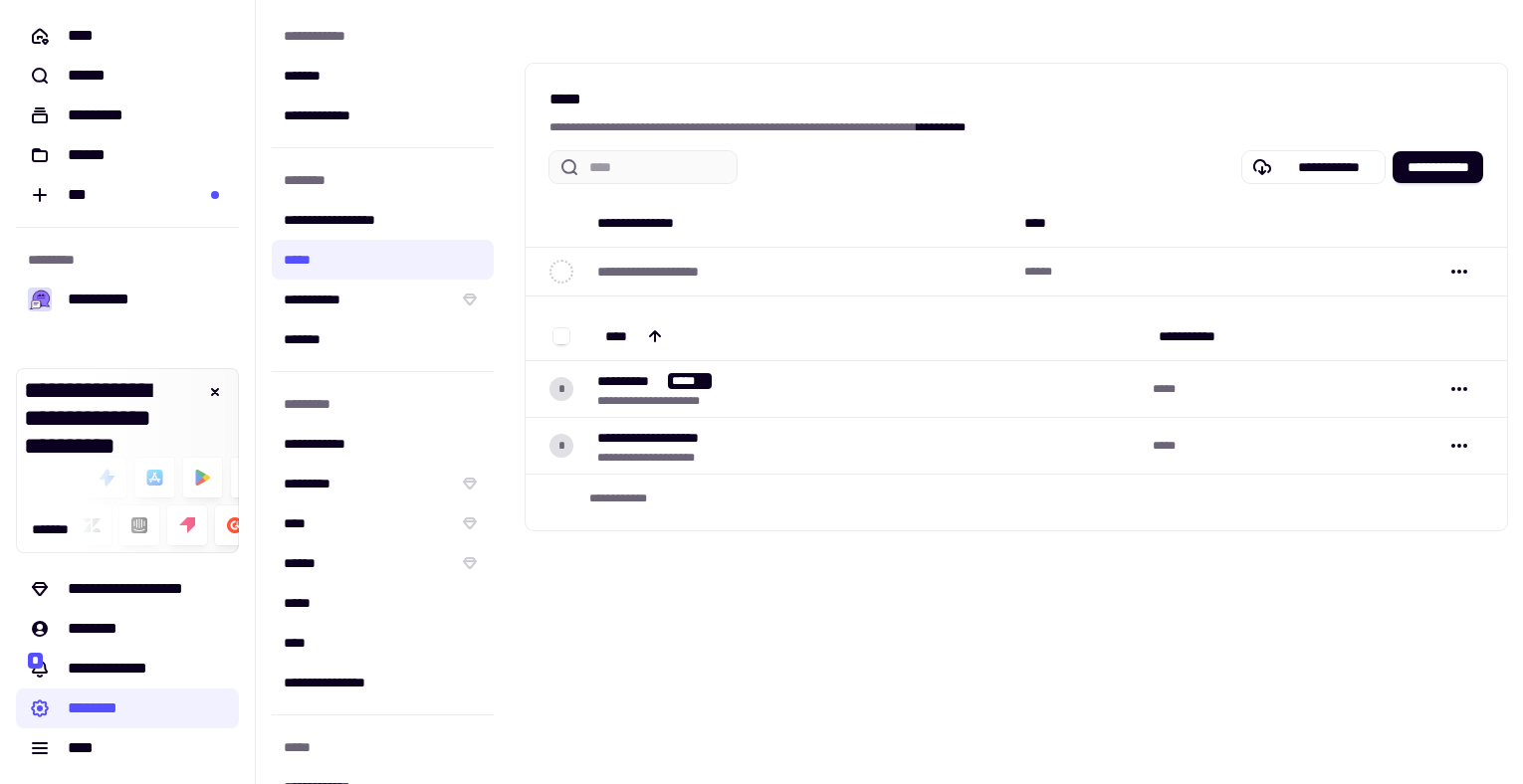 scroll, scrollTop: 0, scrollLeft: 0, axis: both 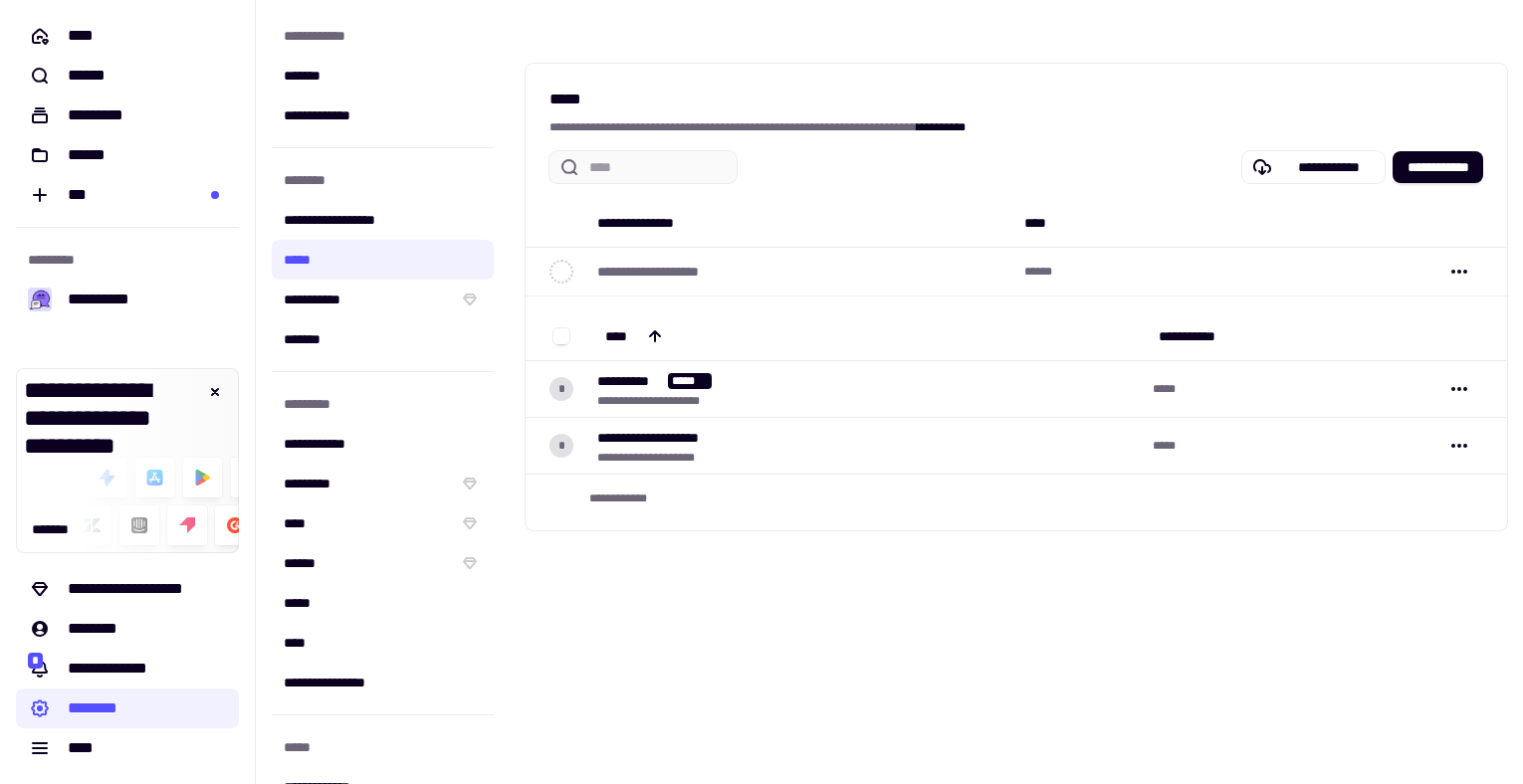 click on "********" 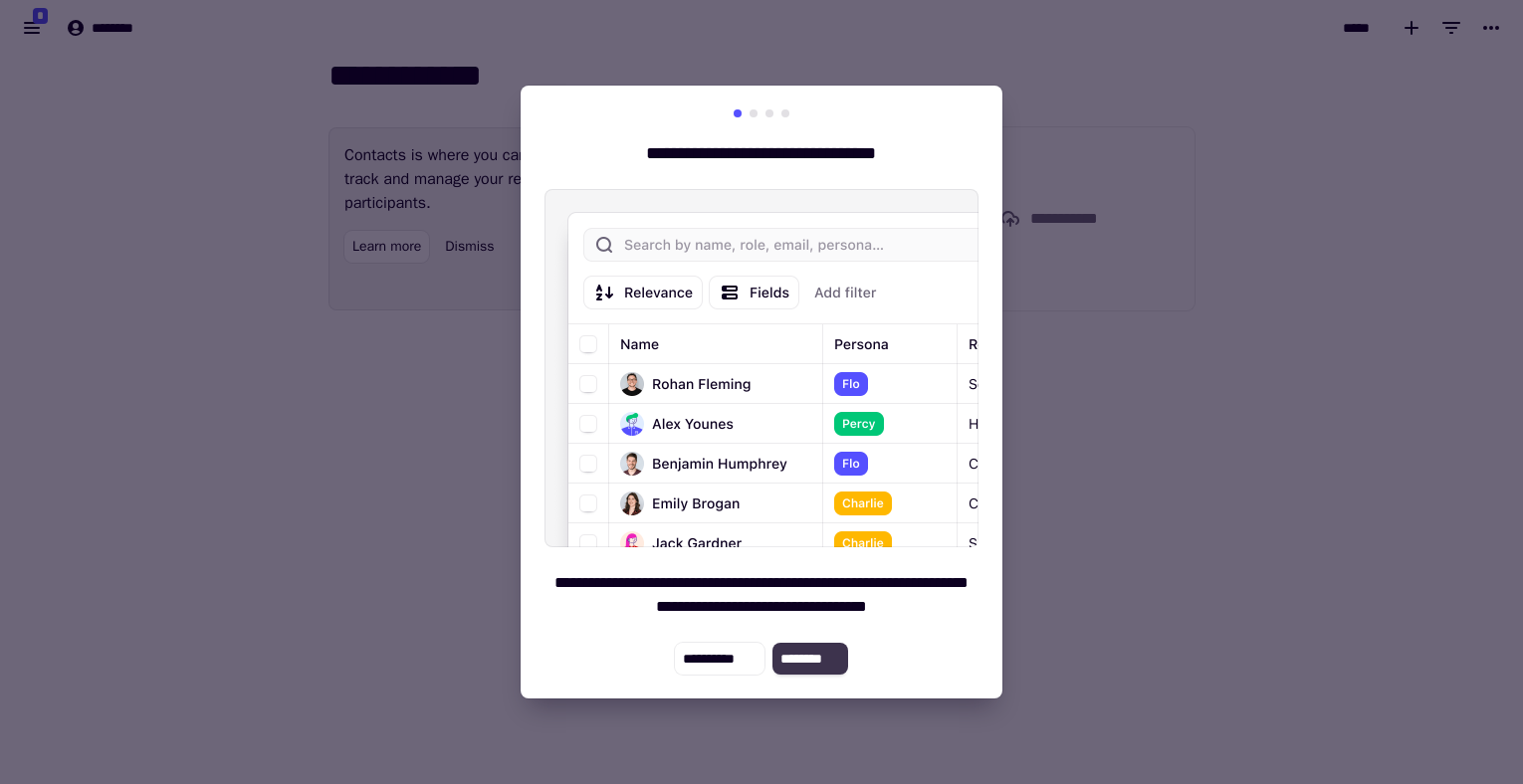 click on "********" 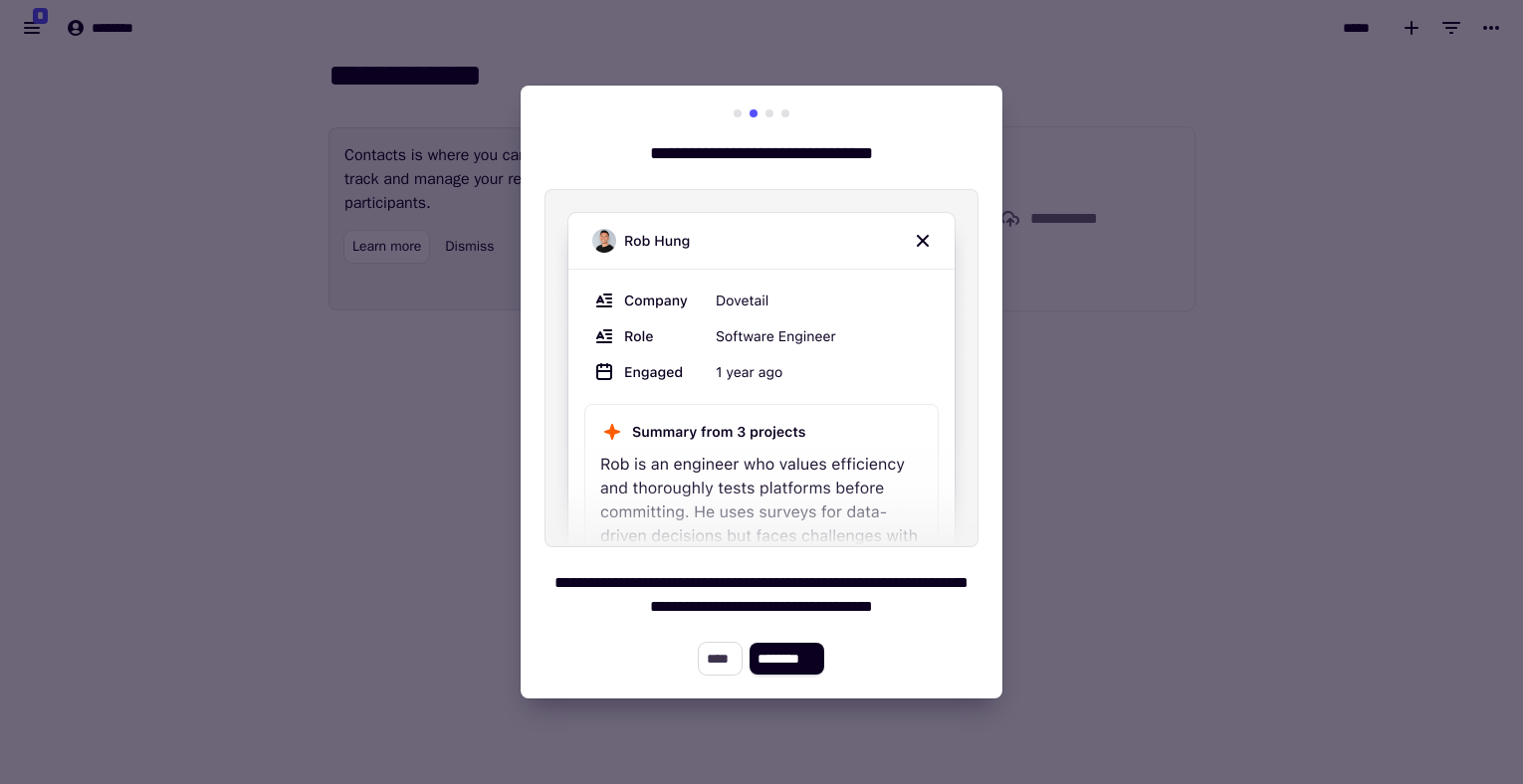 click on "****" 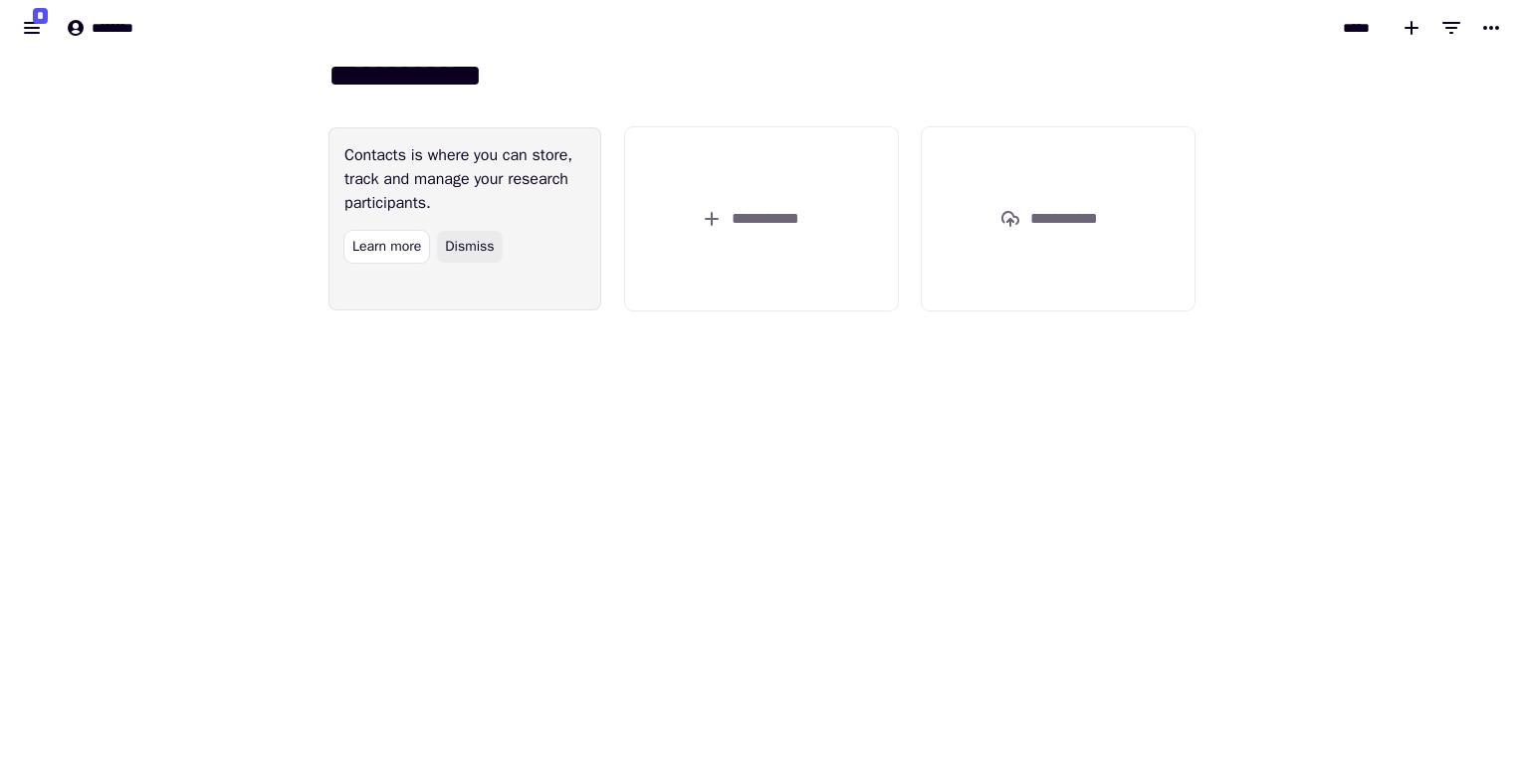 click on "Dismiss" 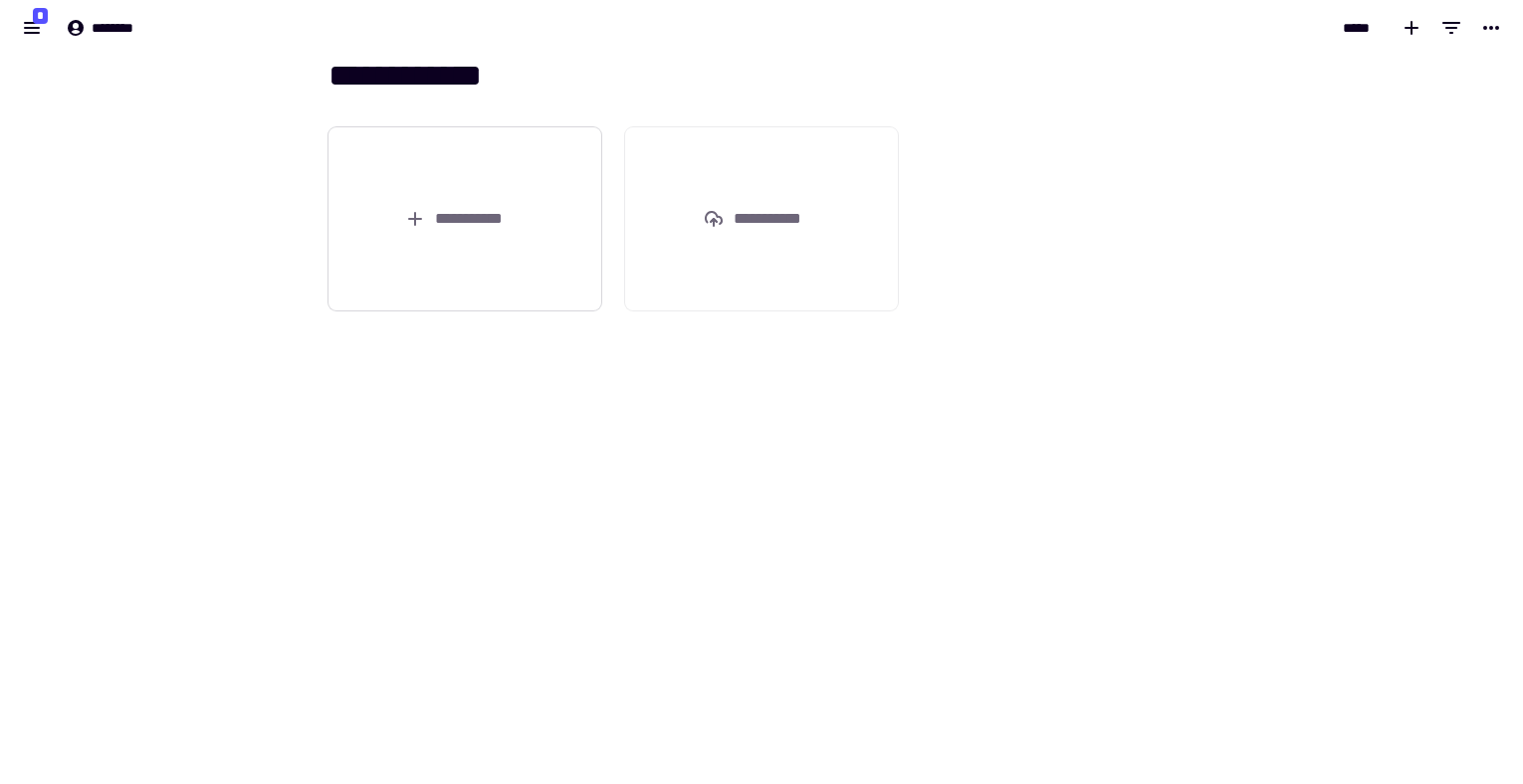 click on "**********" at bounding box center [465, 219] 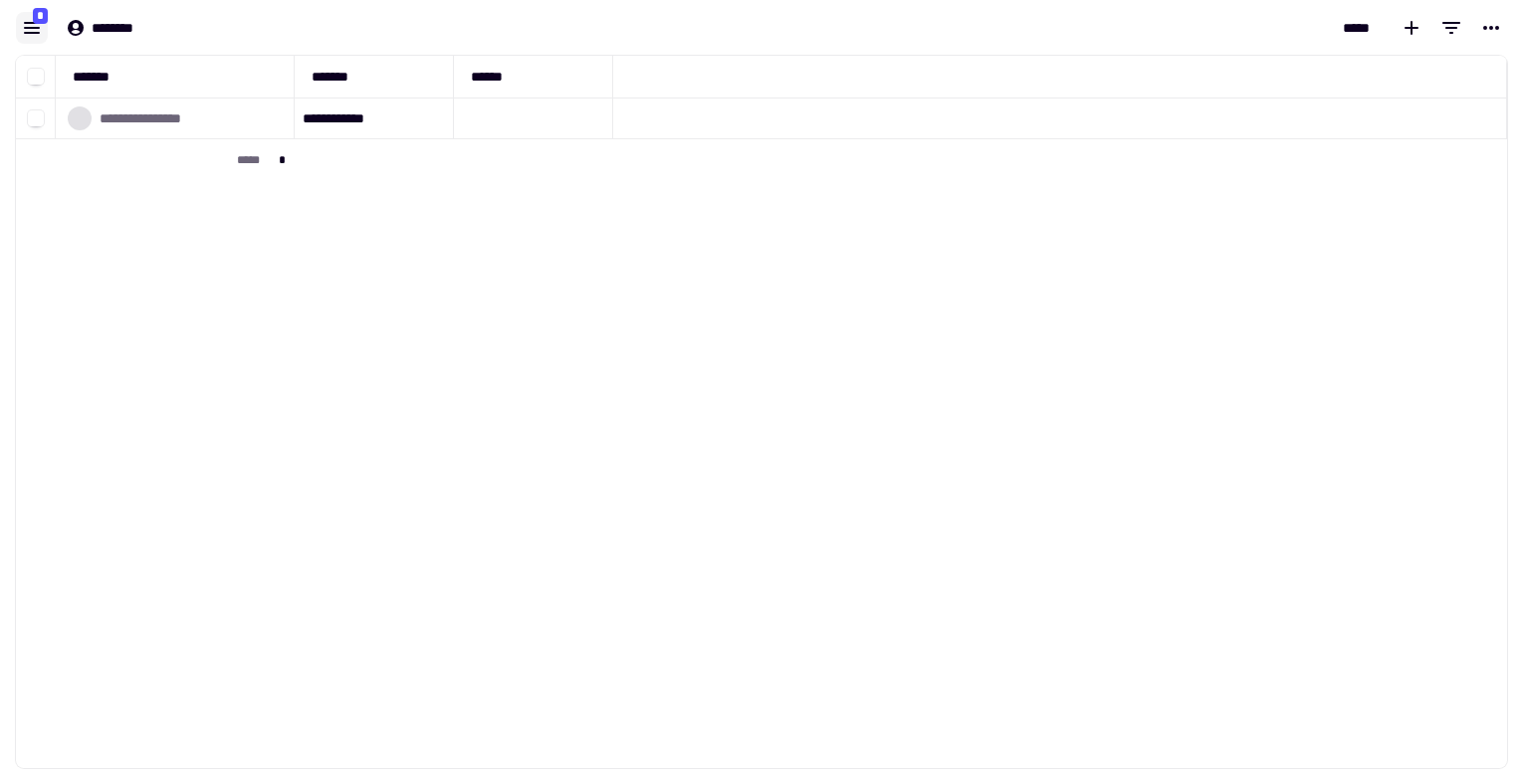 click 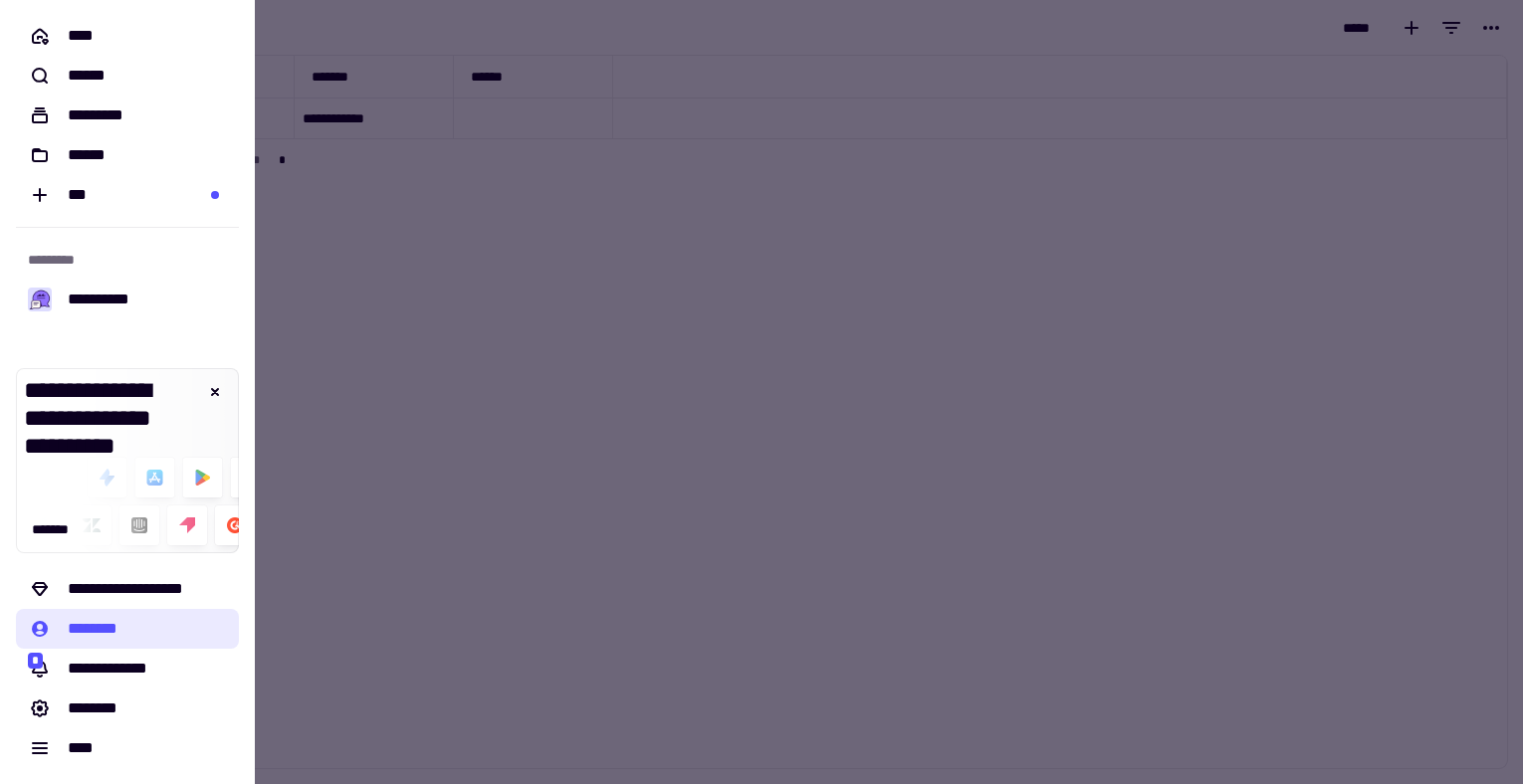 click on "********" 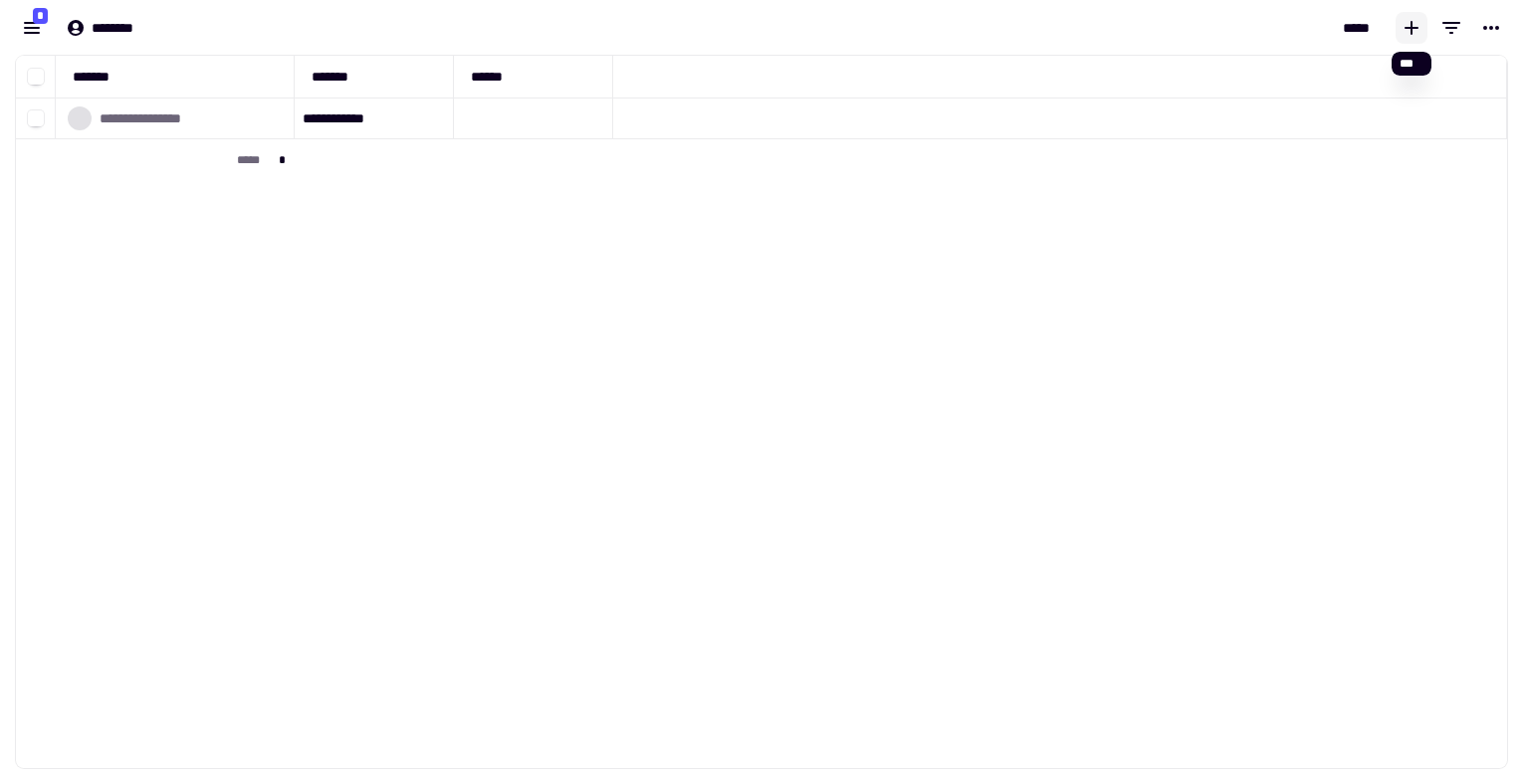 click 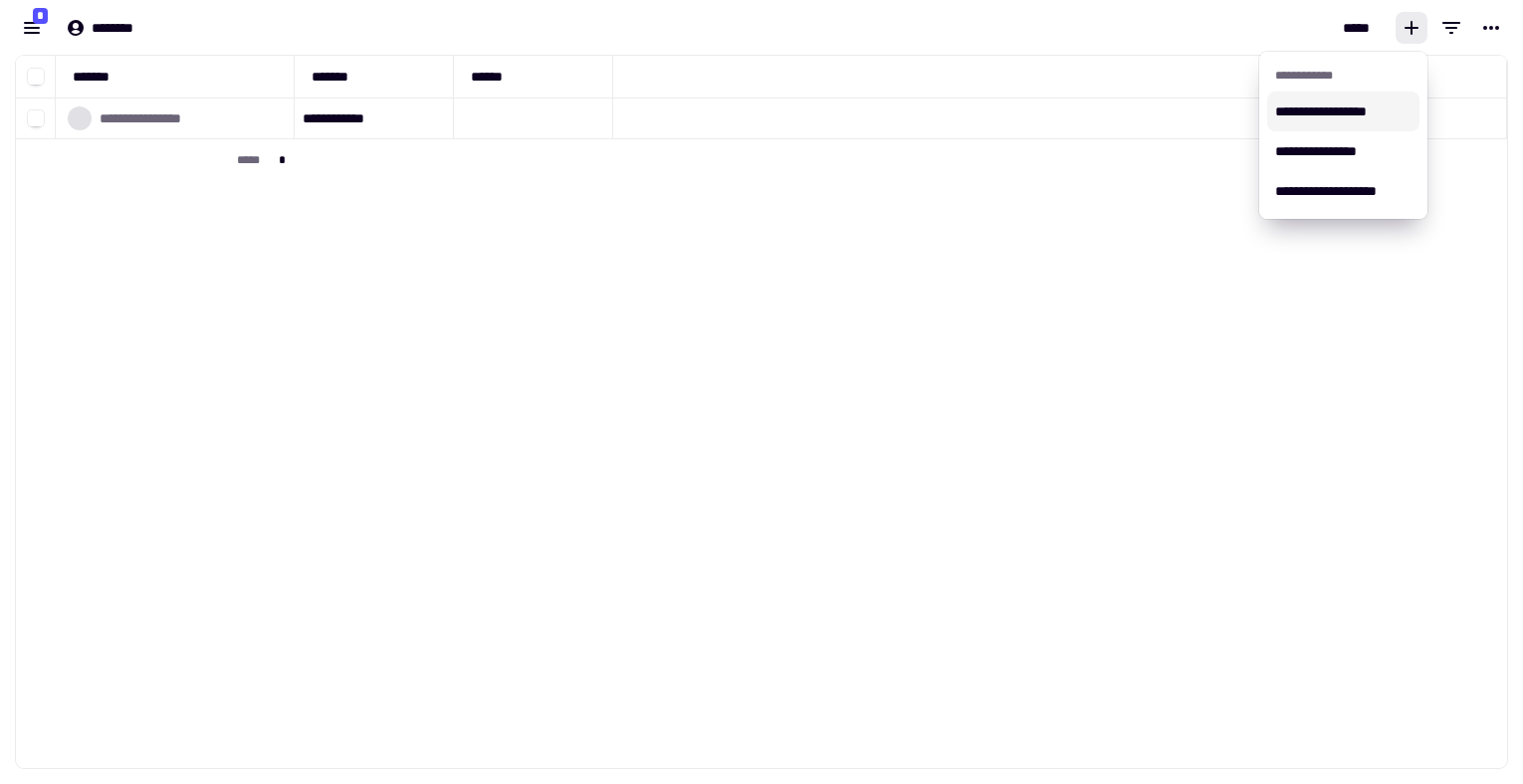 click on "**********" at bounding box center (1343, 111) 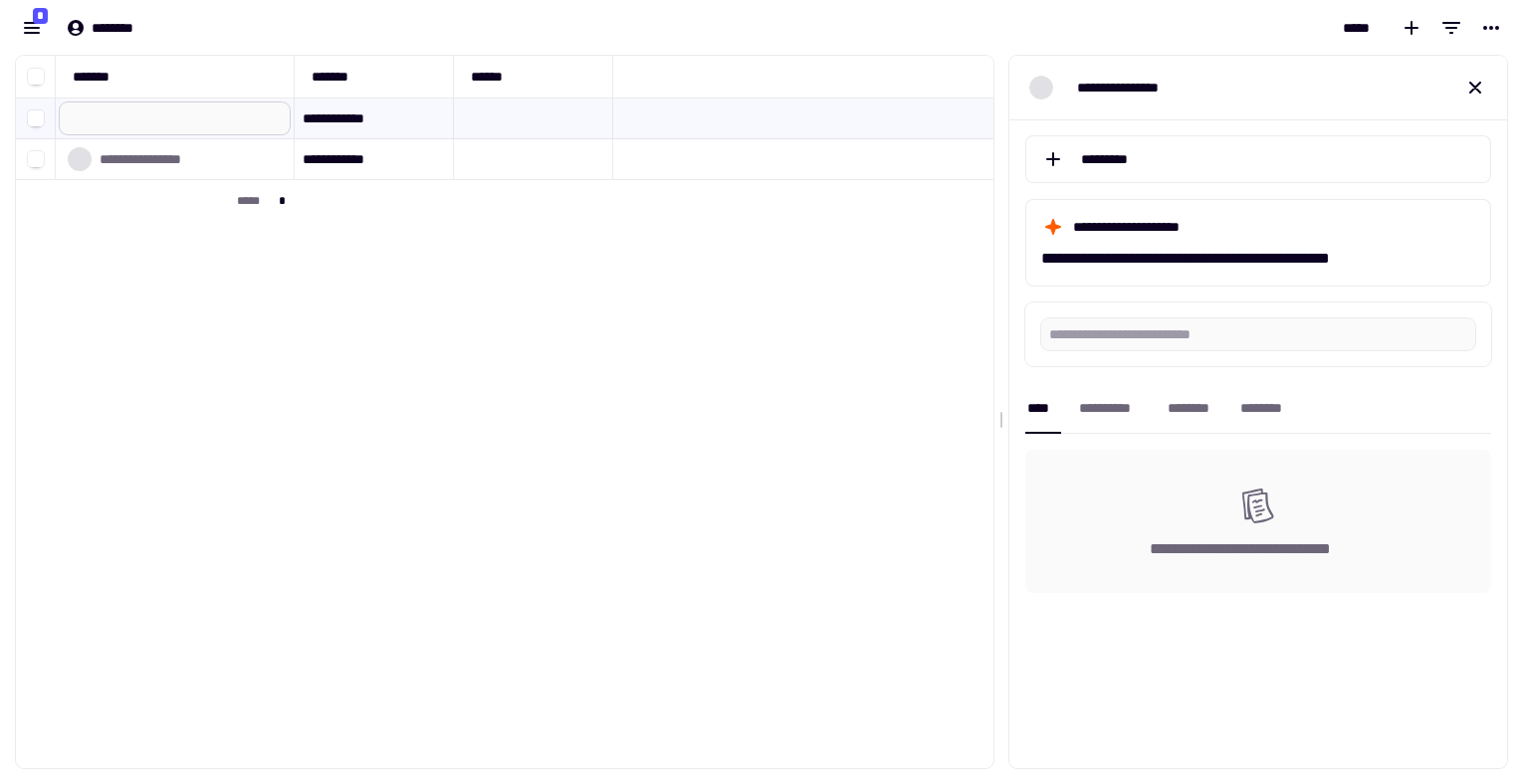 click at bounding box center (174, 118) 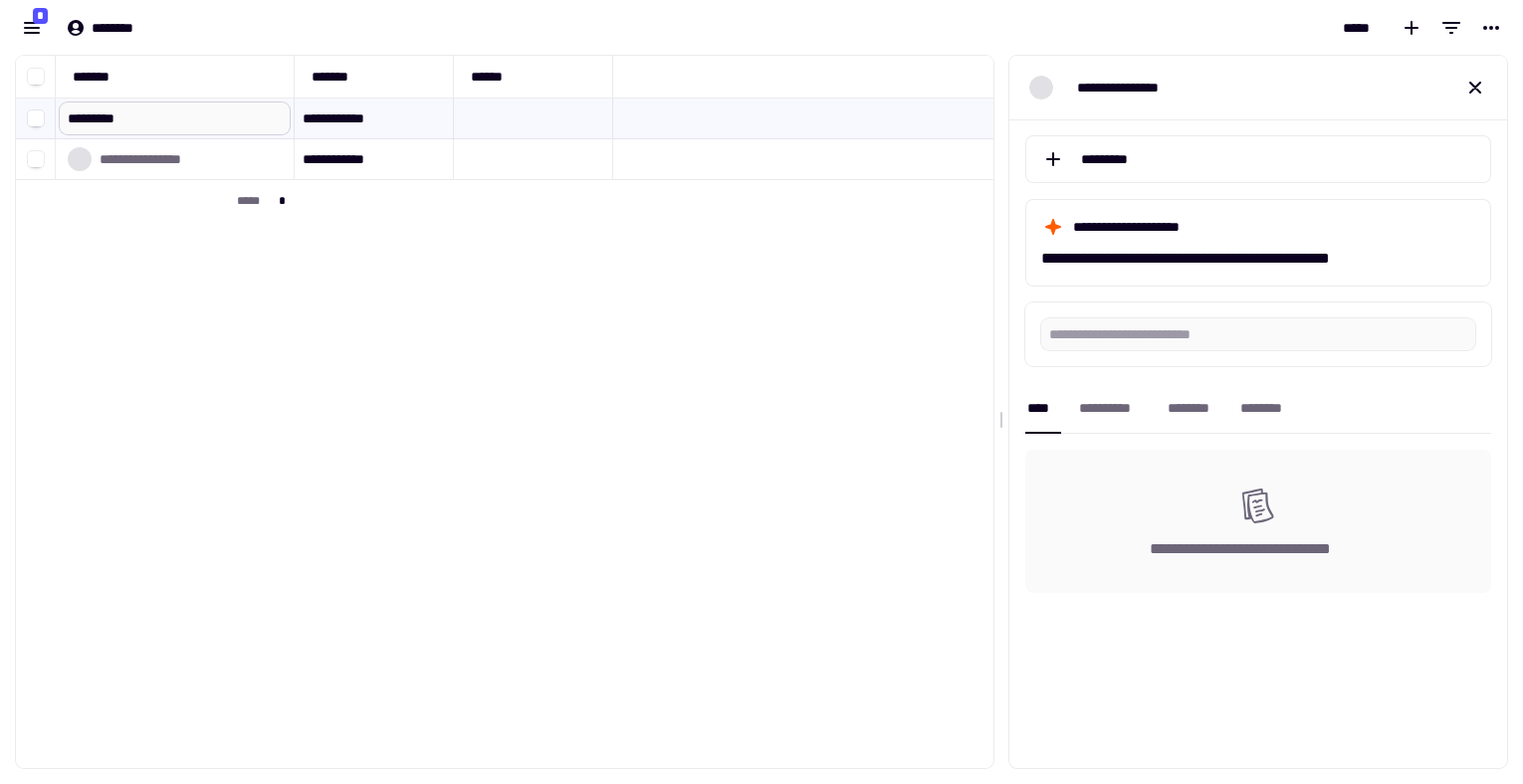 type on "**********" 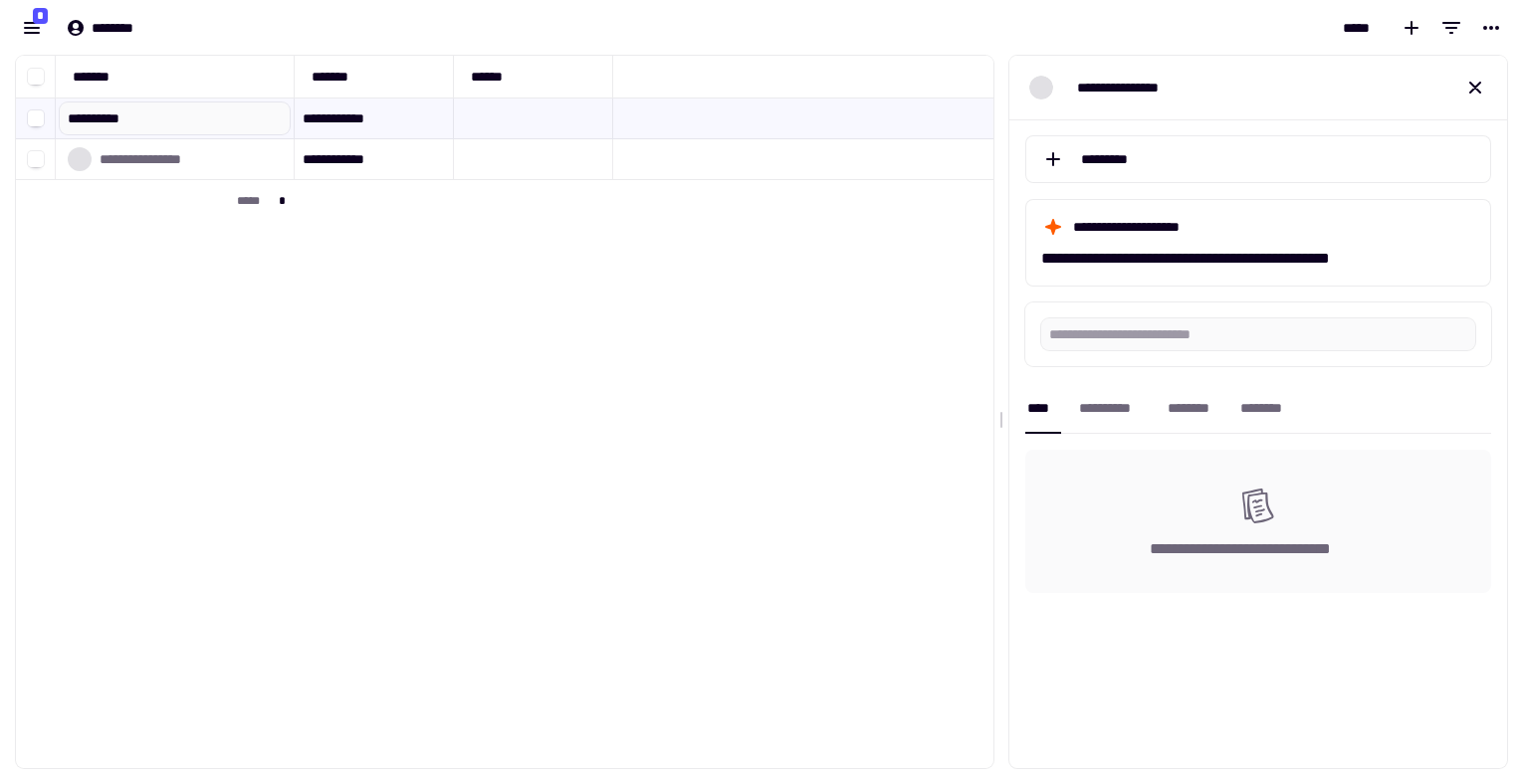 click on "**********" at bounding box center (505, 412) 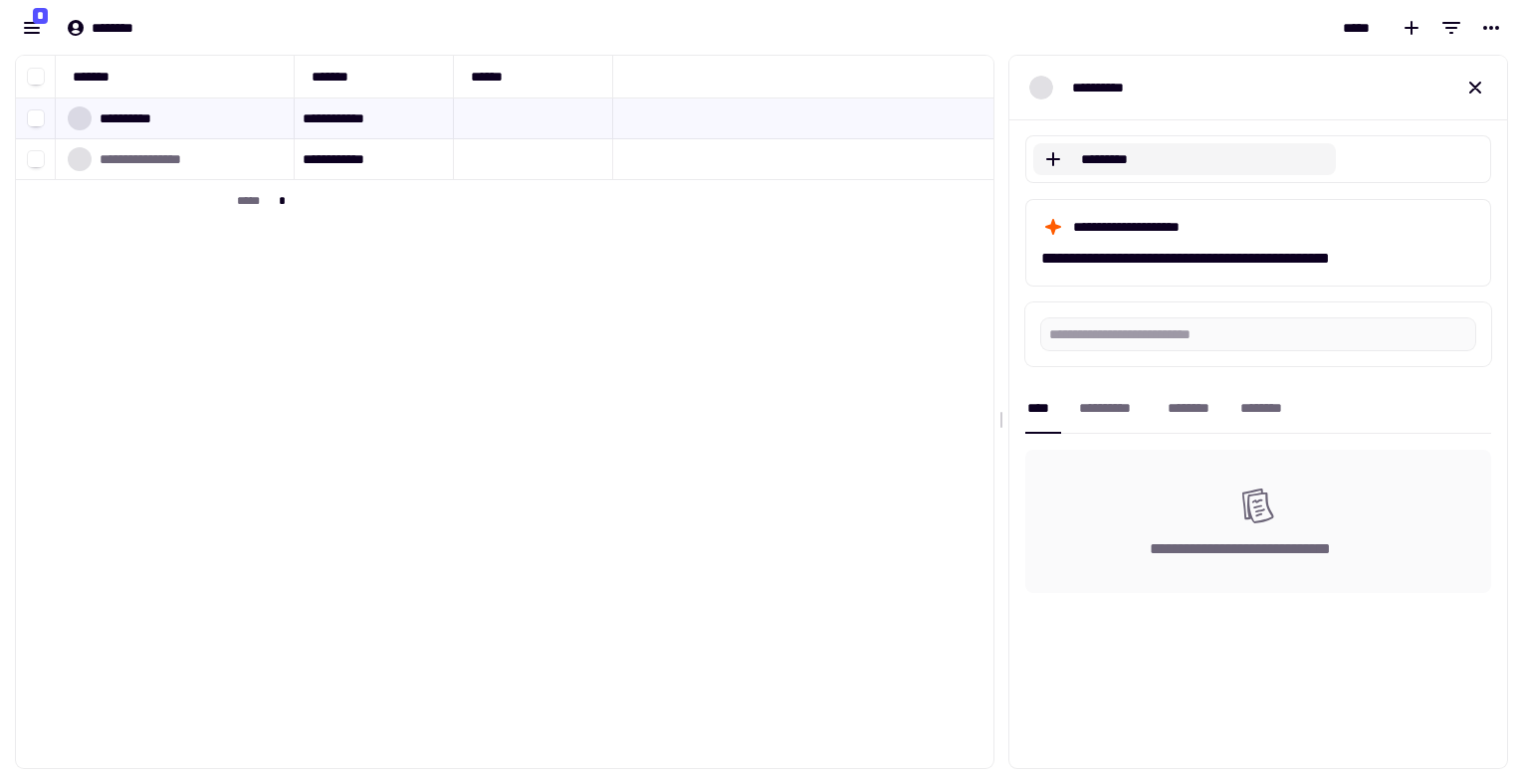 click on "*********" 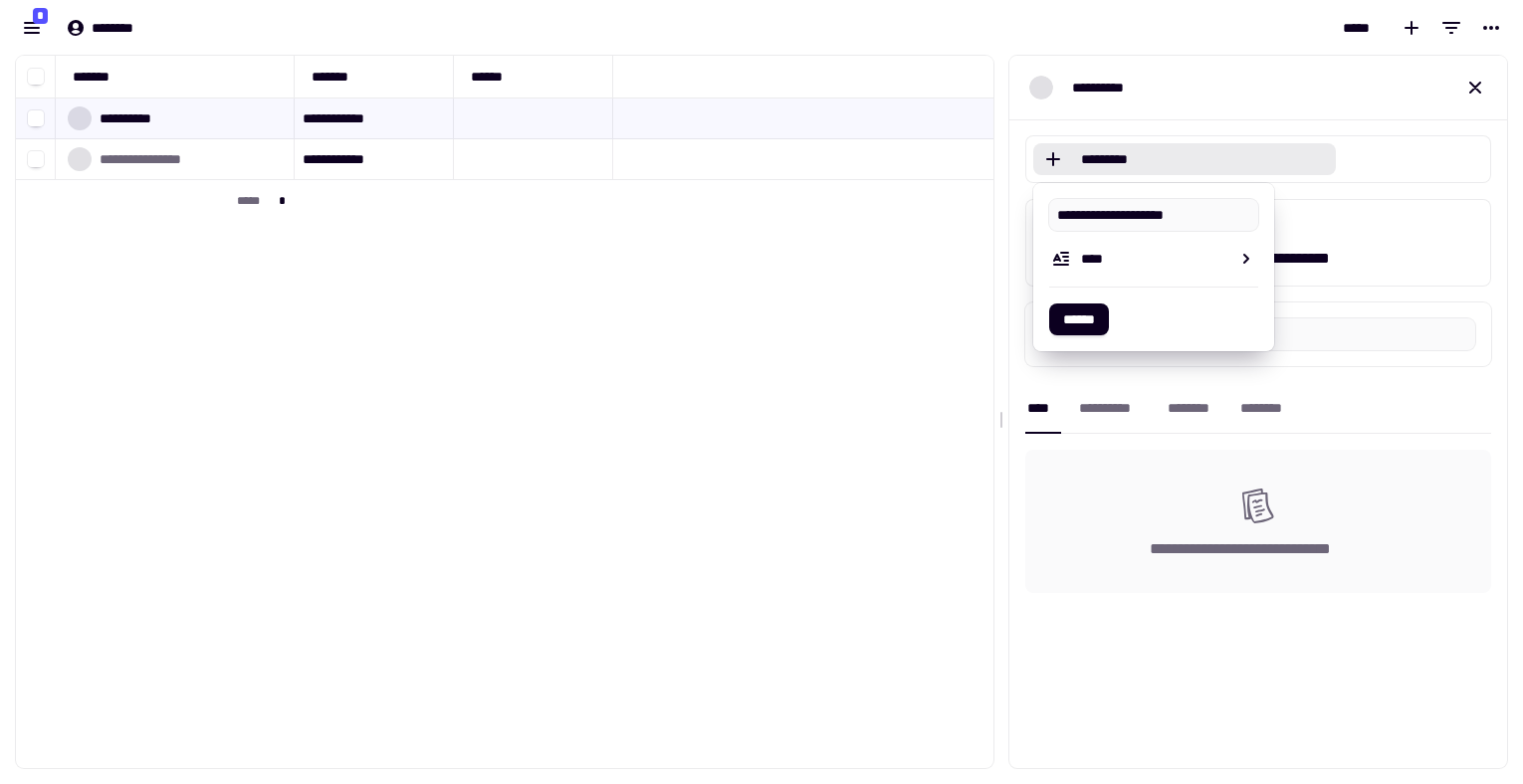 type on "**********" 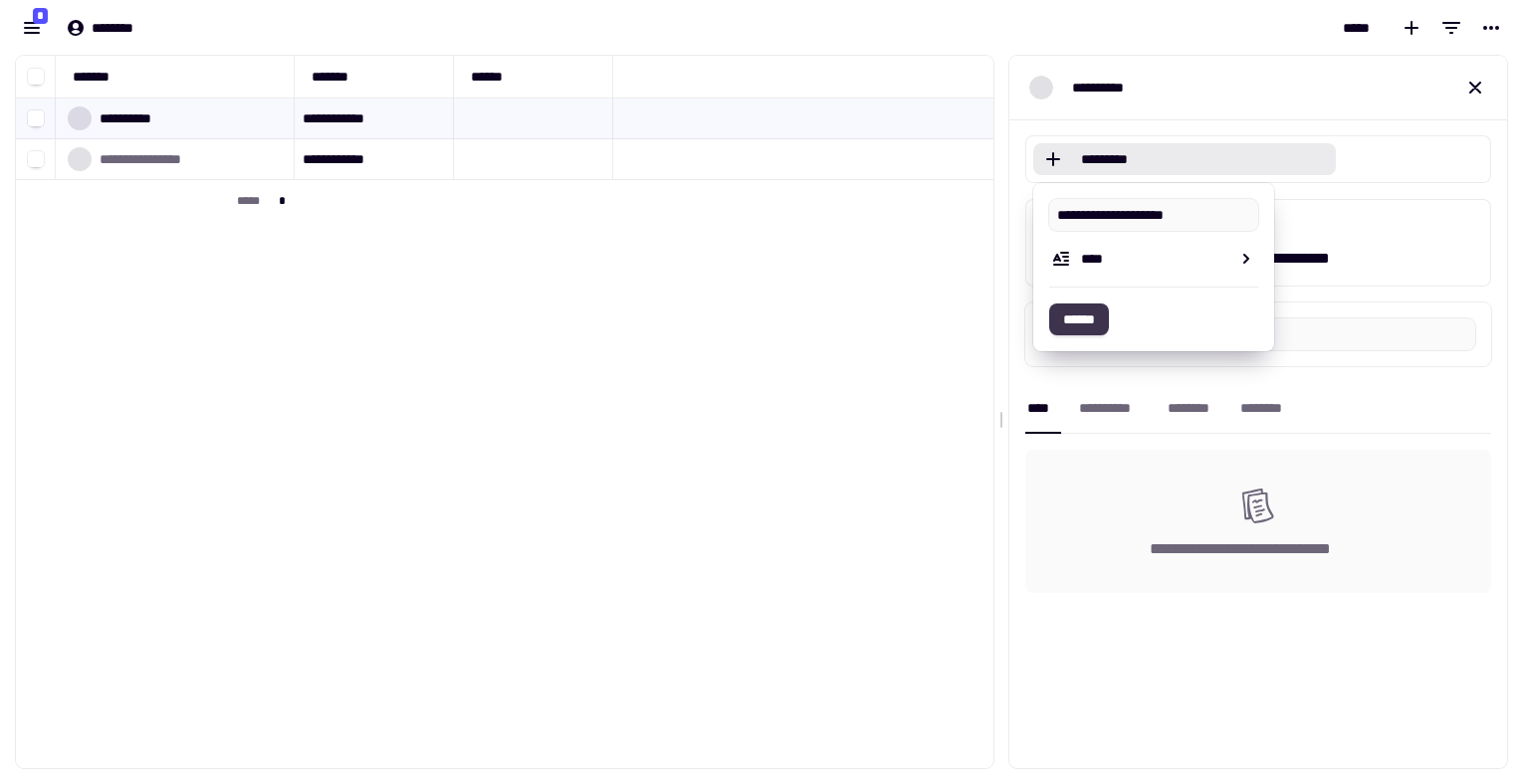 click on "******" 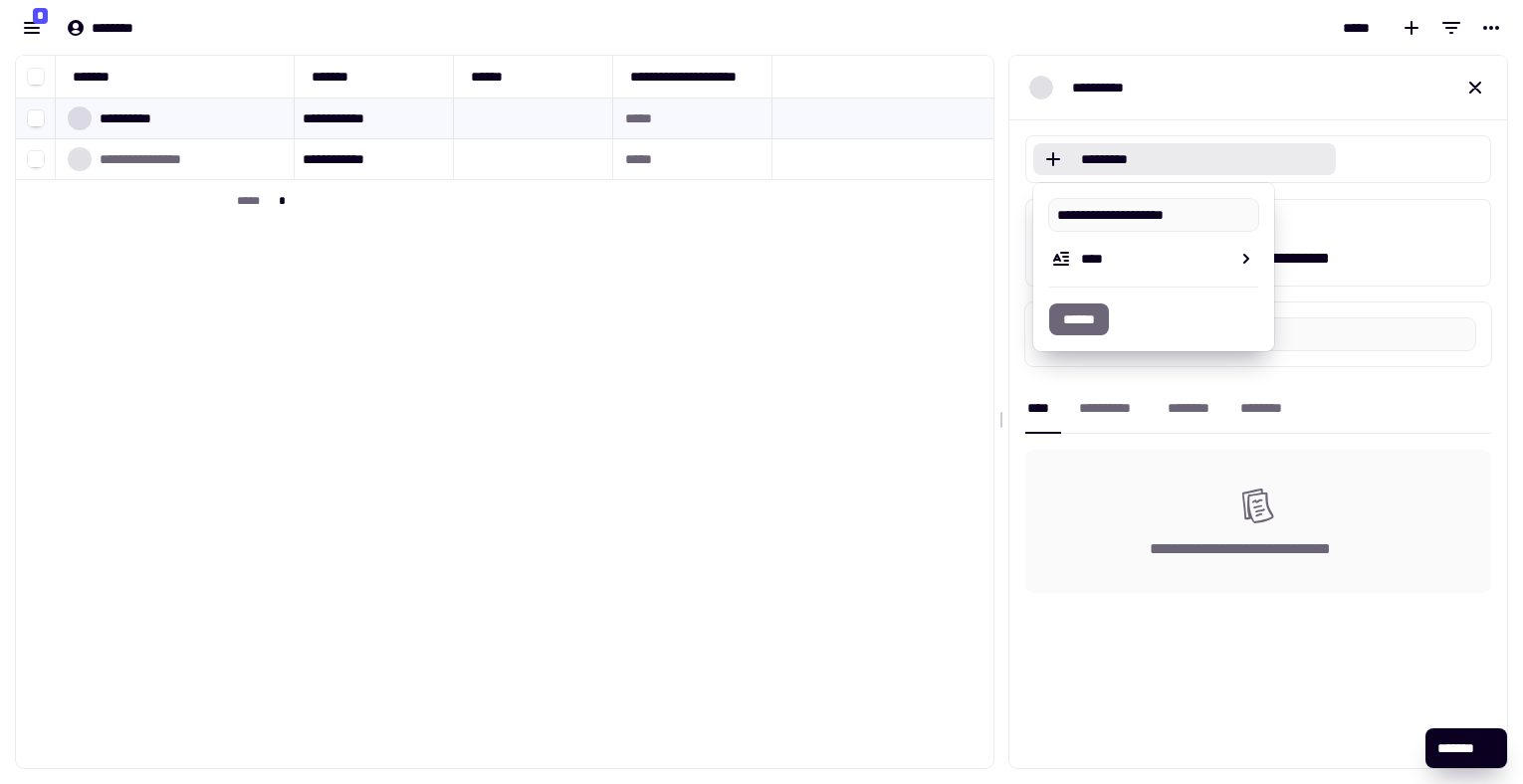 type 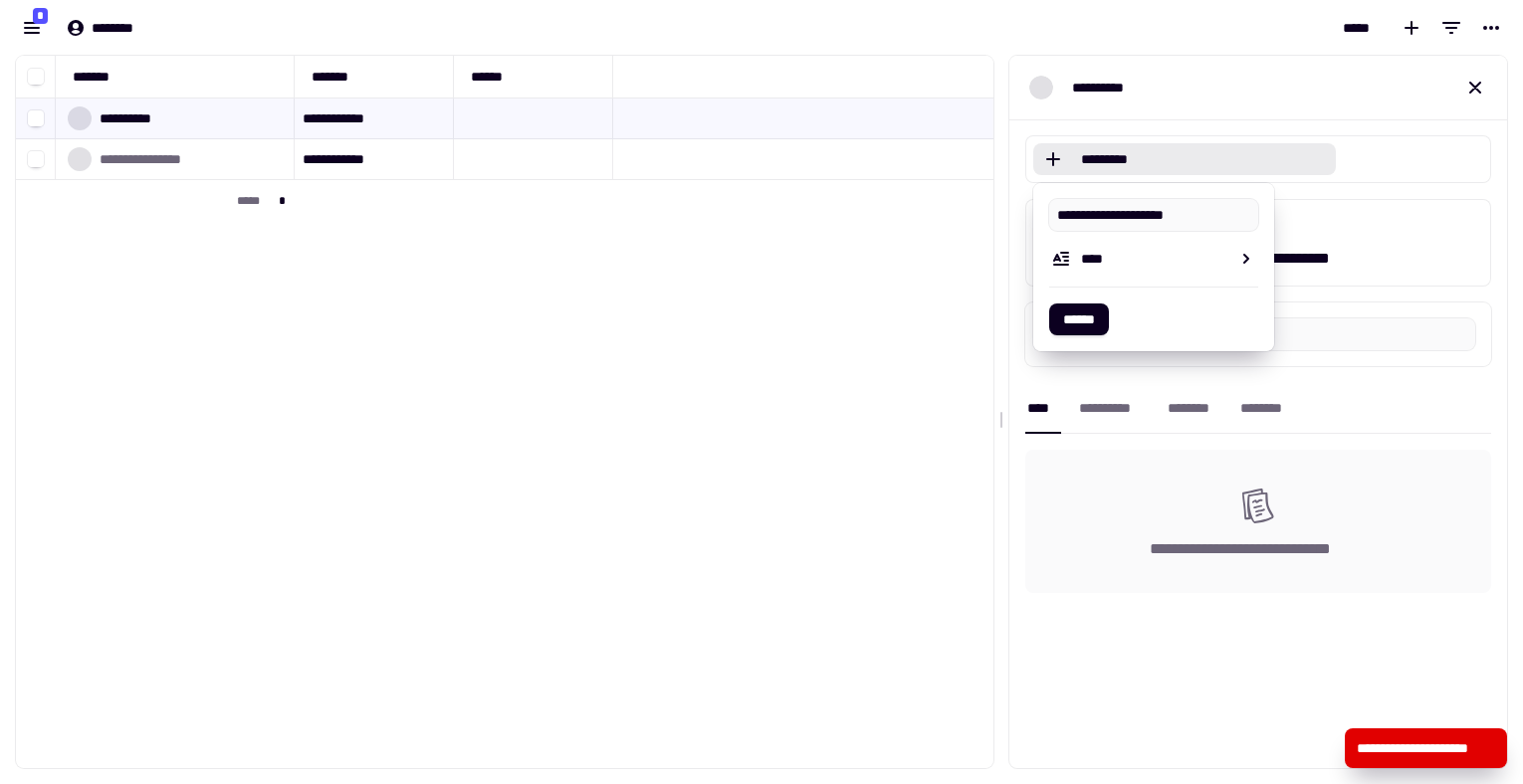 click on "**********" at bounding box center [505, 412] 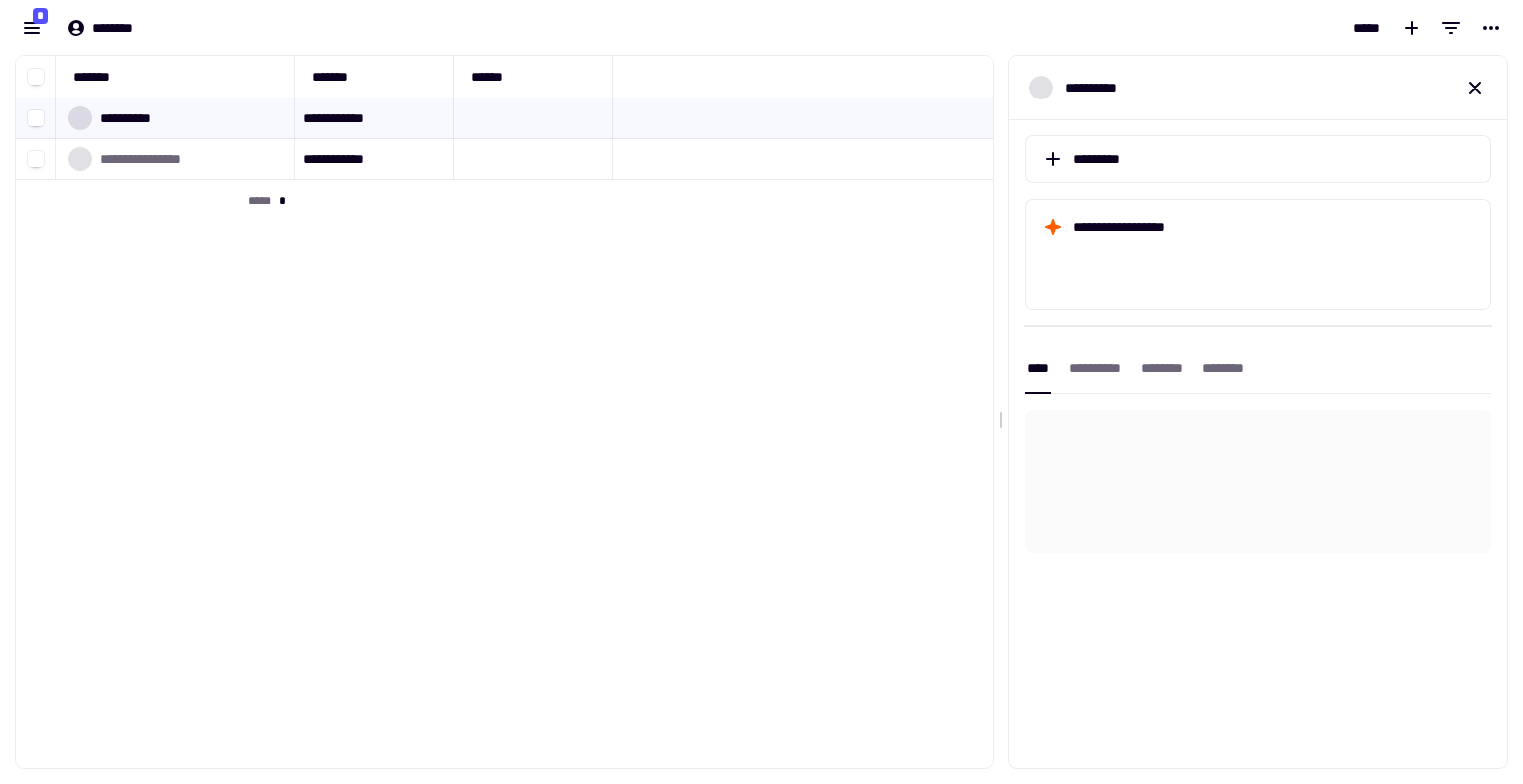 scroll, scrollTop: 0, scrollLeft: 0, axis: both 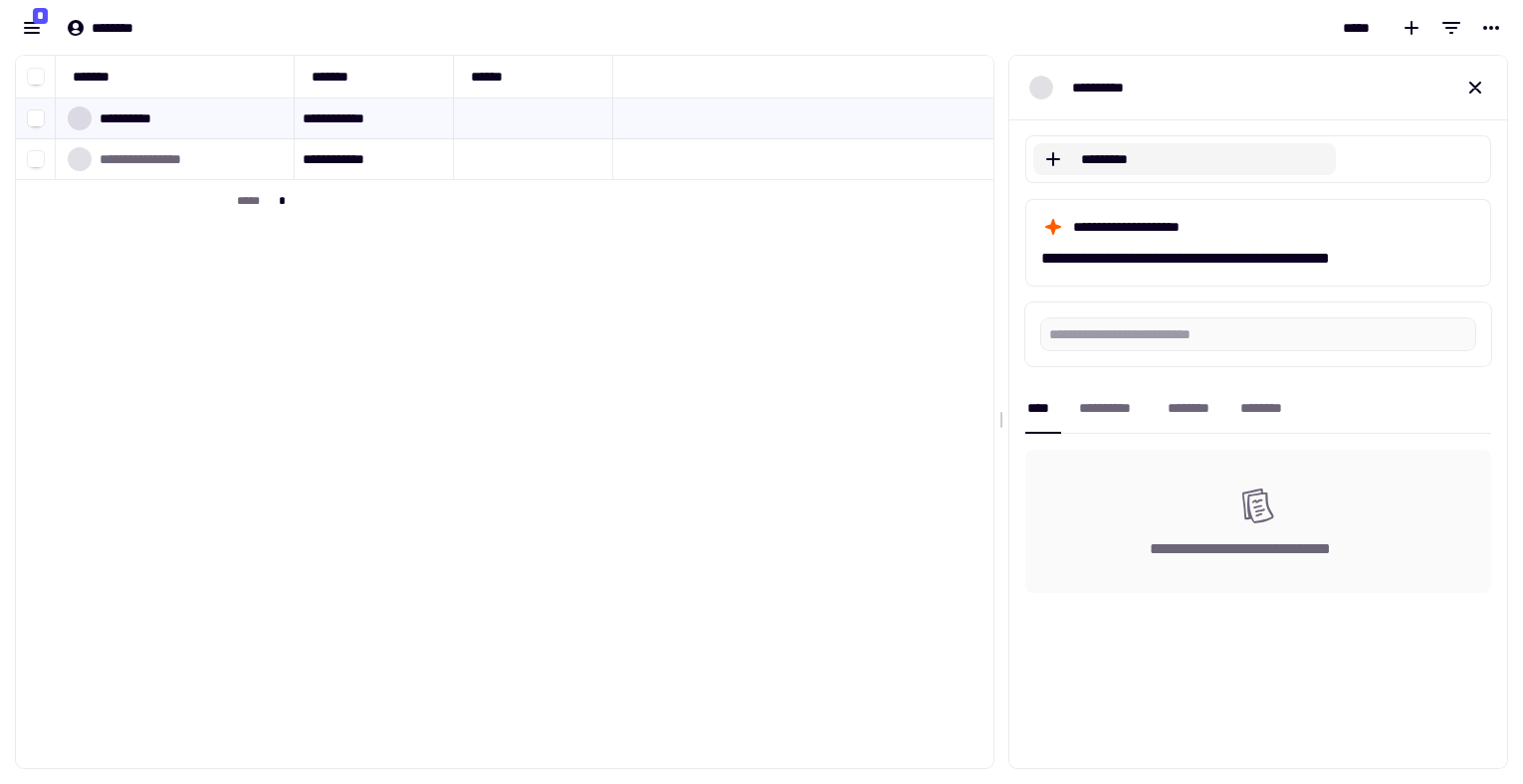 click on "*********" 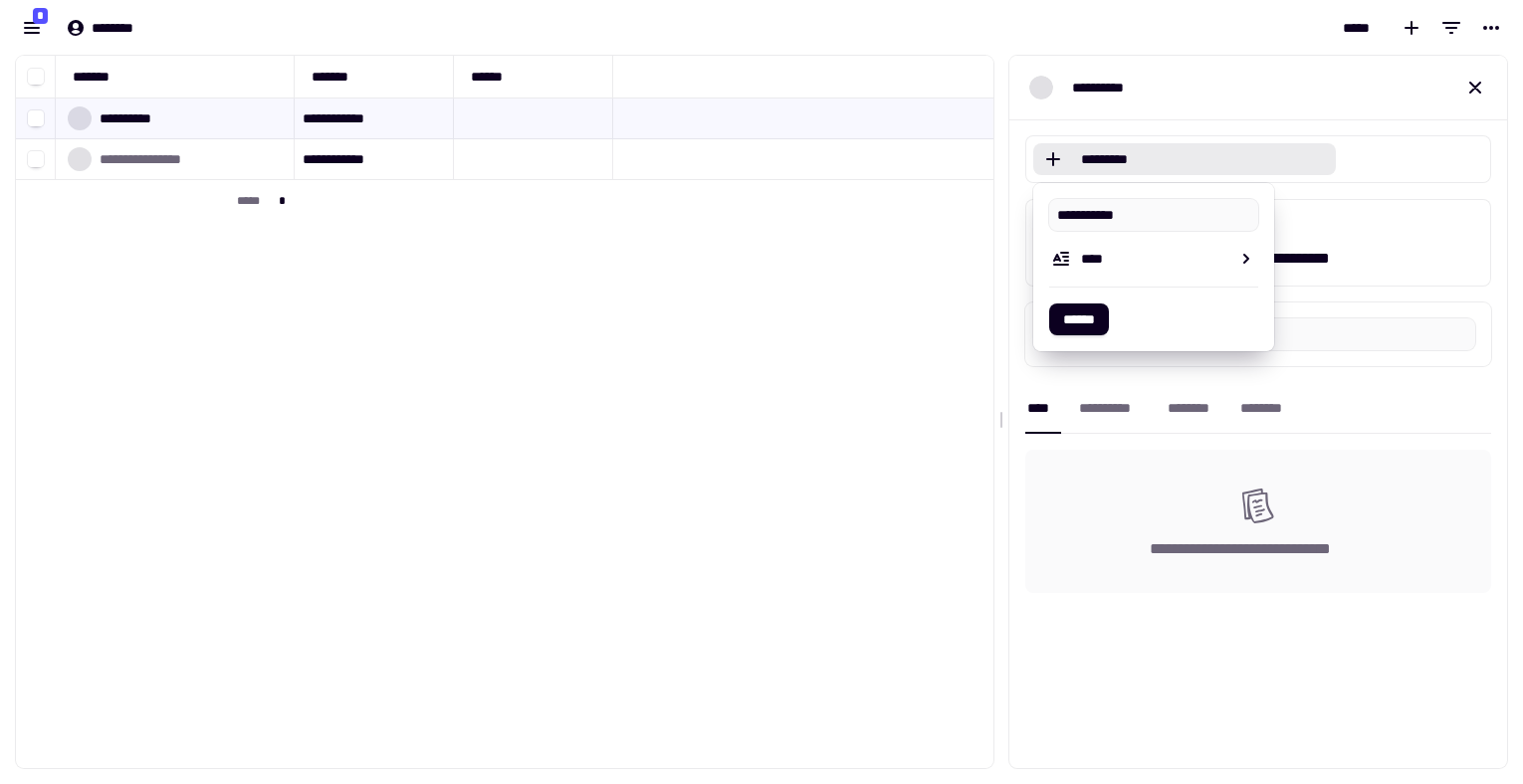type on "**********" 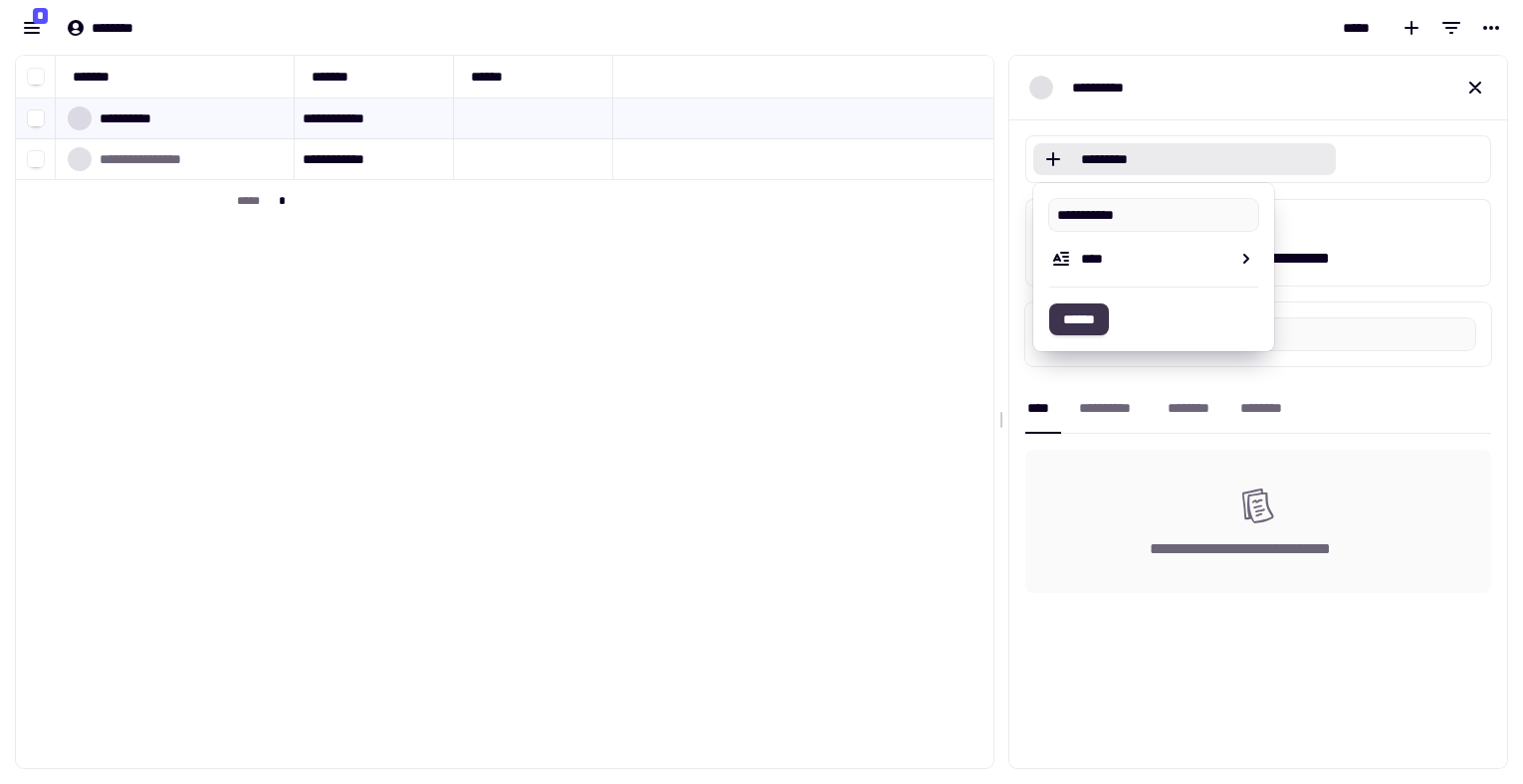 click on "******" 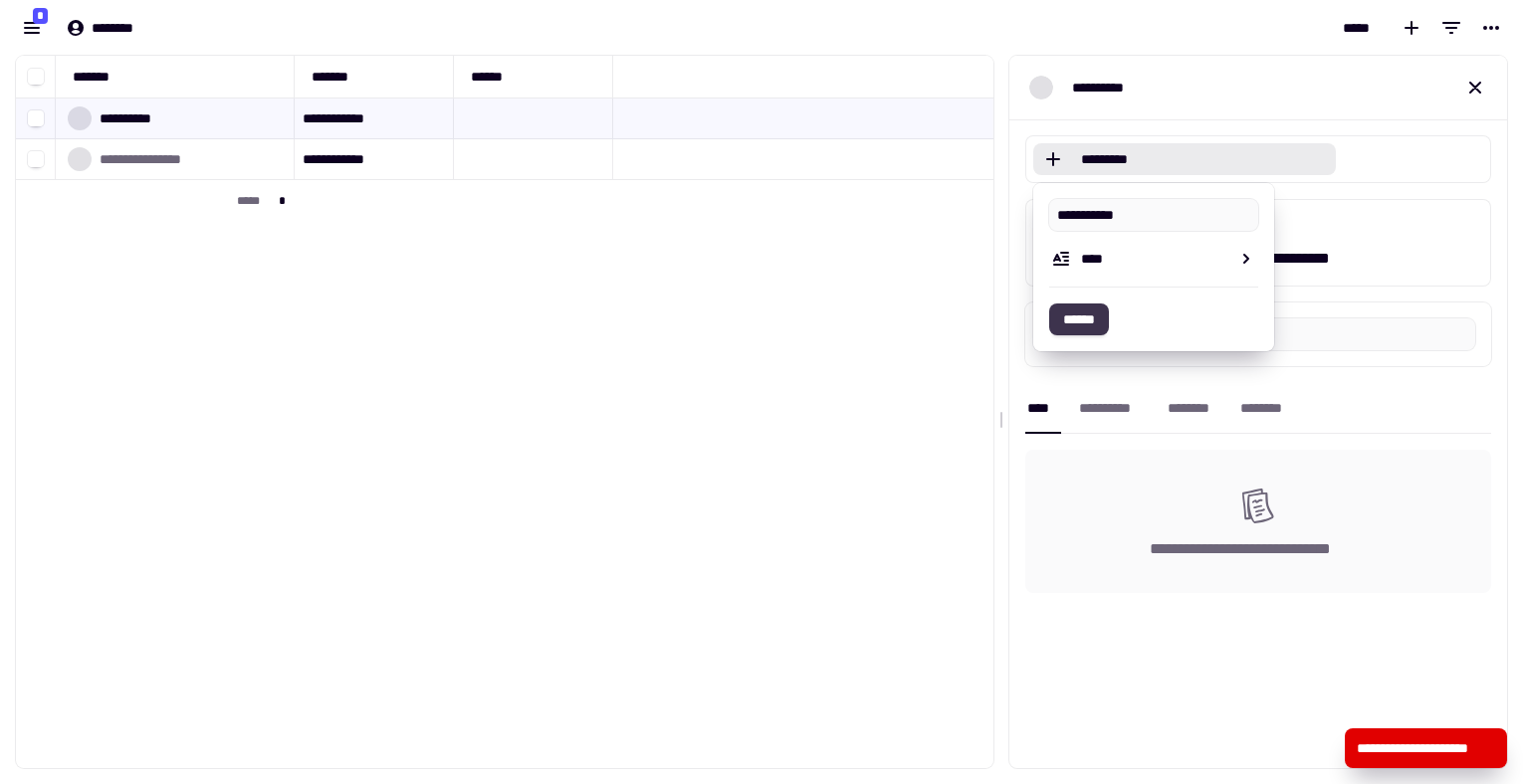 click on "******" 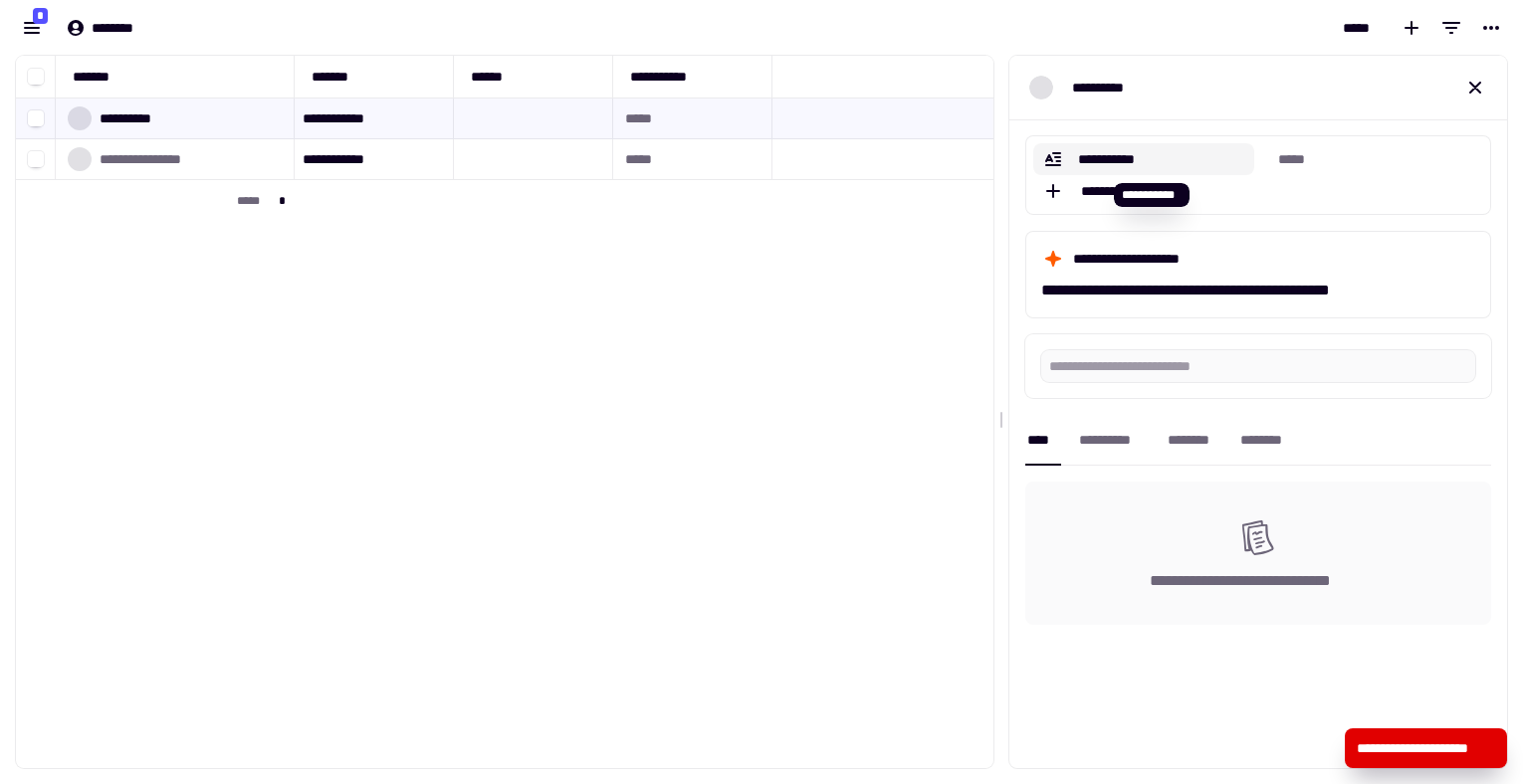 click on "**********" 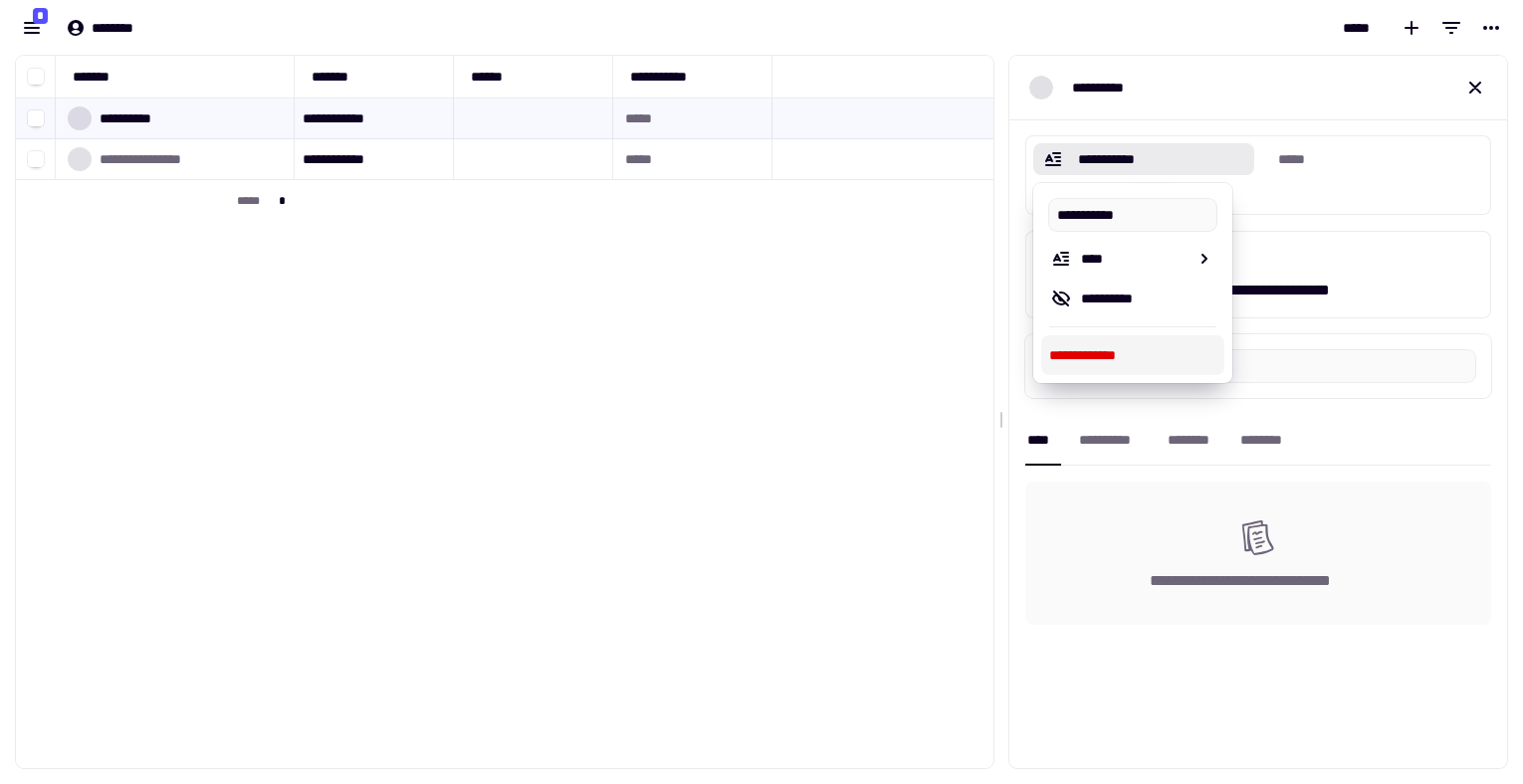 click on "**********" at bounding box center (1133, 355) 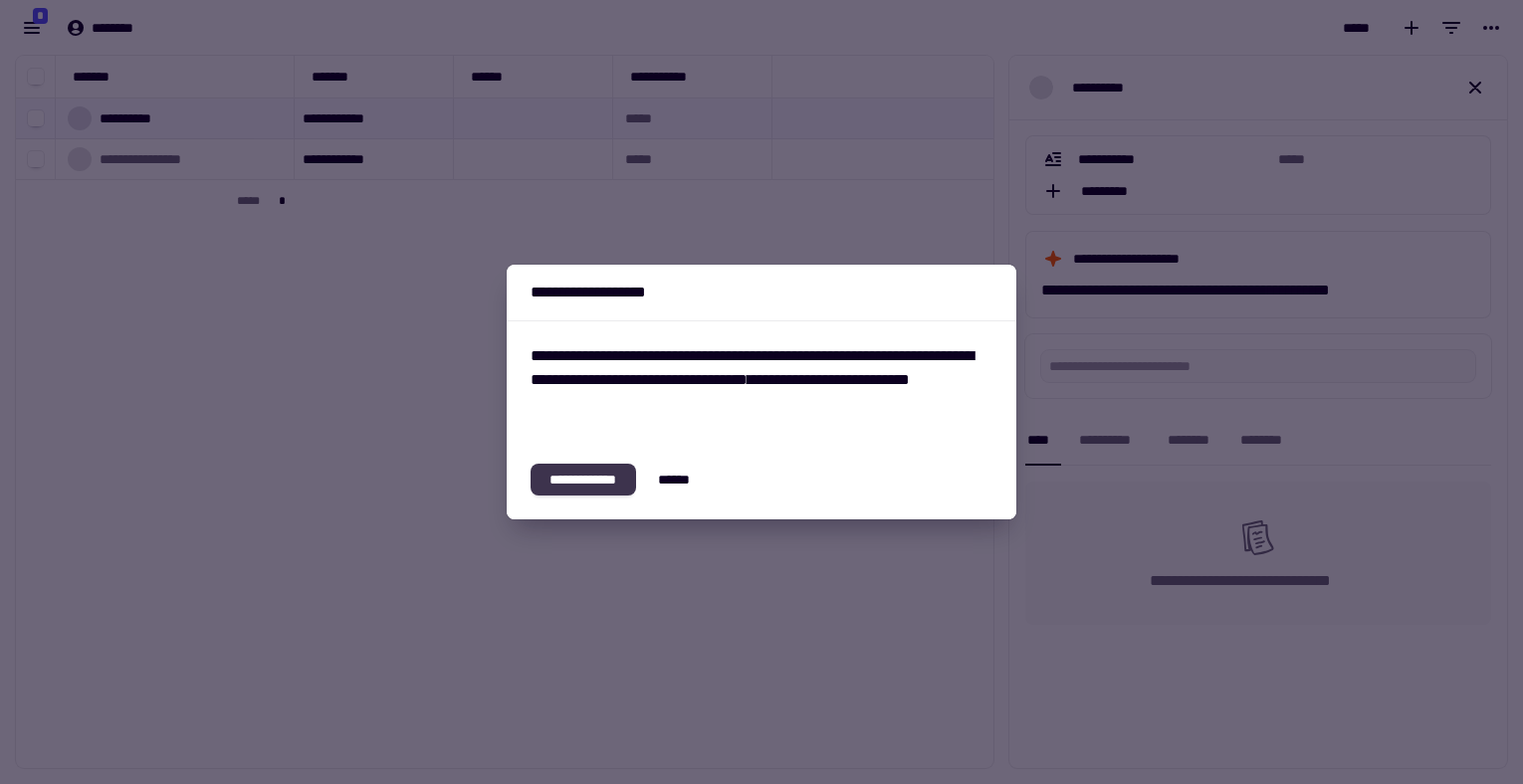 click on "**********" 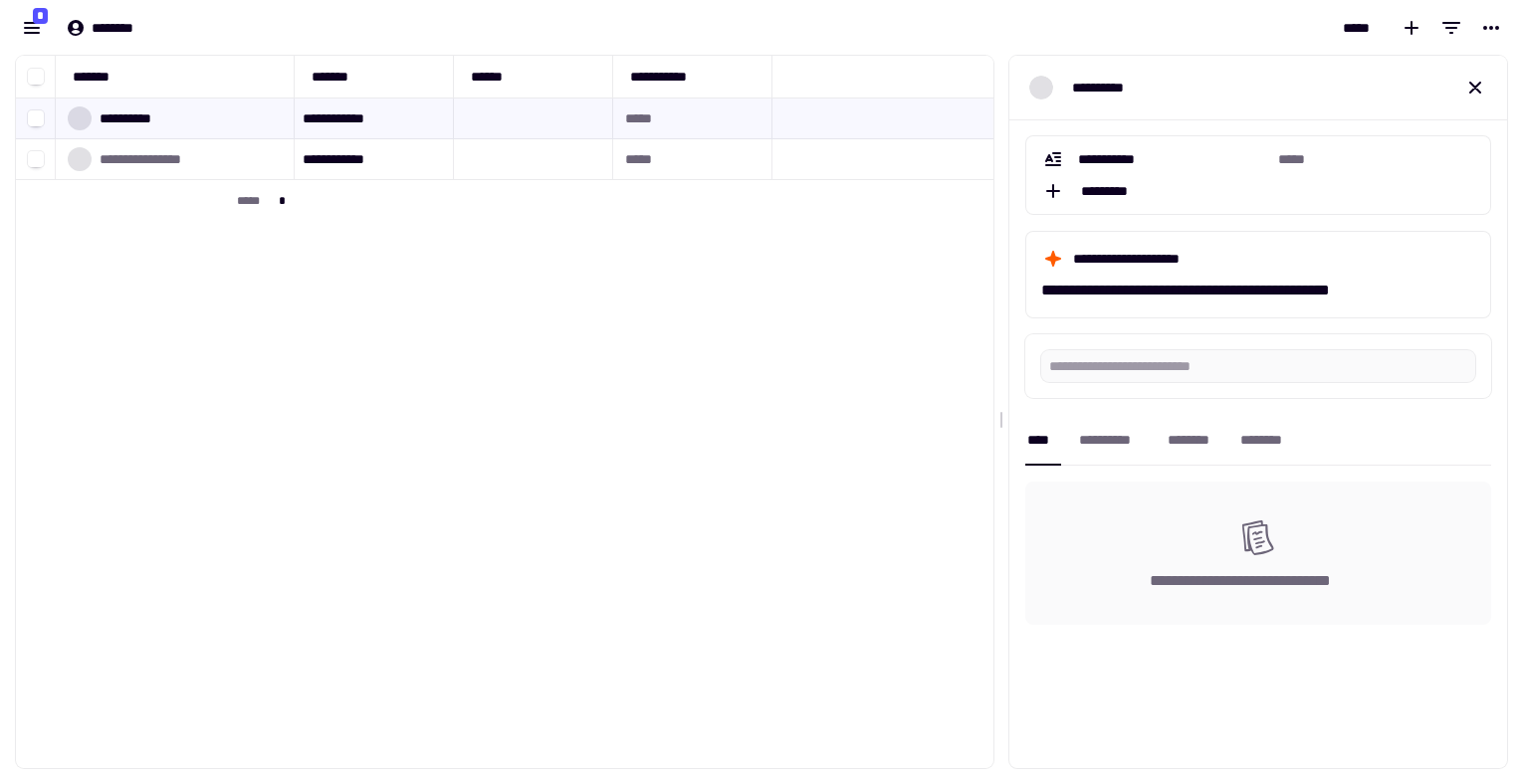 click on "**********" at bounding box center [762, 28] 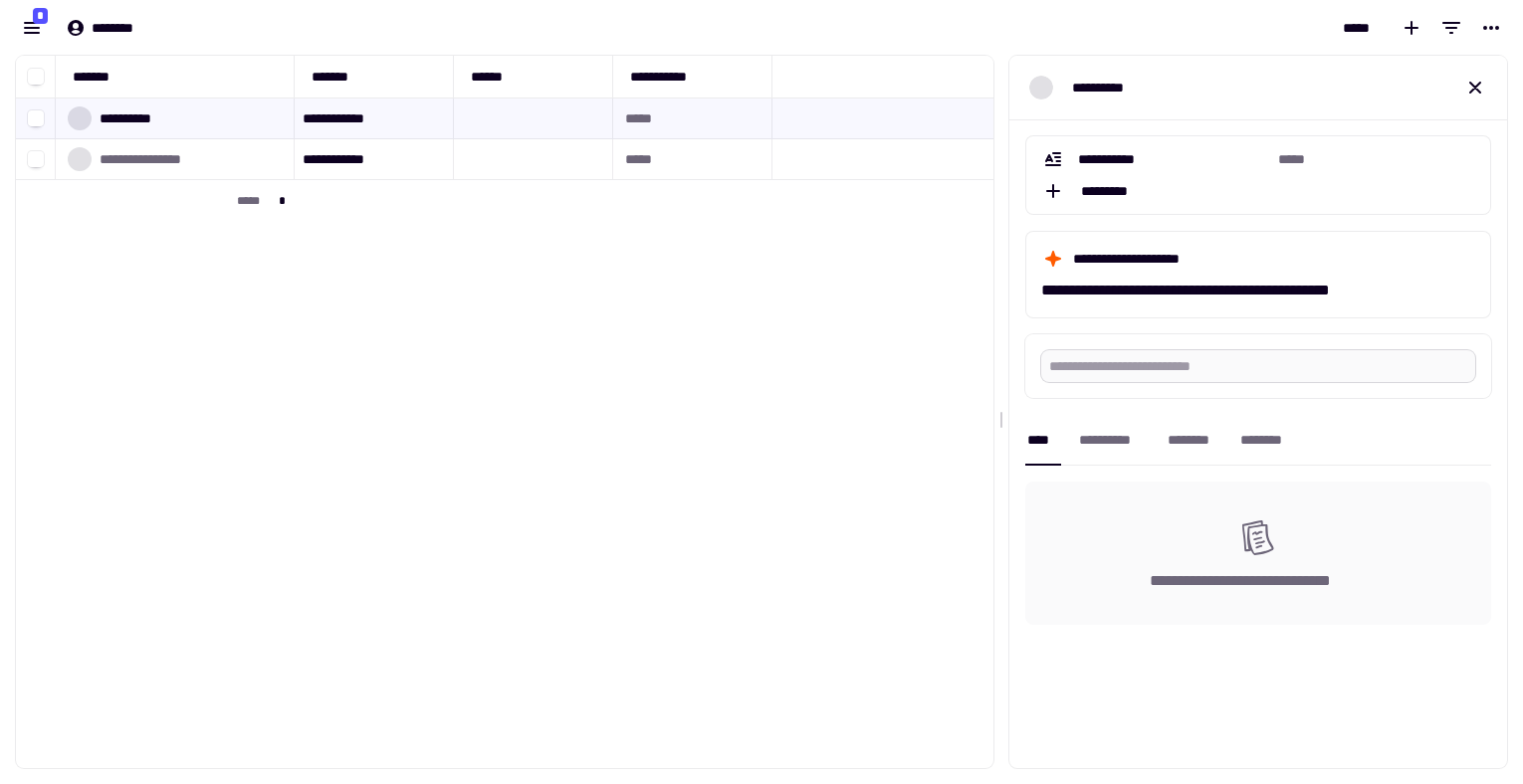 click at bounding box center [1258, 366] 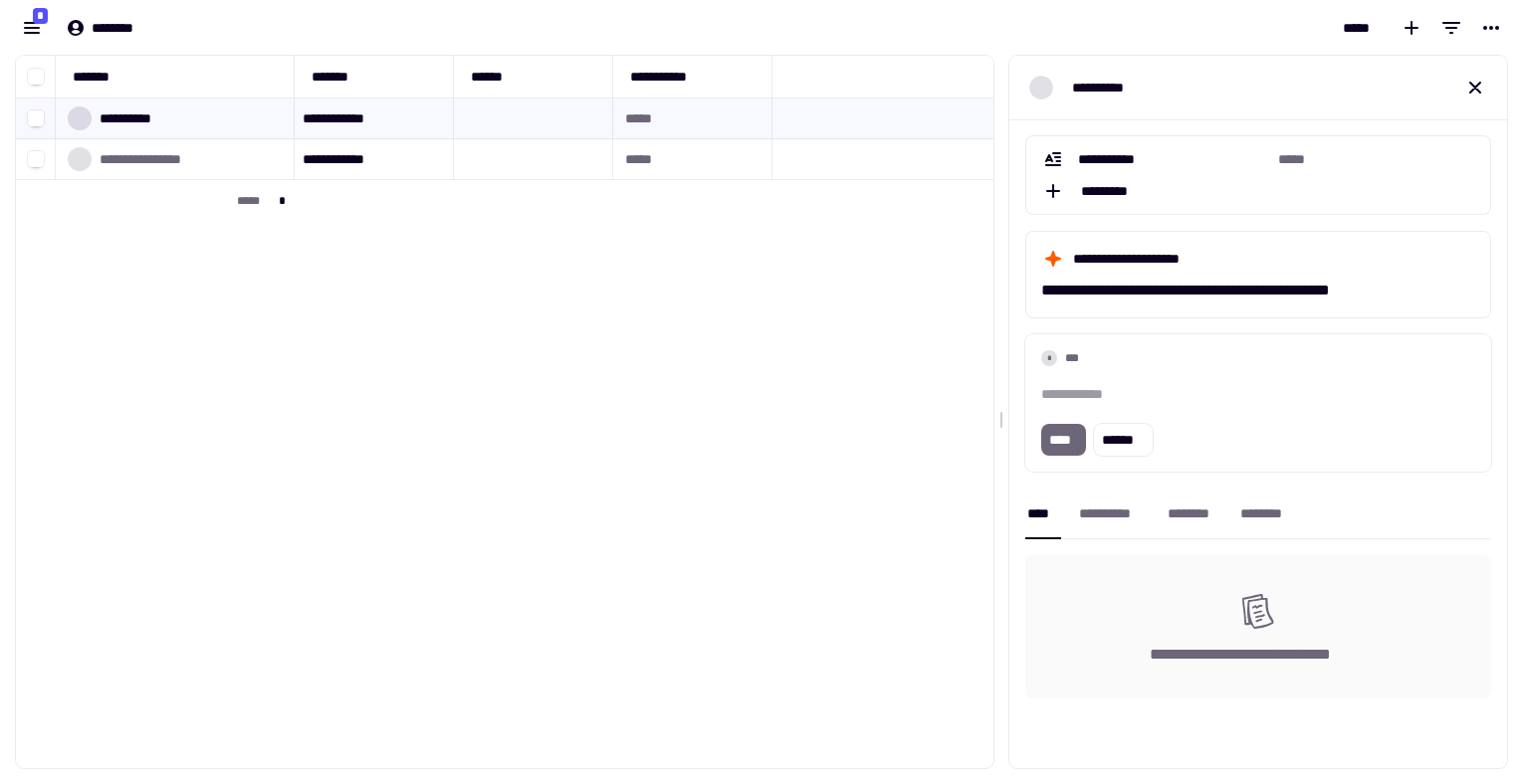 type 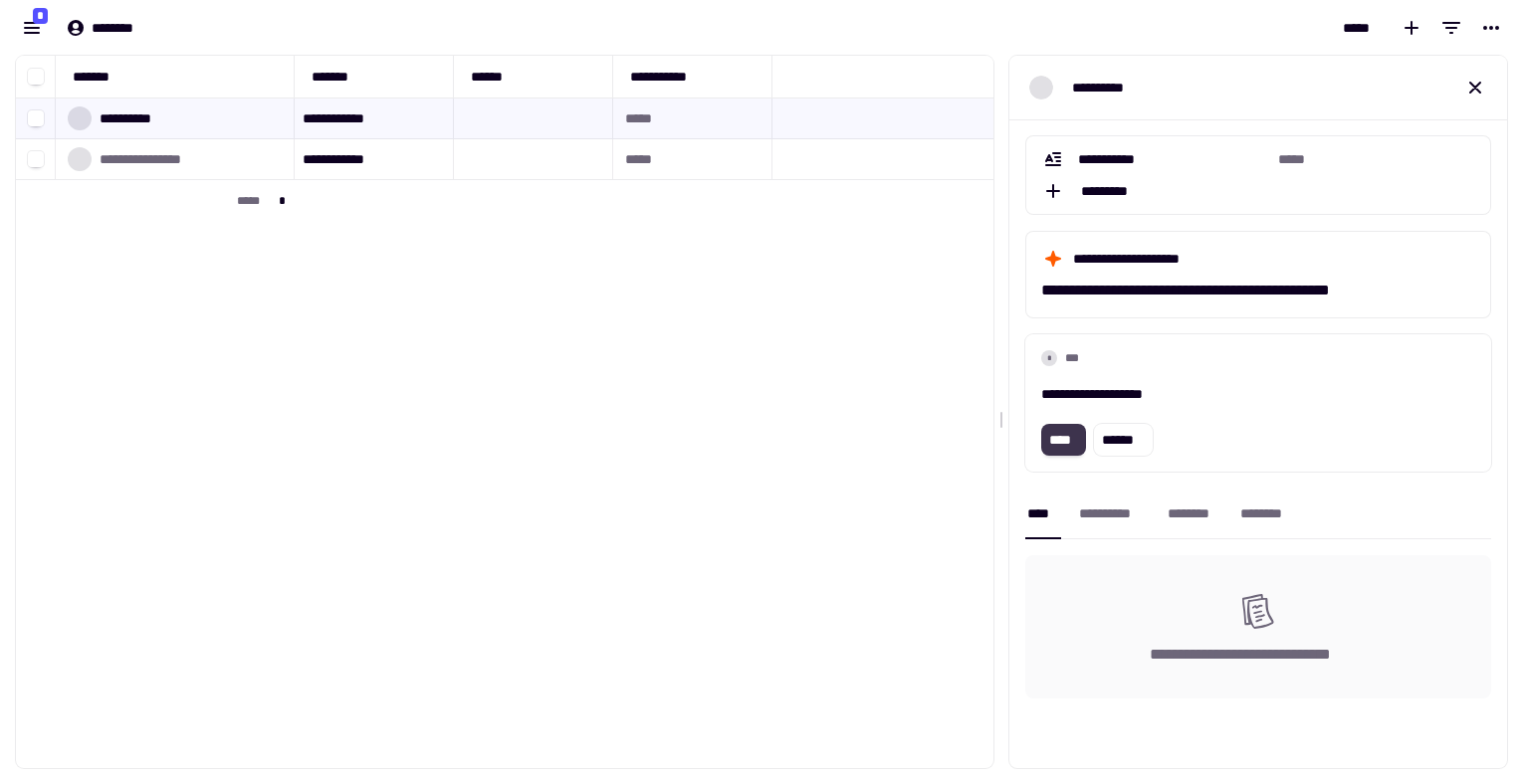 click on "****" 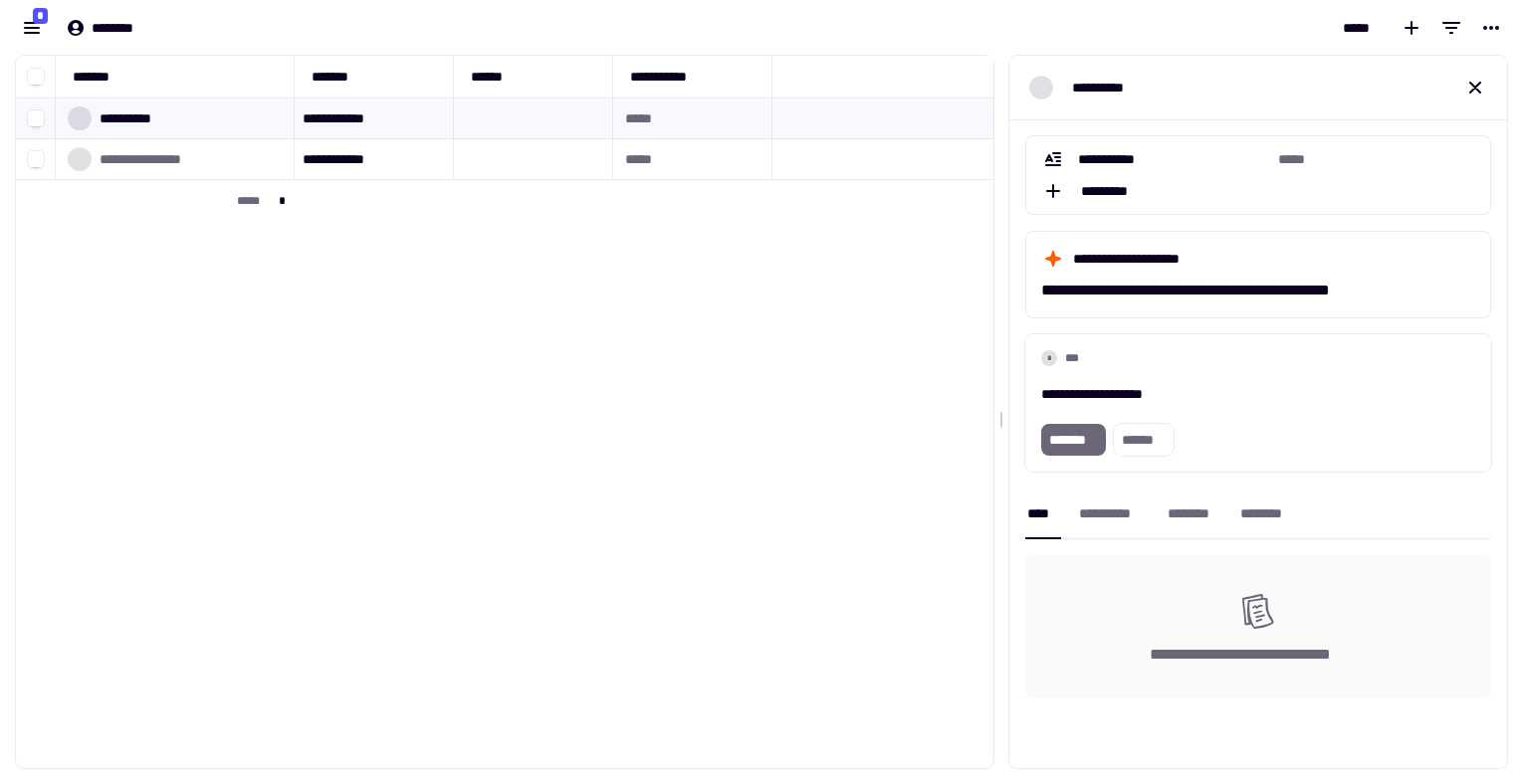 type 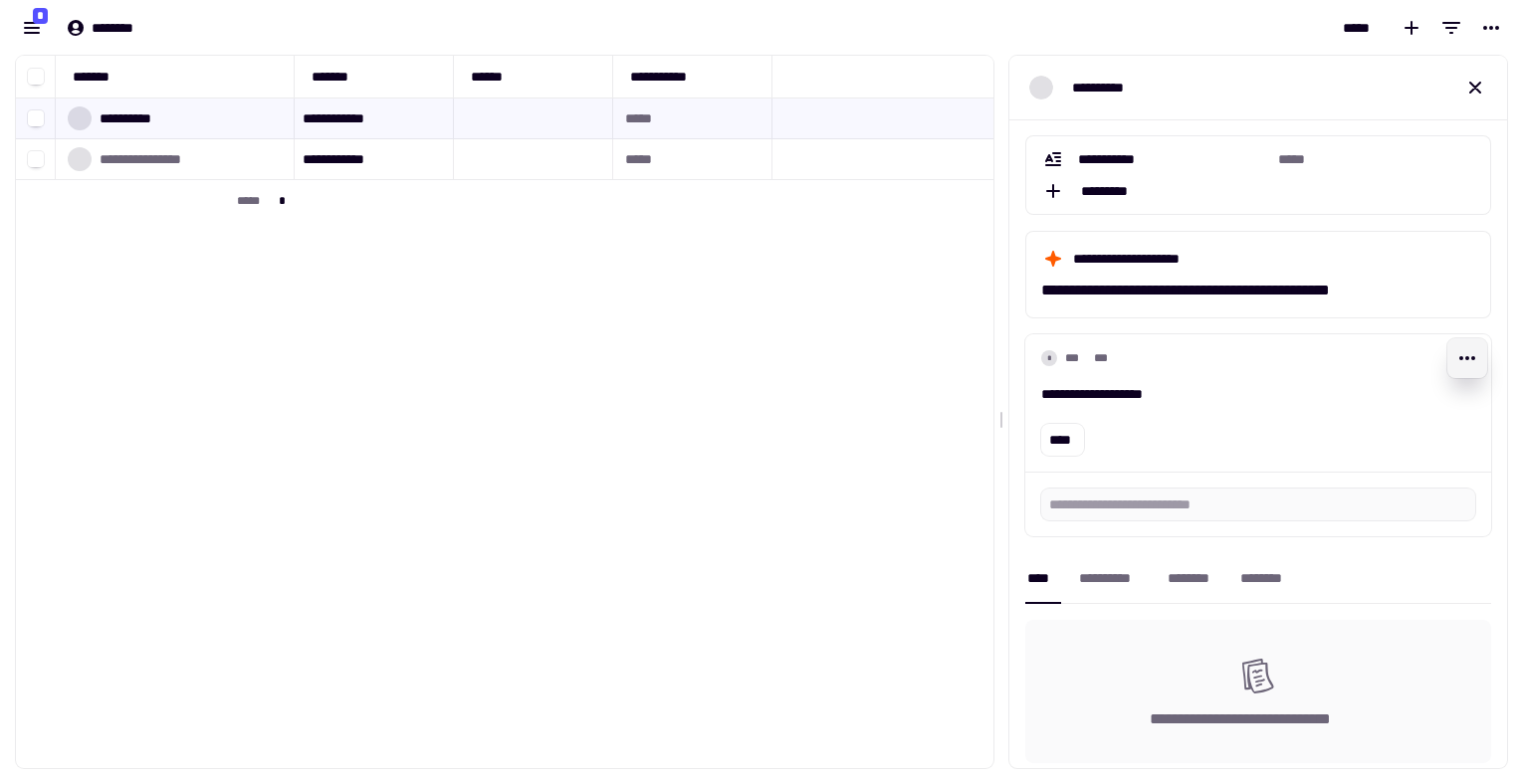 click 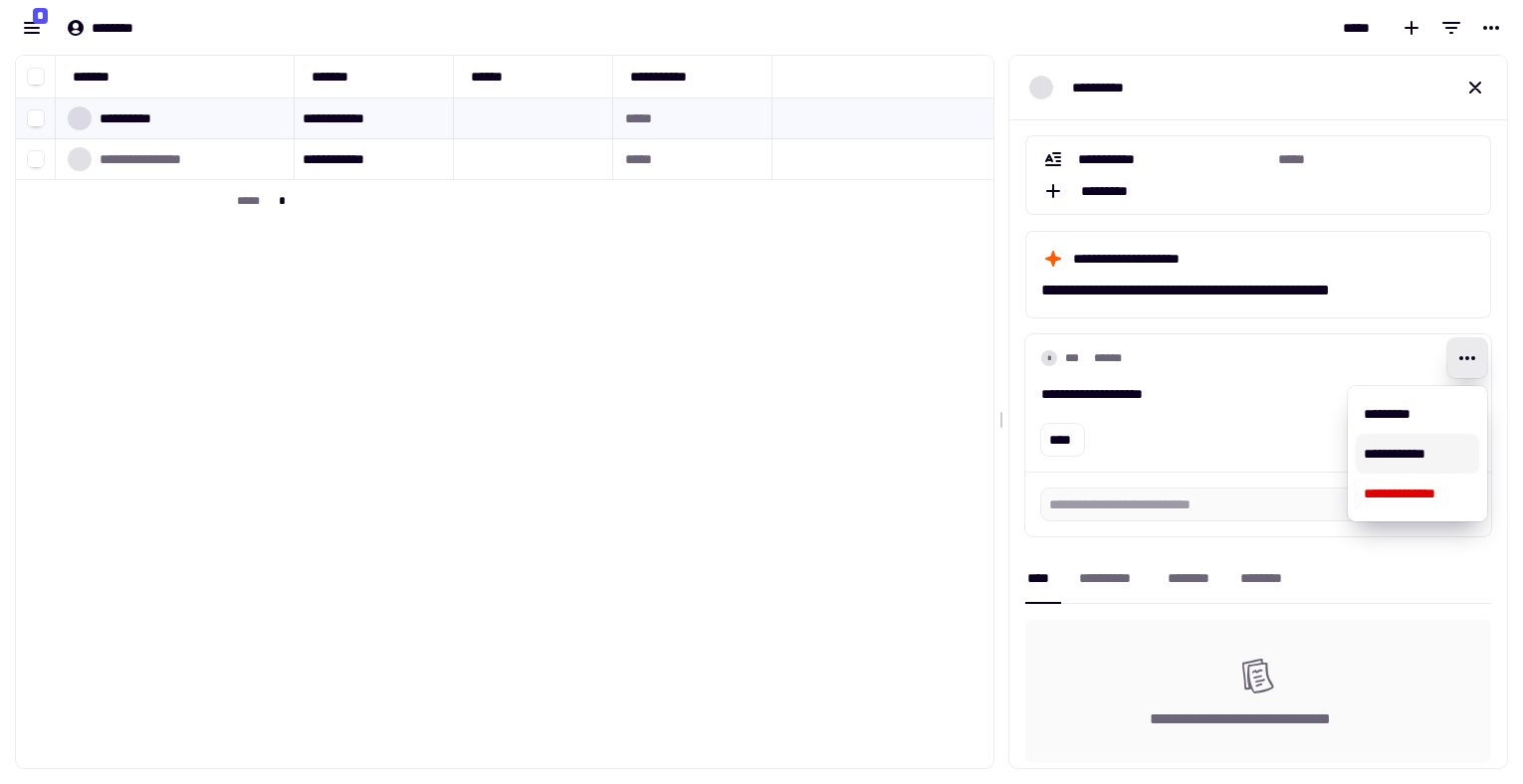 click on "**********" at bounding box center [1417, 454] 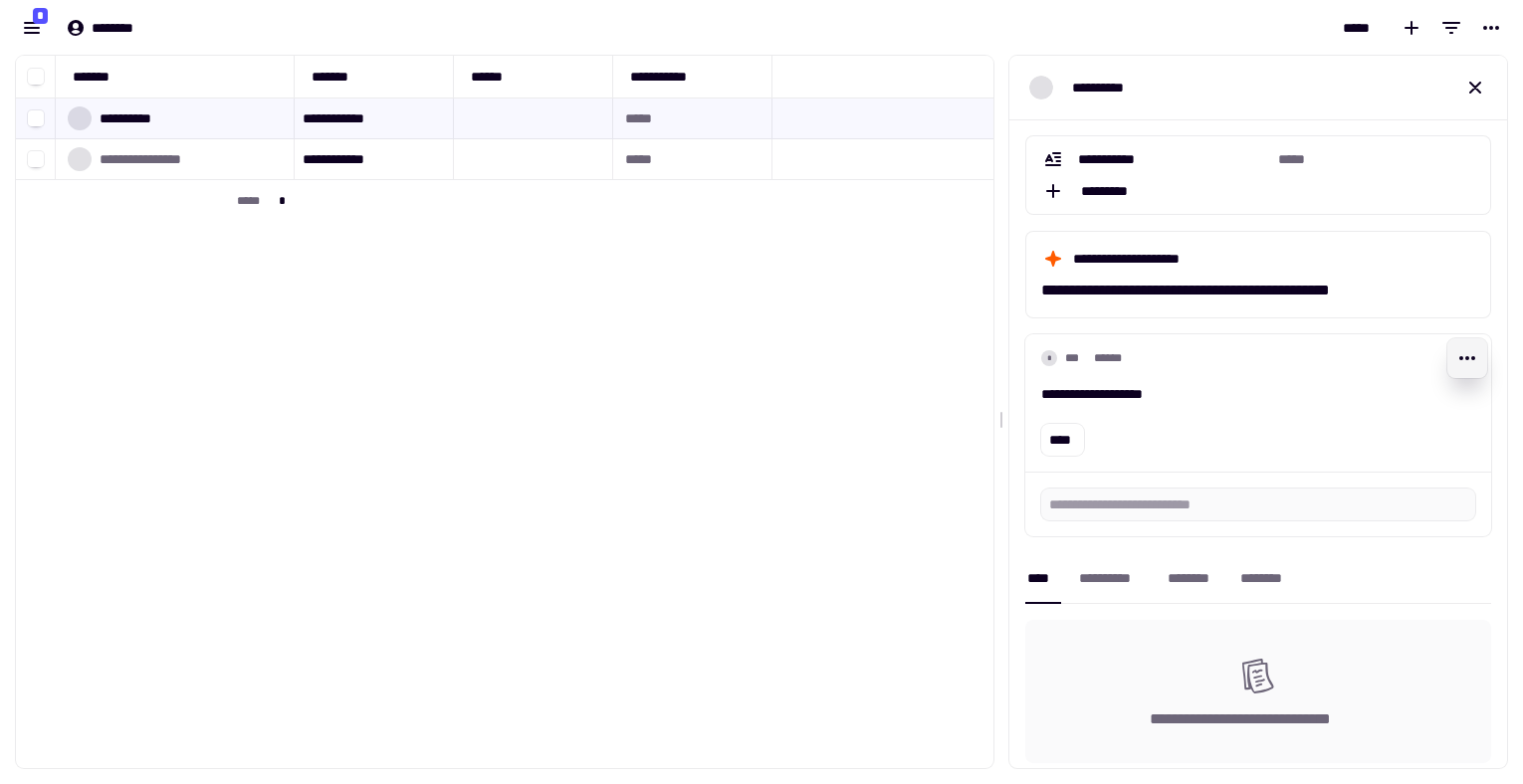 click 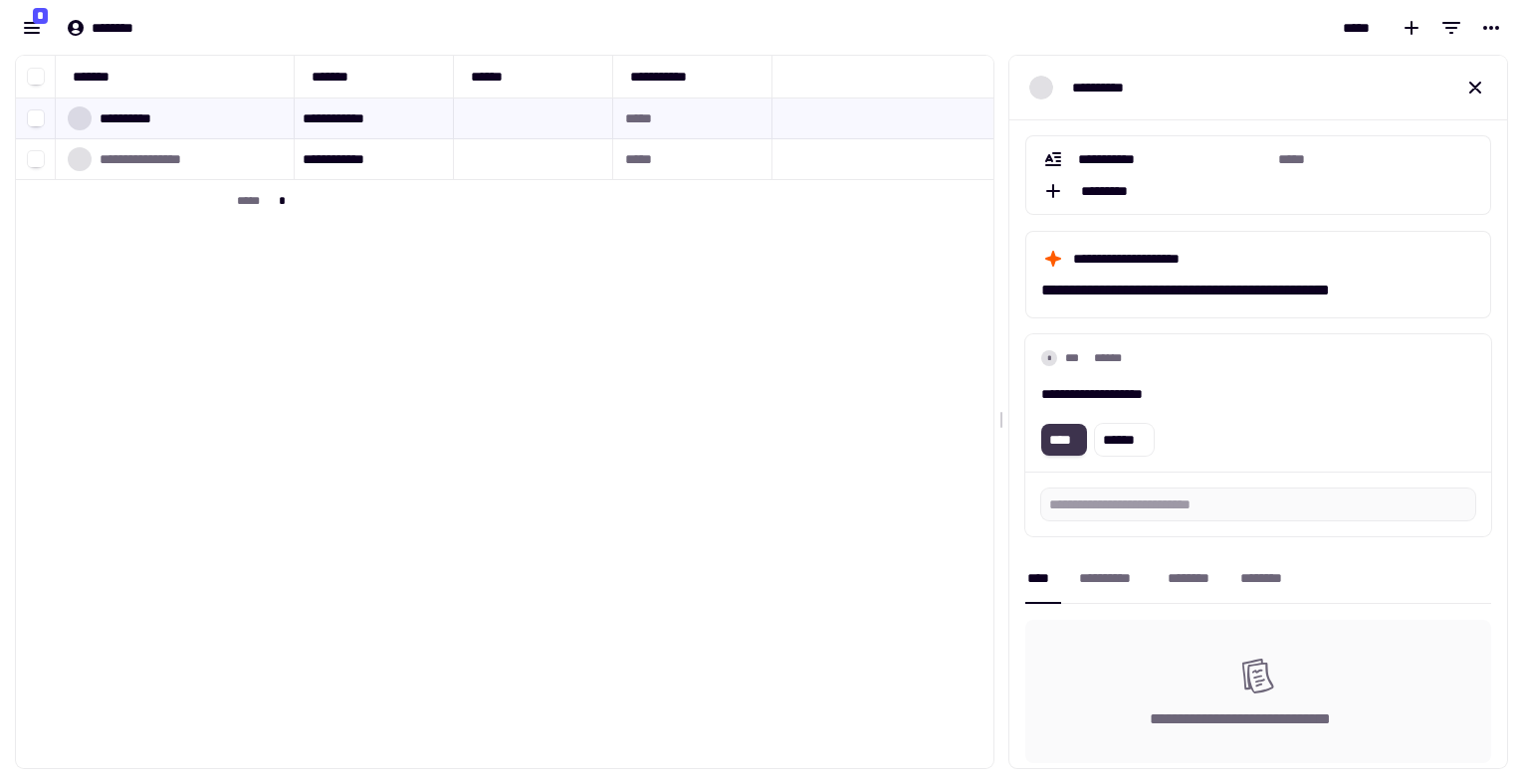 click on "****" 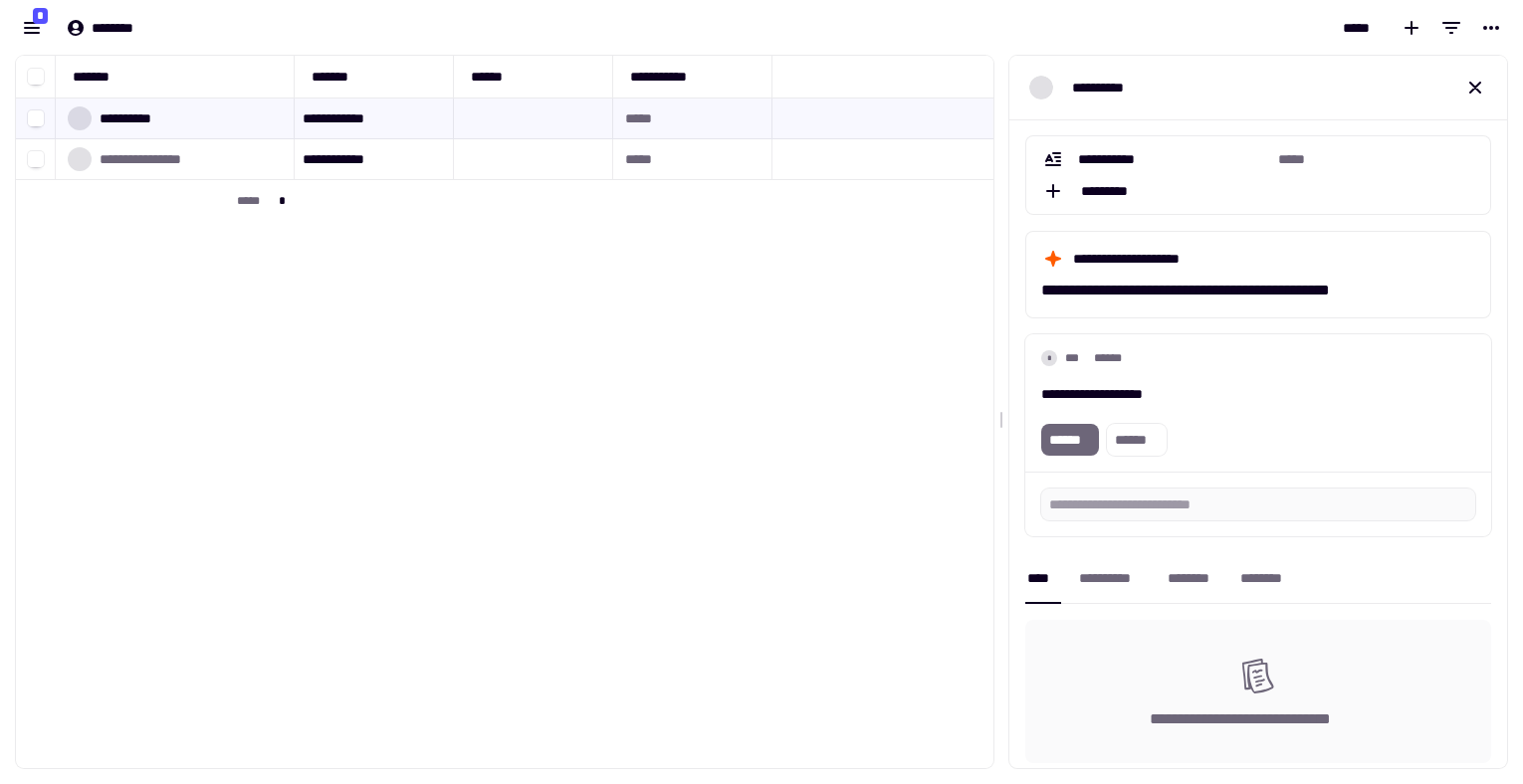 type 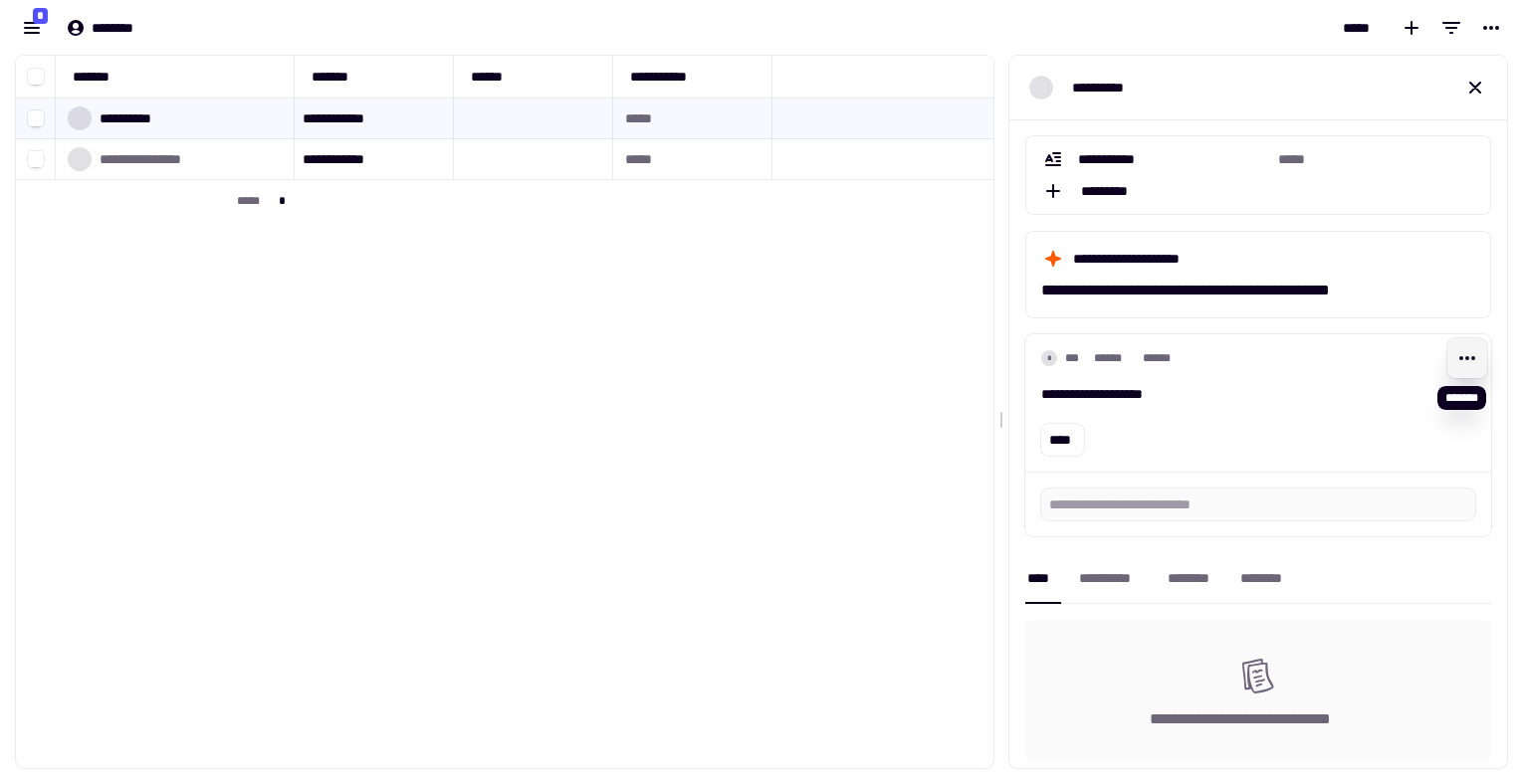 click 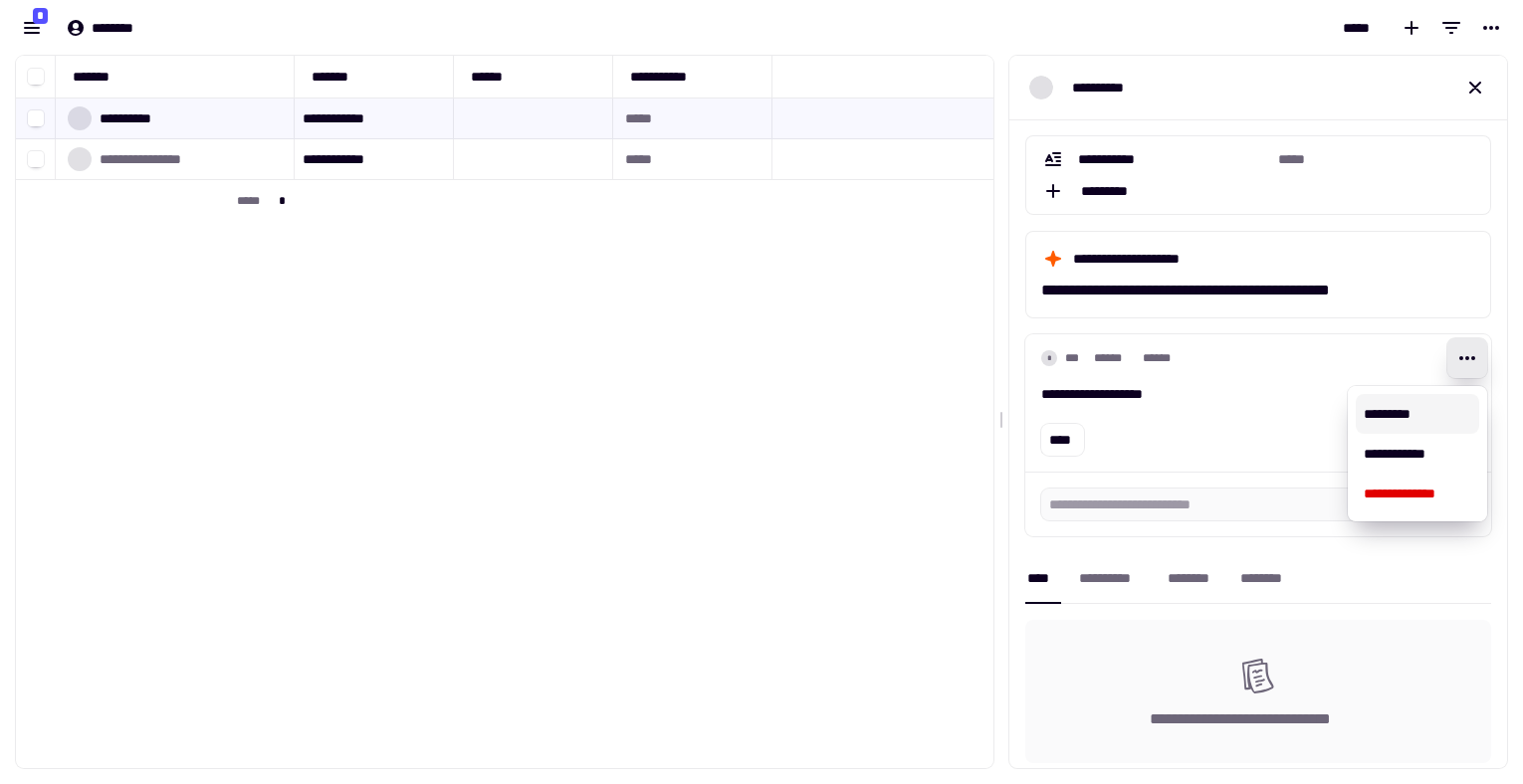 click on "*********" at bounding box center [1417, 414] 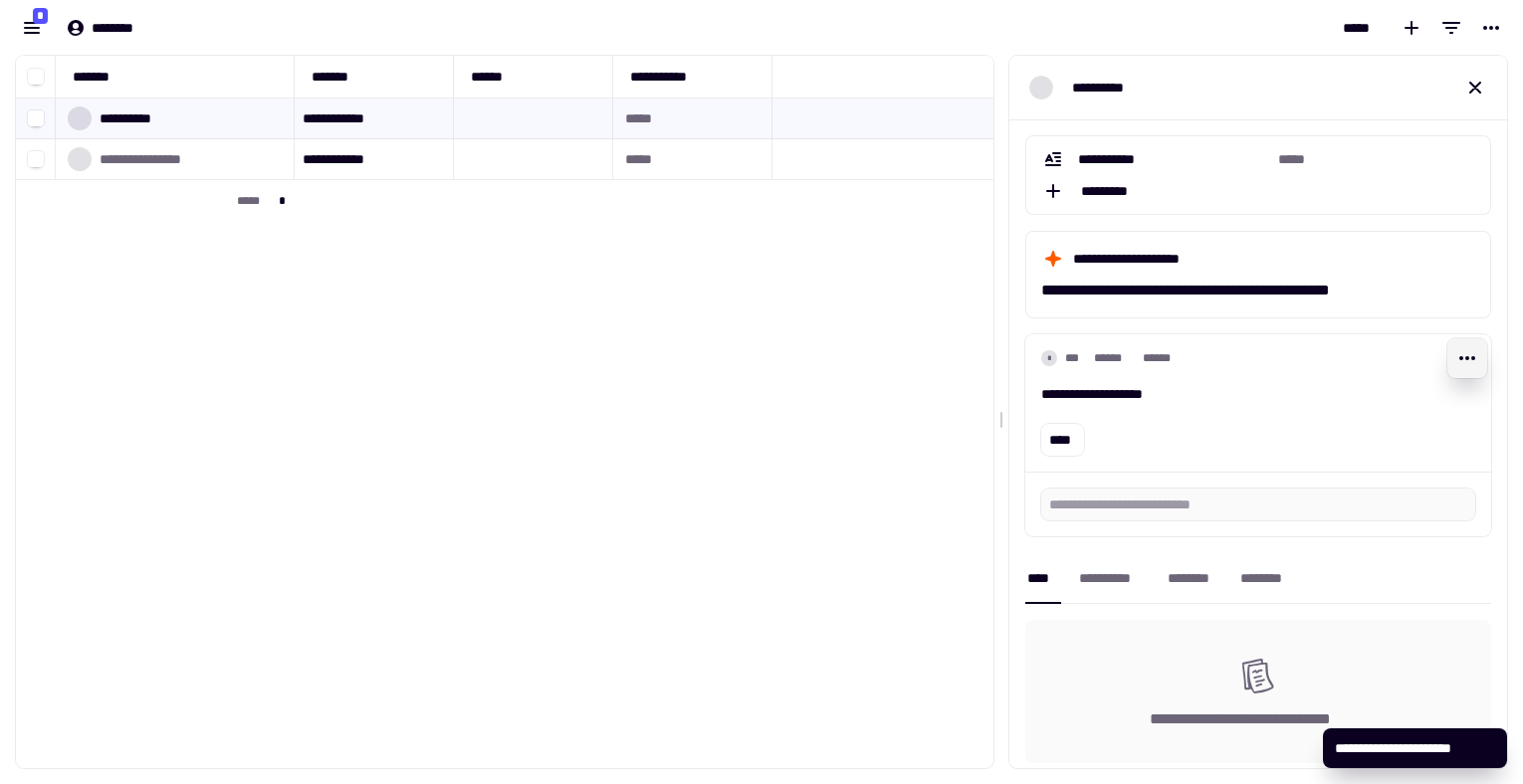 click 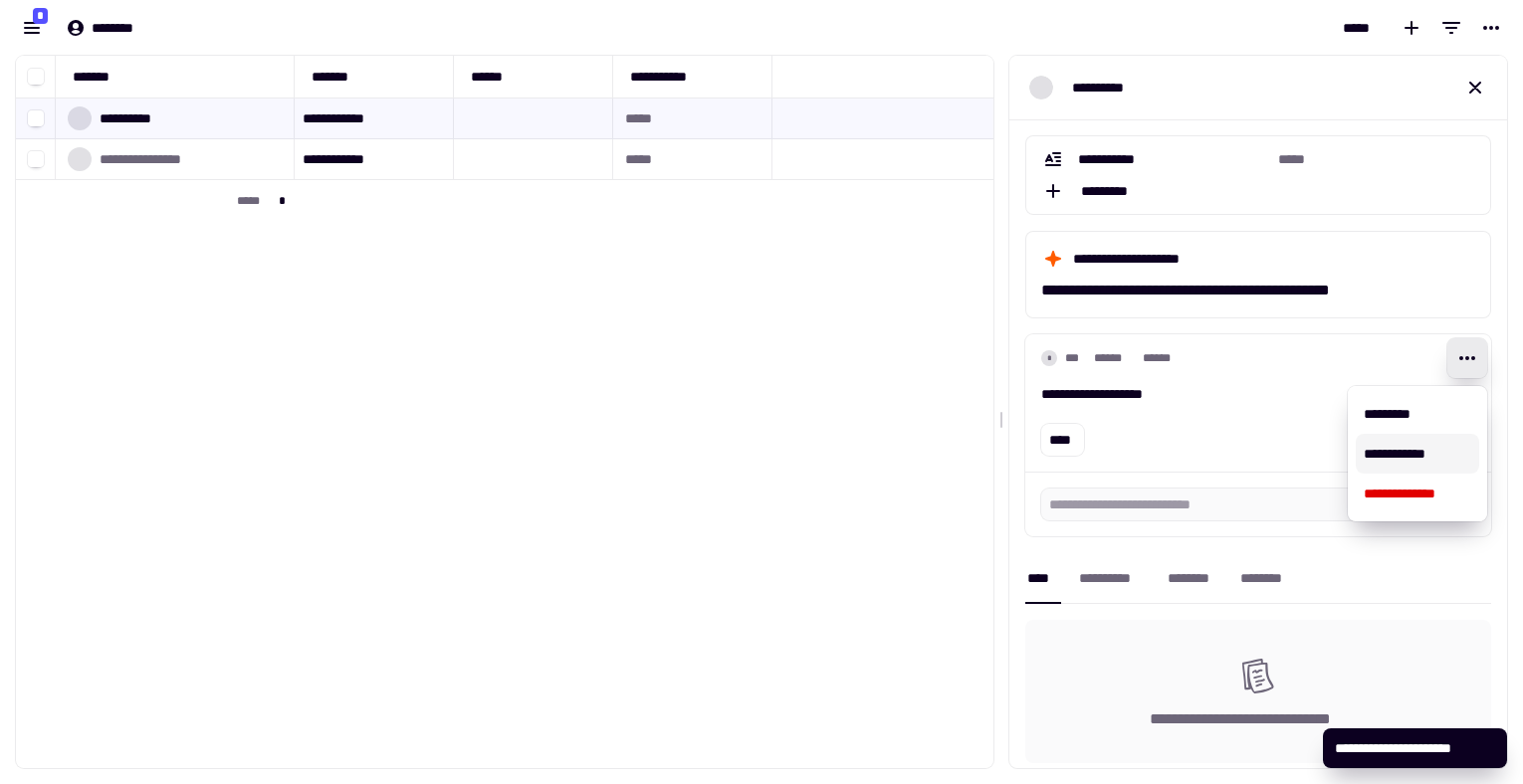 click on "**********" at bounding box center (1417, 454) 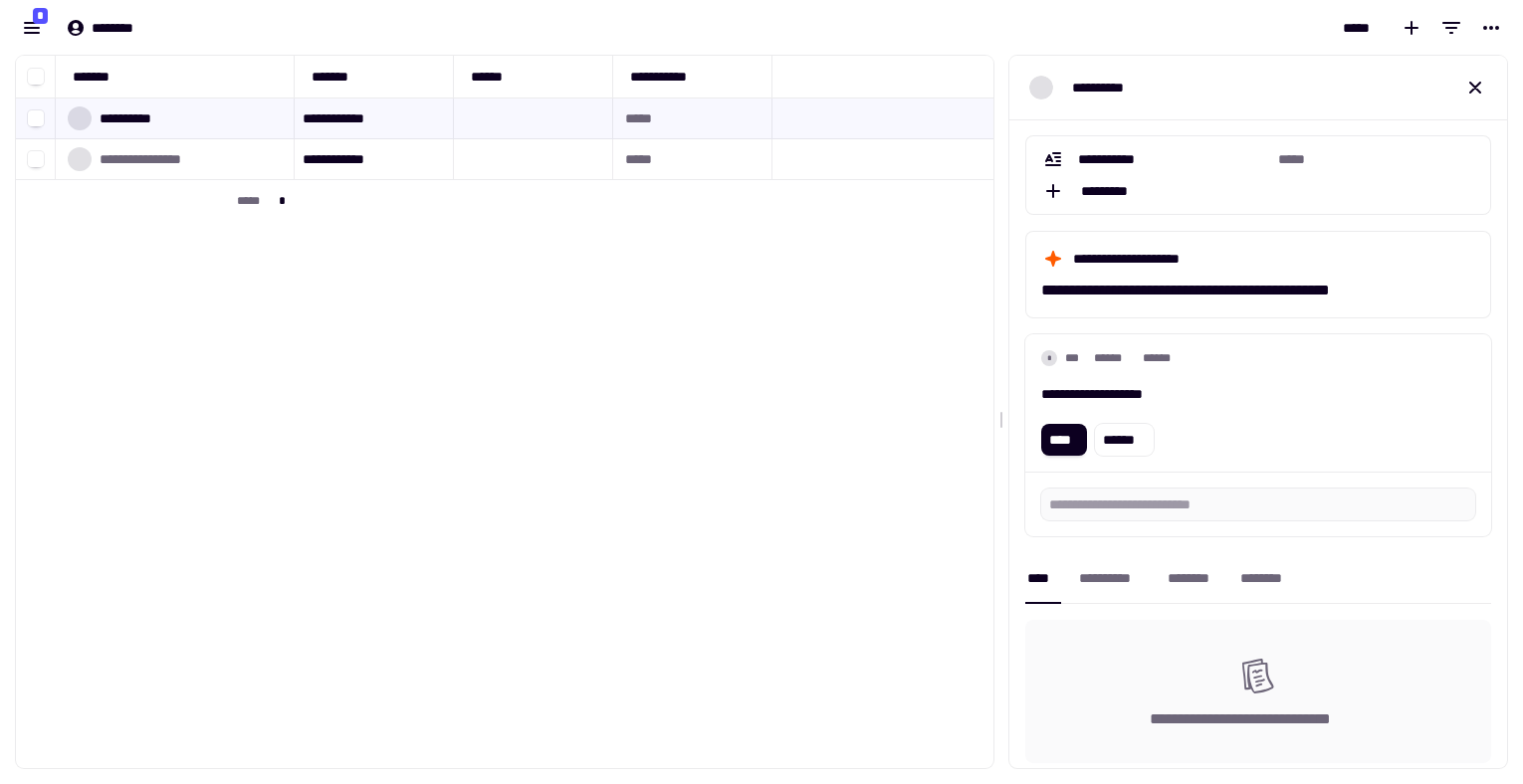 click on "**********" at bounding box center [1258, 394] 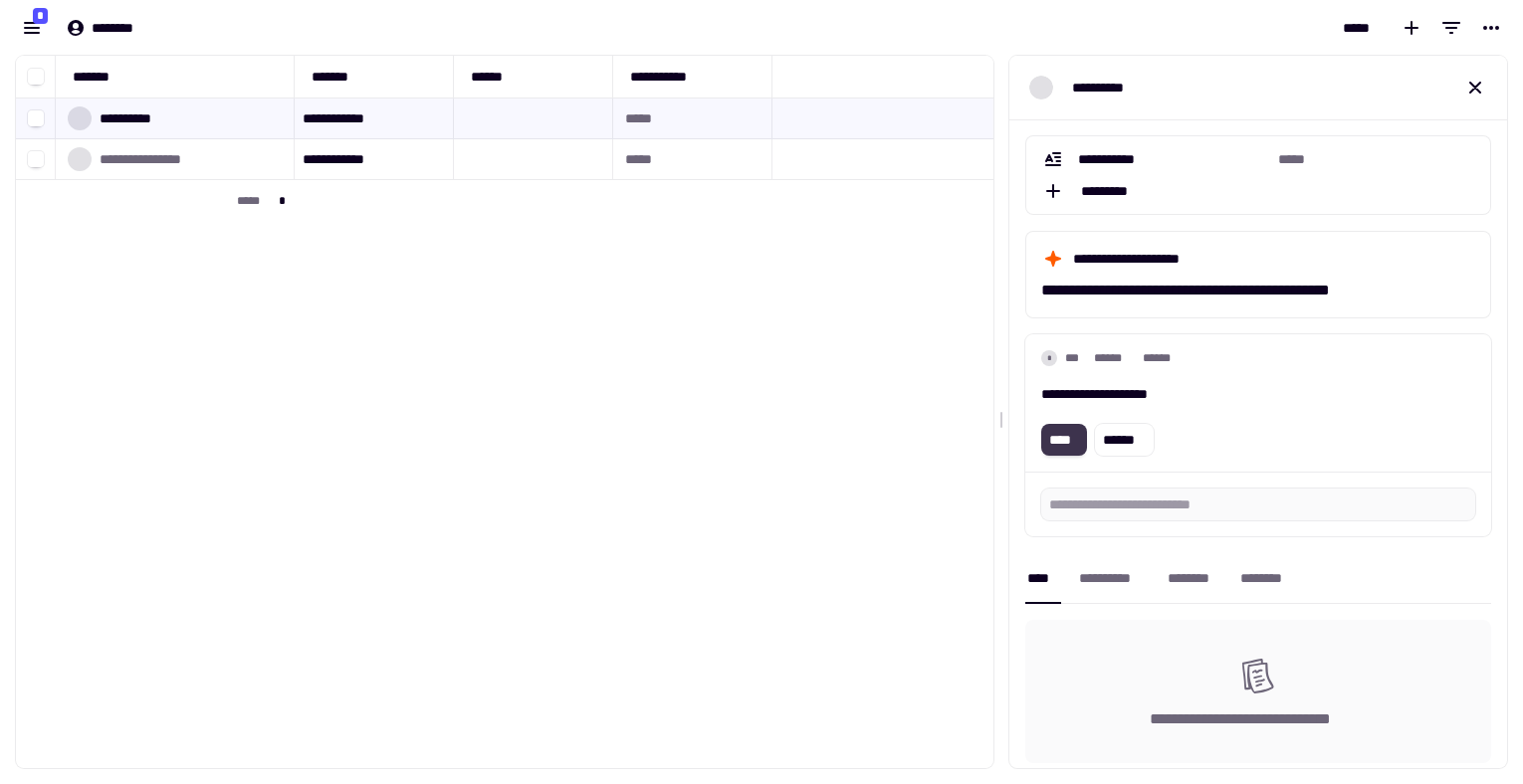 click on "****" 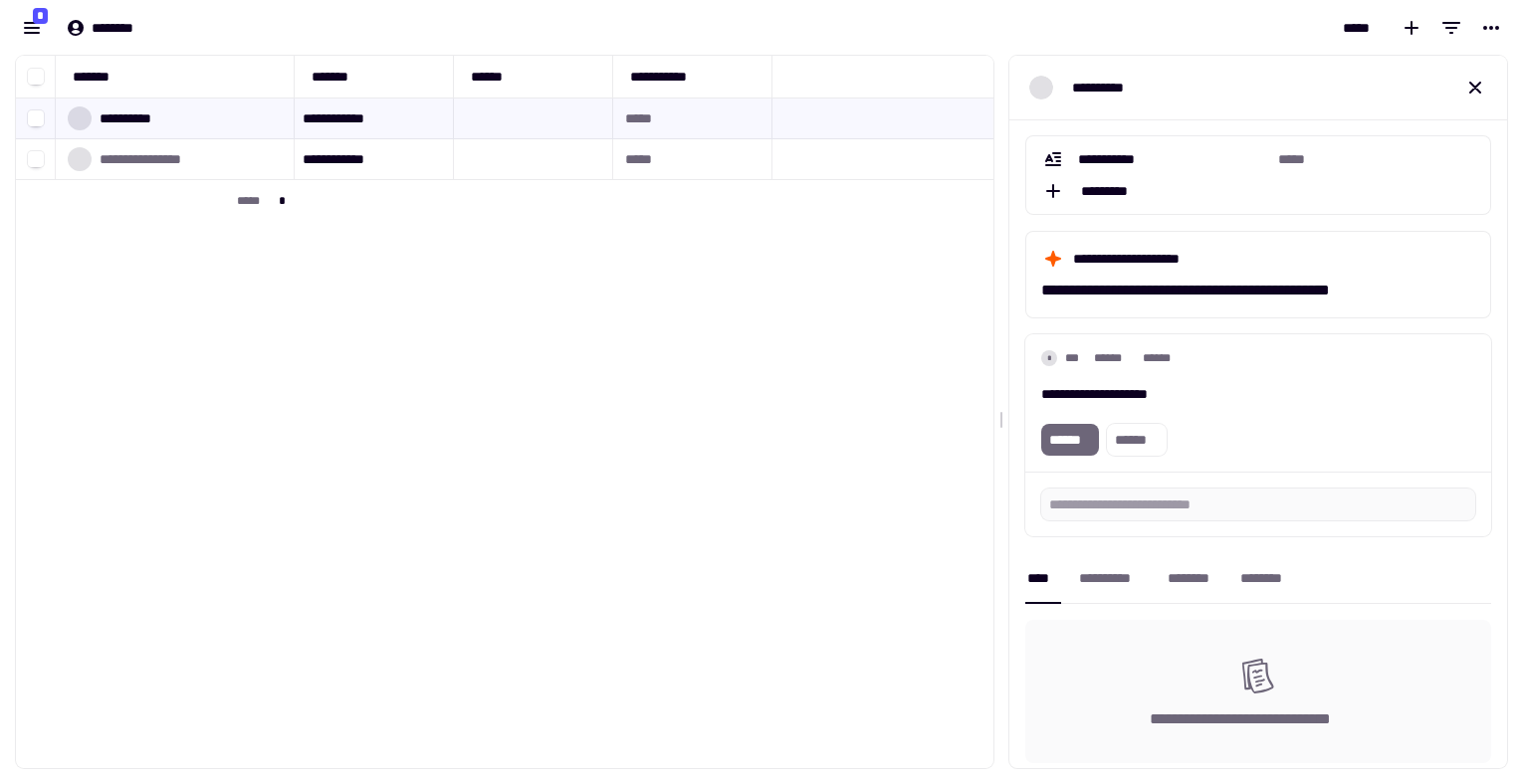 type 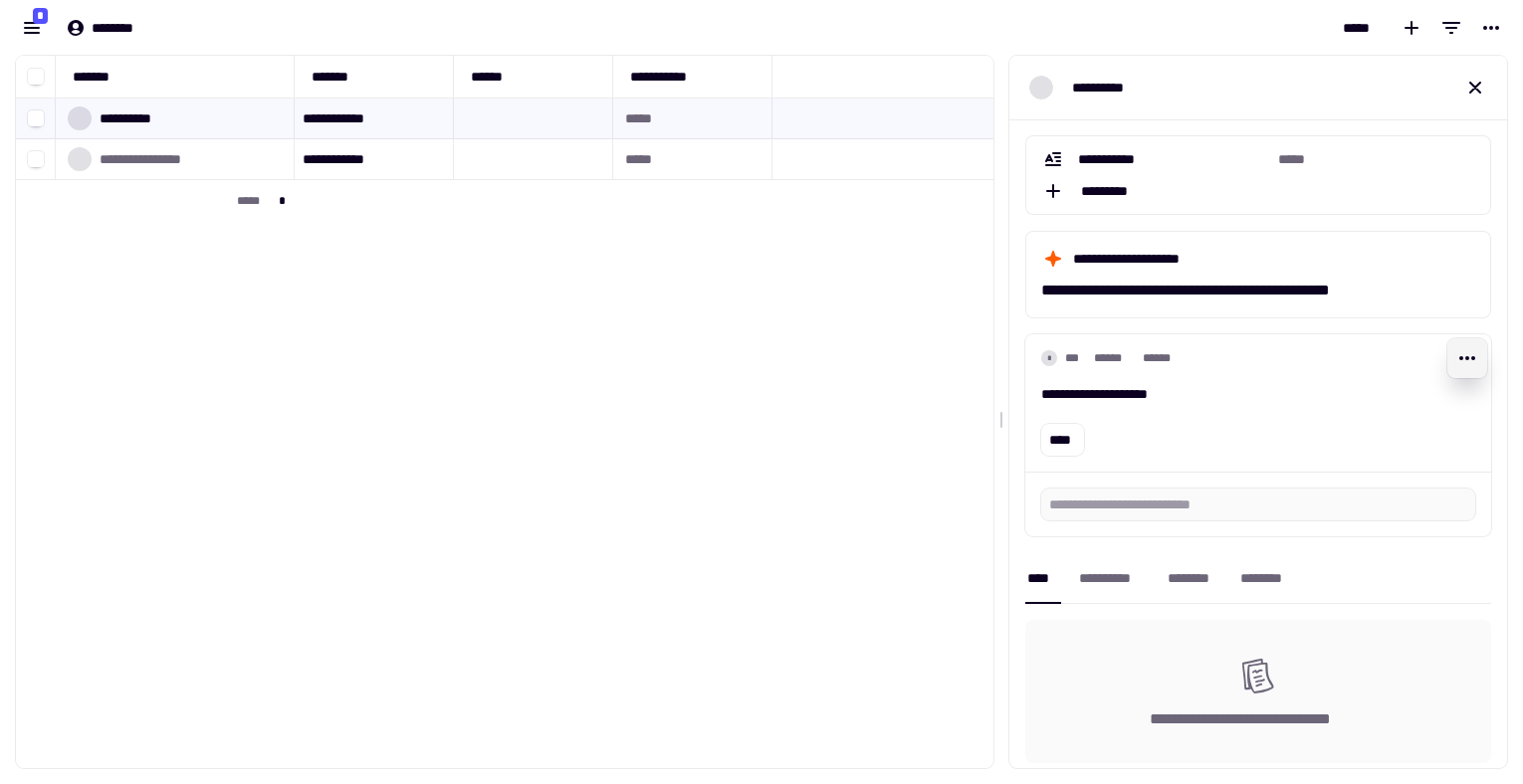 click 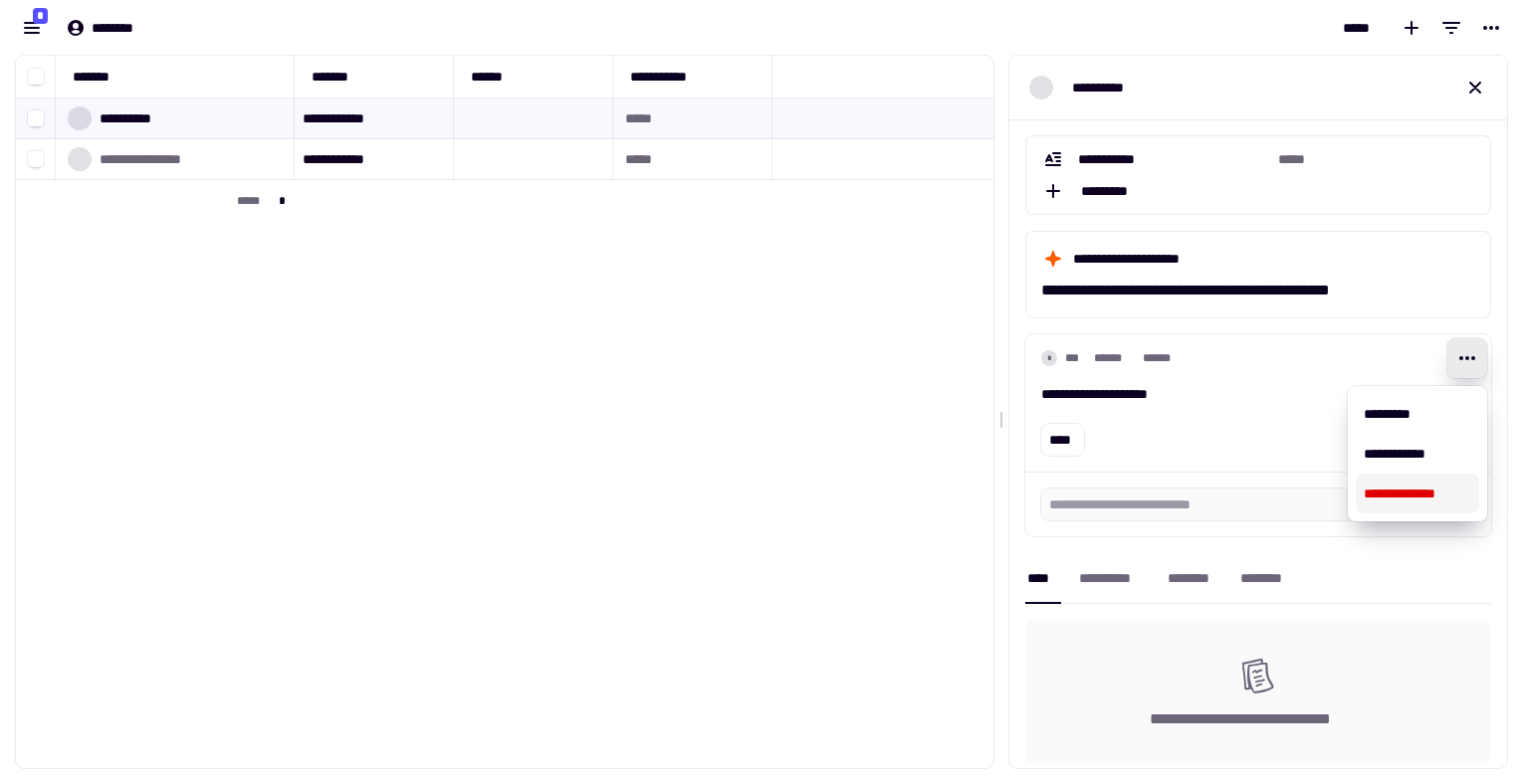 click on "**********" at bounding box center [1417, 493] 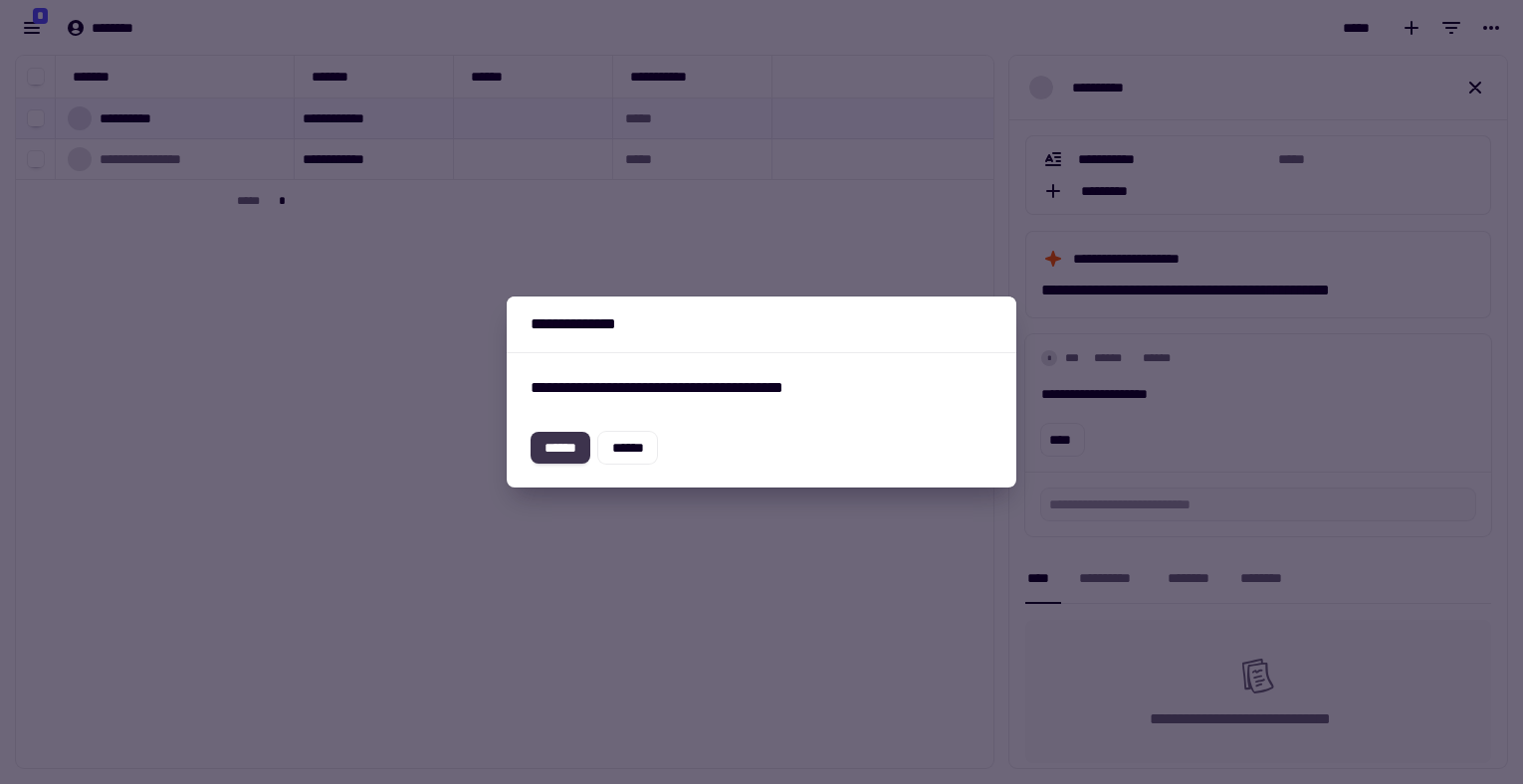 click on "******" 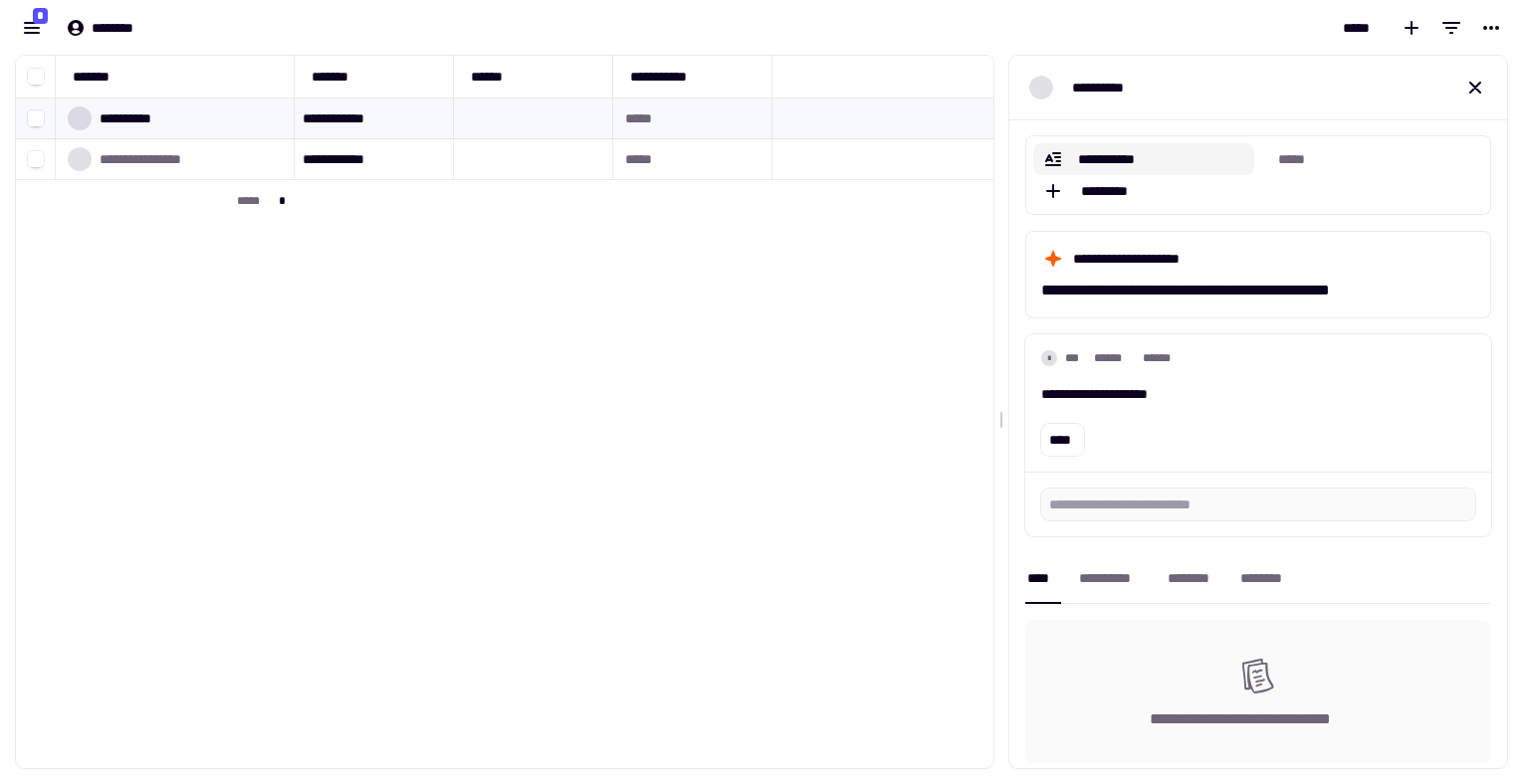click on "**********" 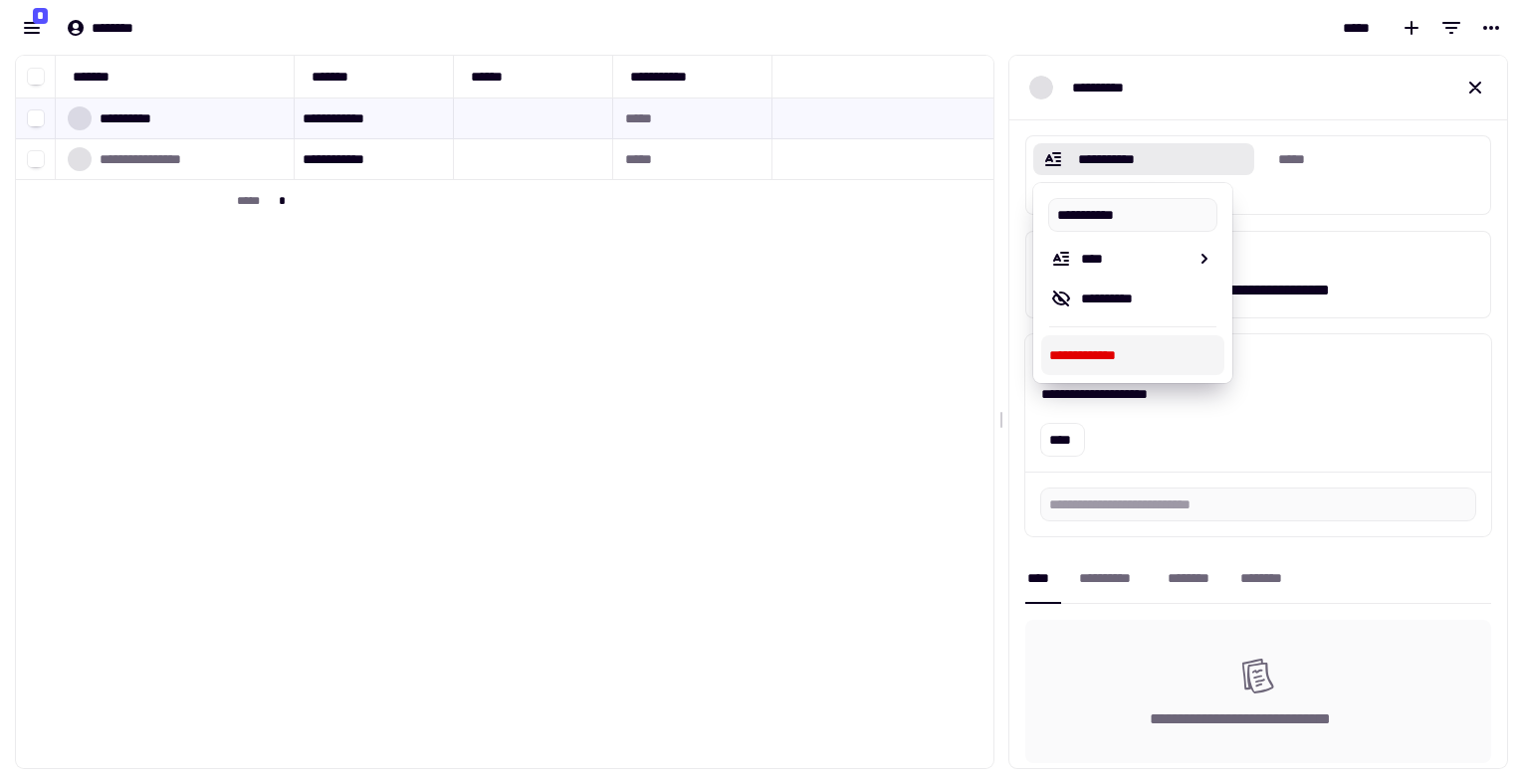 click on "**********" at bounding box center (1133, 355) 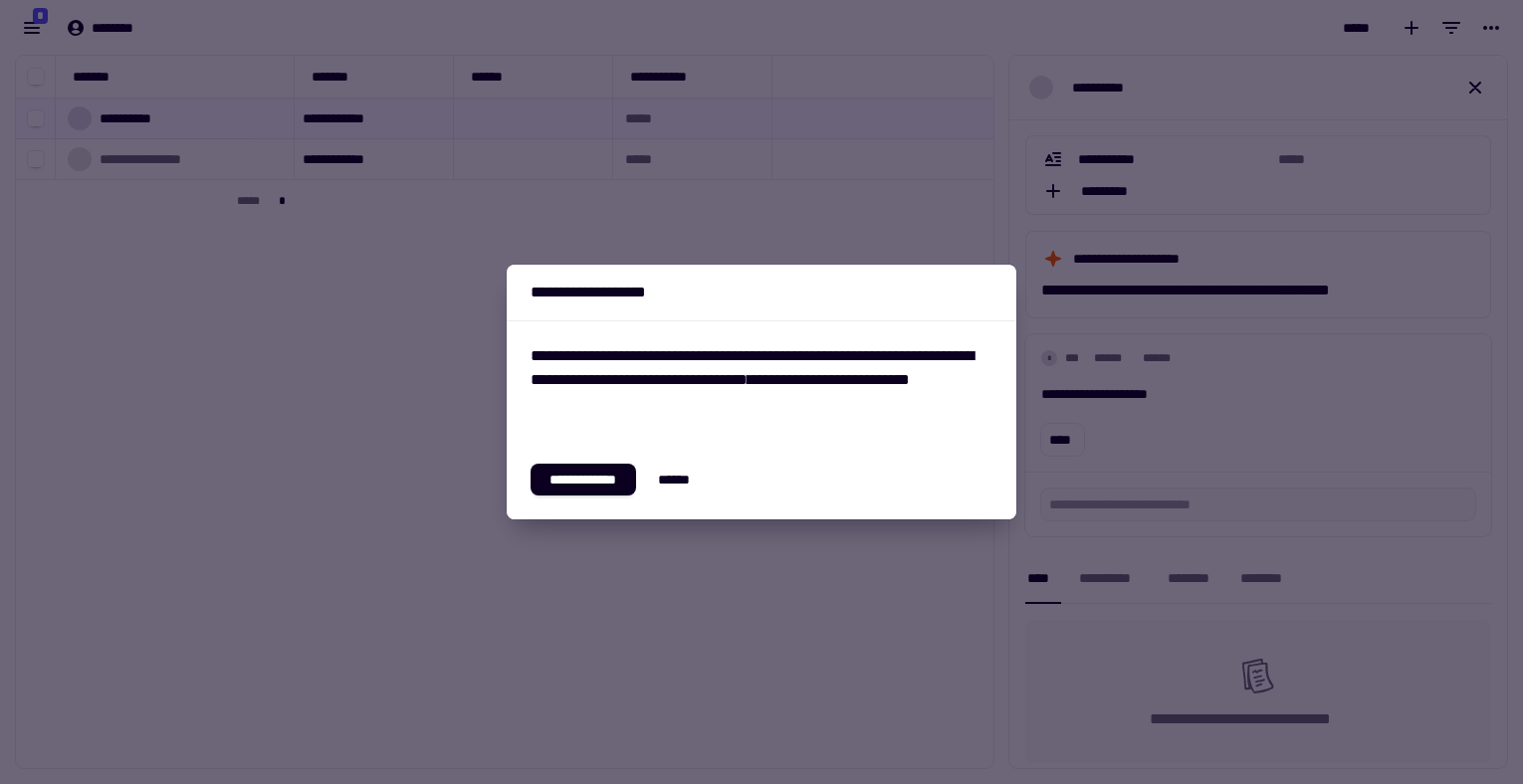 click on "**********" 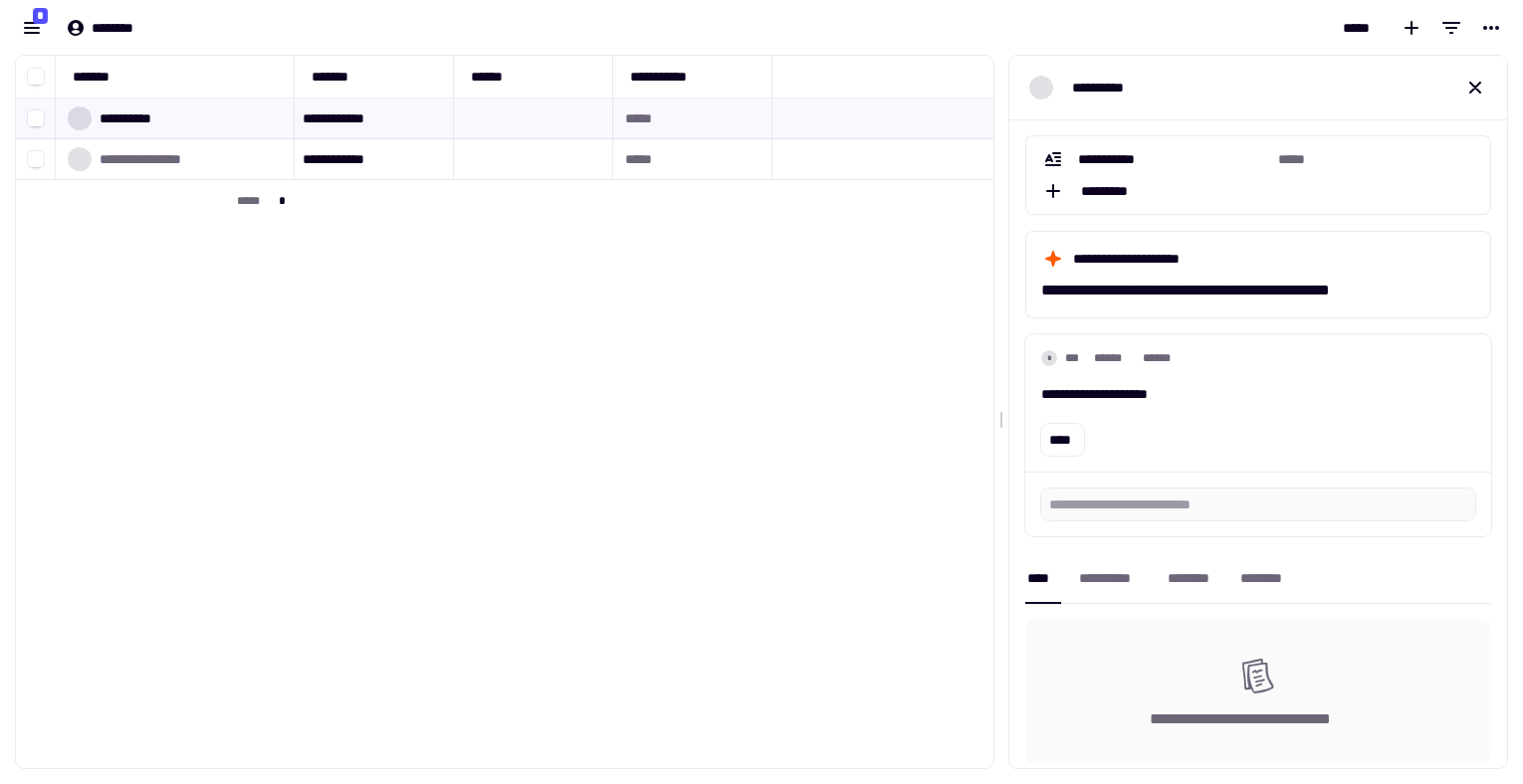 scroll, scrollTop: 0, scrollLeft: 0, axis: both 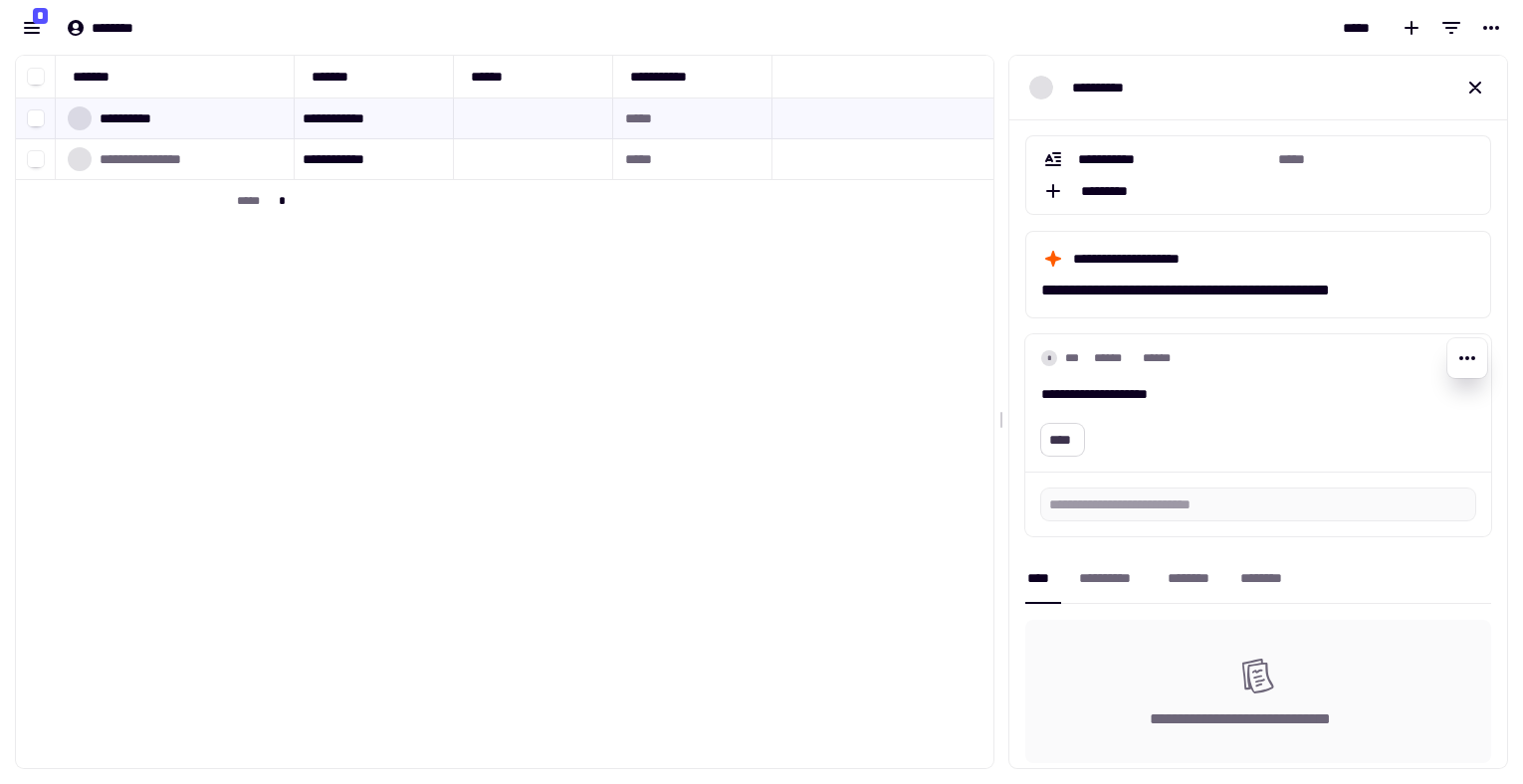 click on "****" at bounding box center [1062, 440] 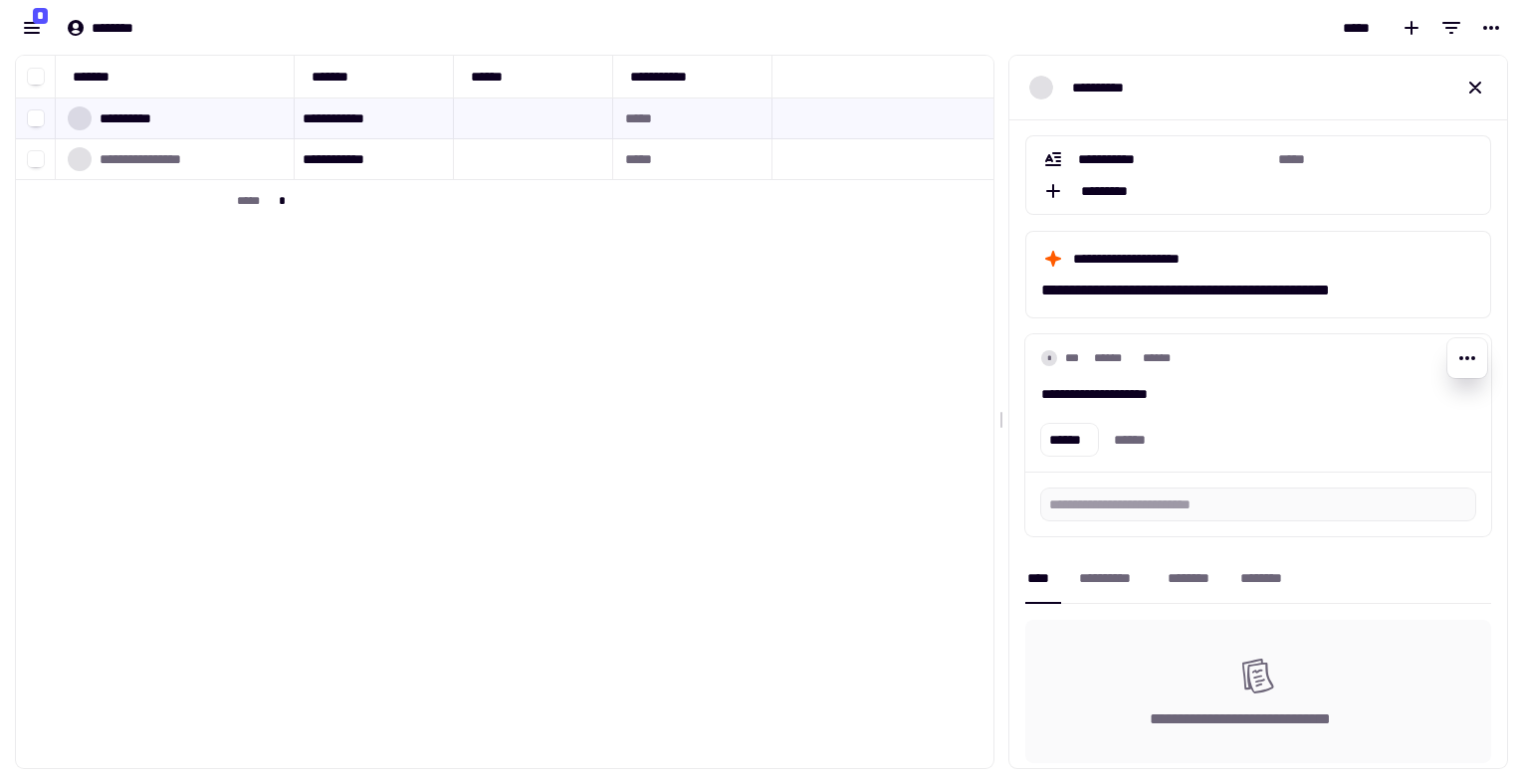 type 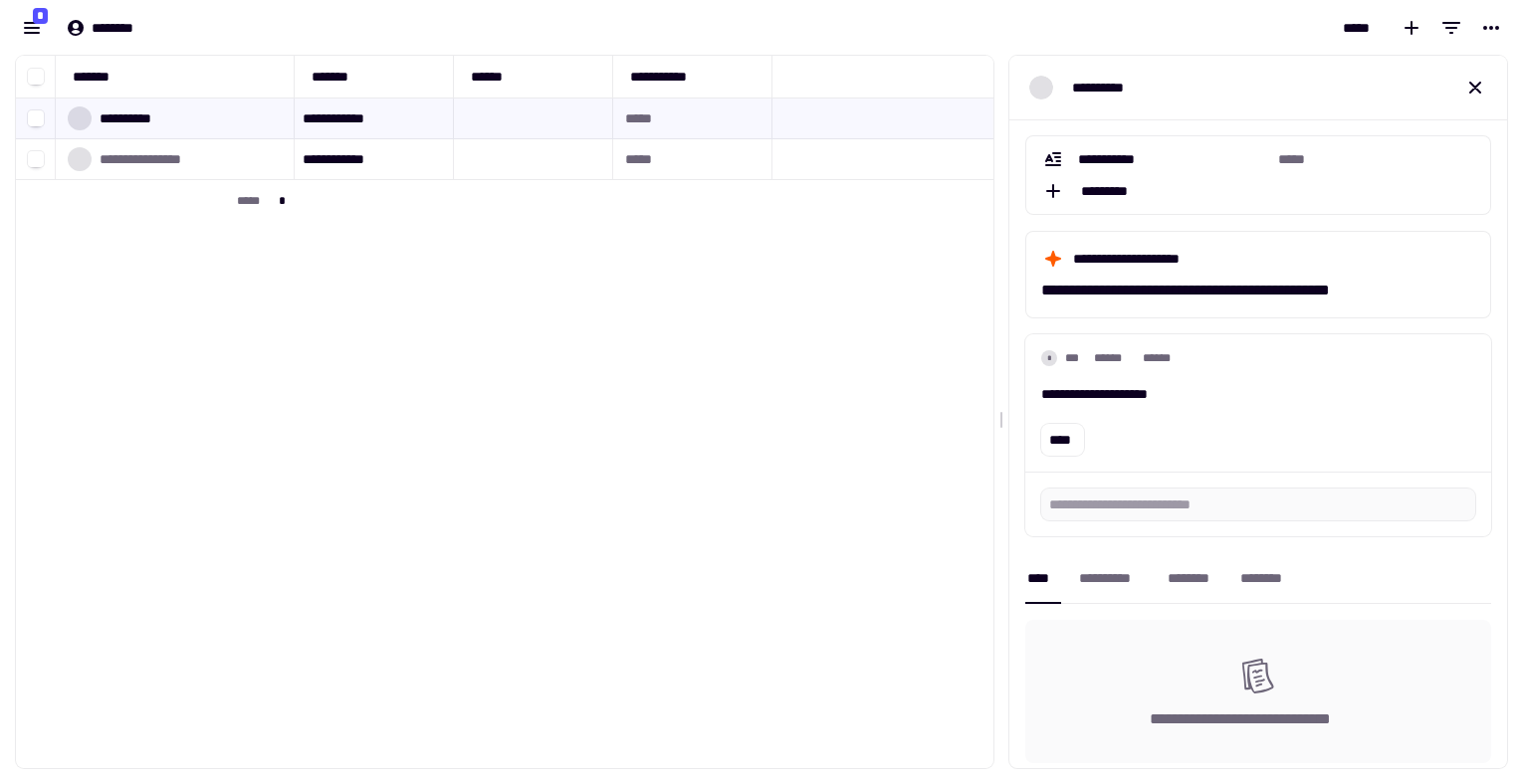 click 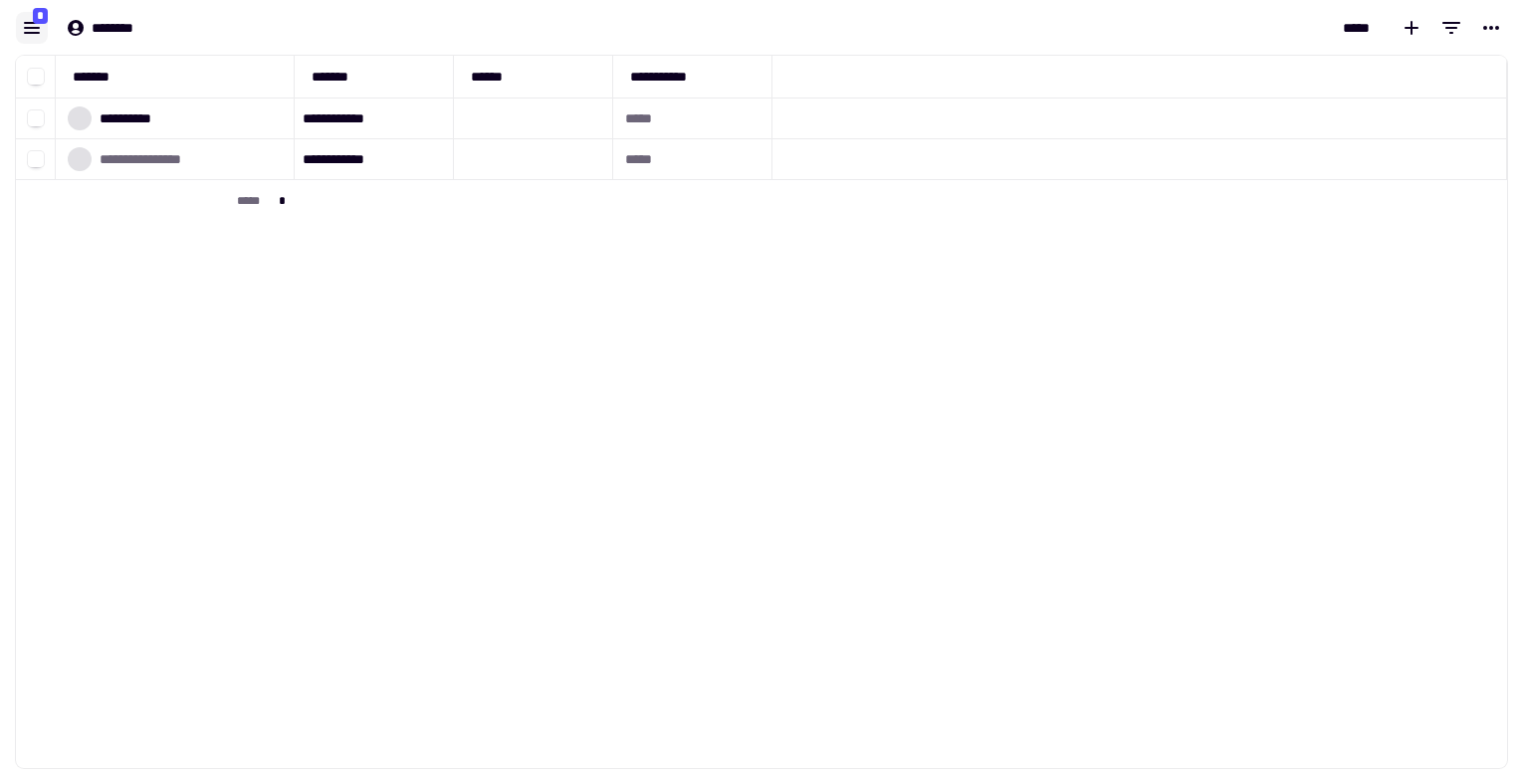 click 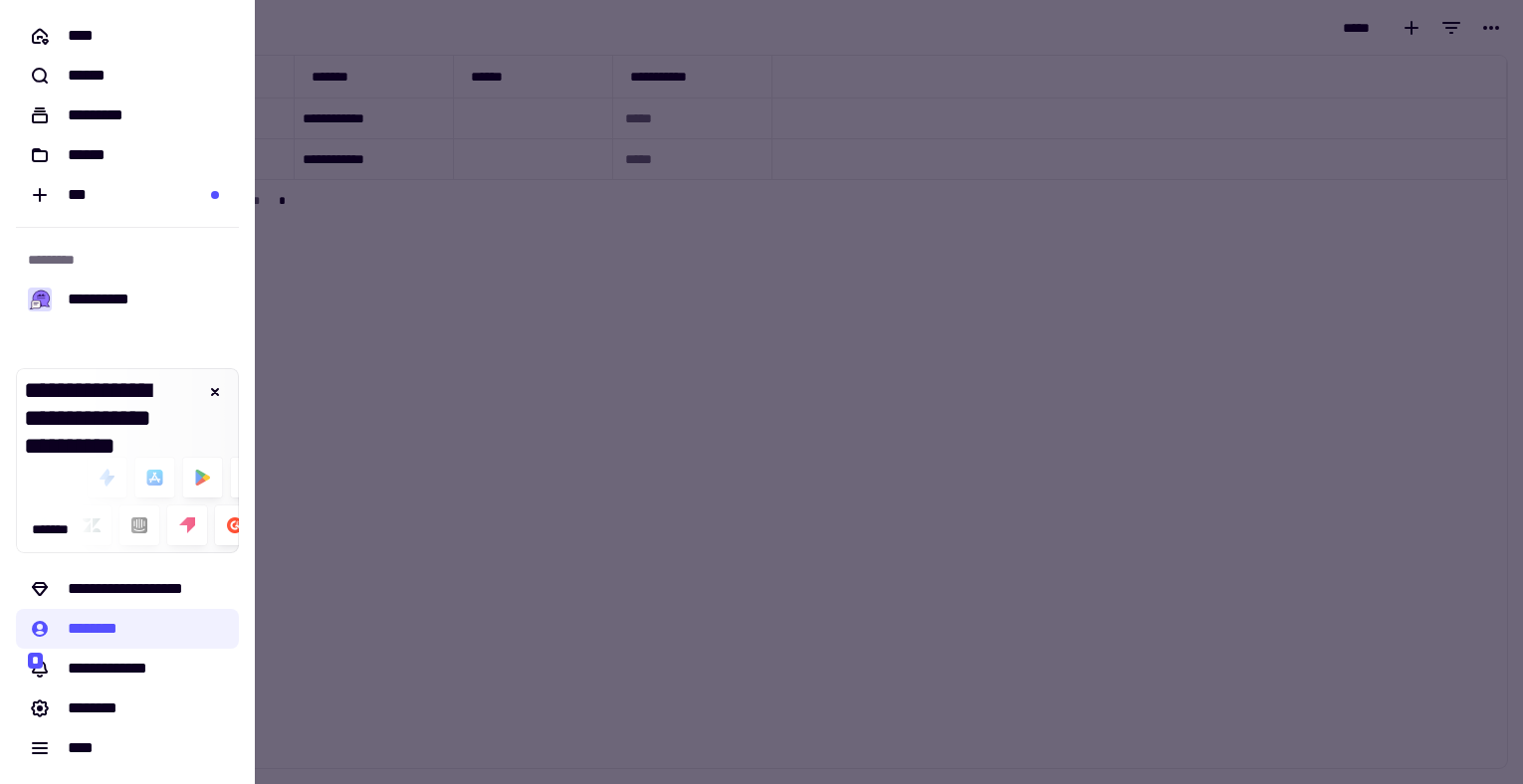 click at bounding box center (762, 392) 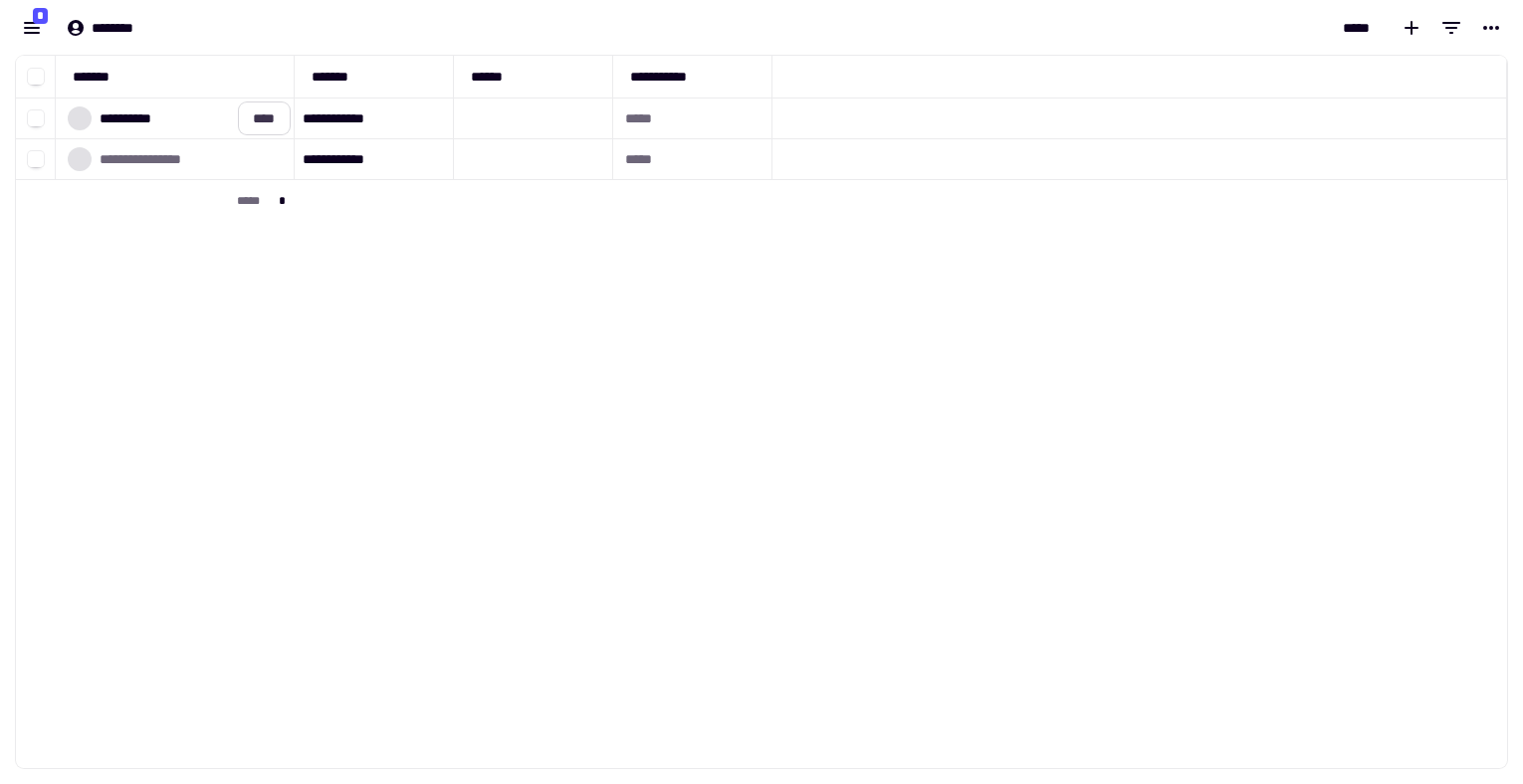 click on "****" 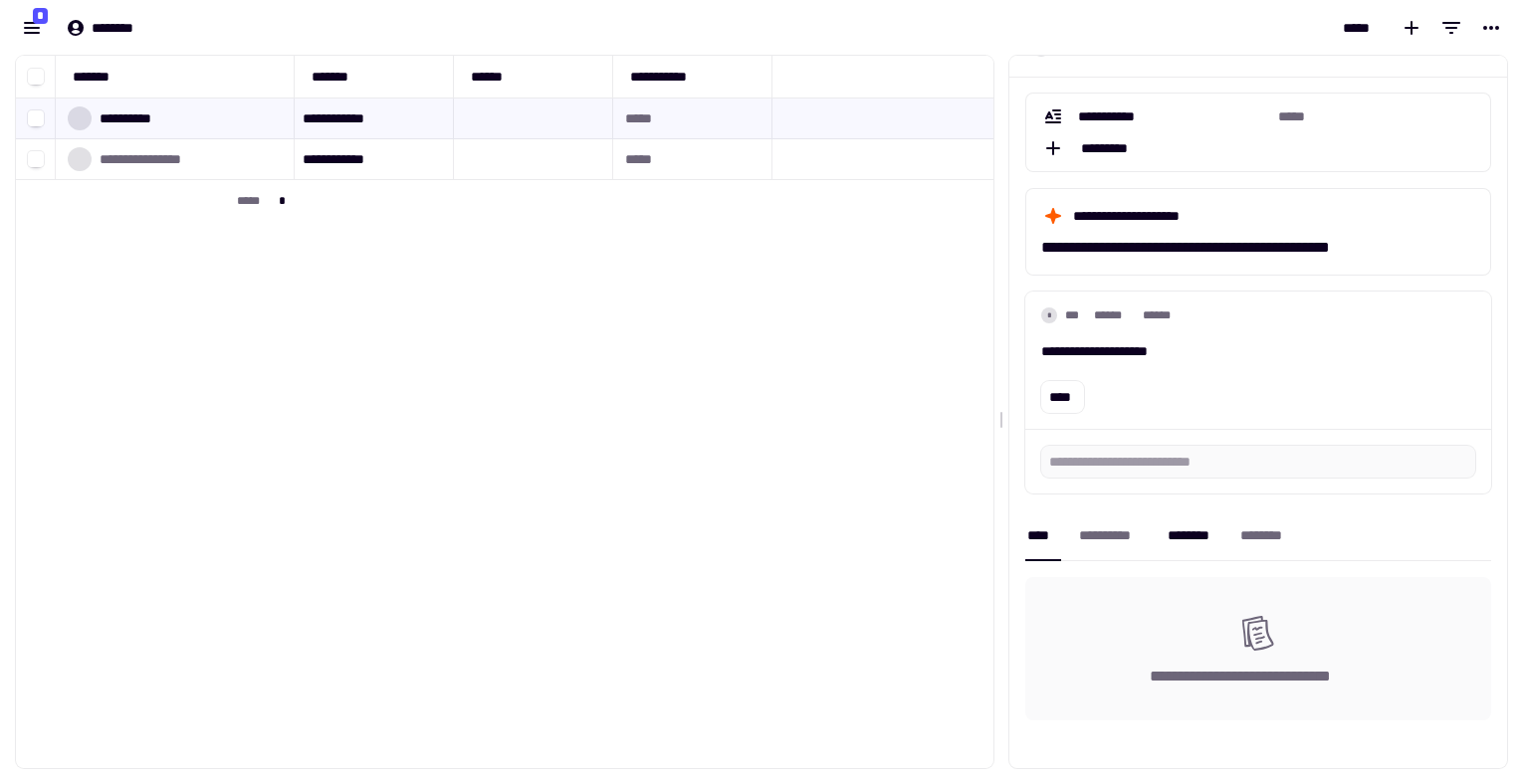 scroll, scrollTop: 0, scrollLeft: 0, axis: both 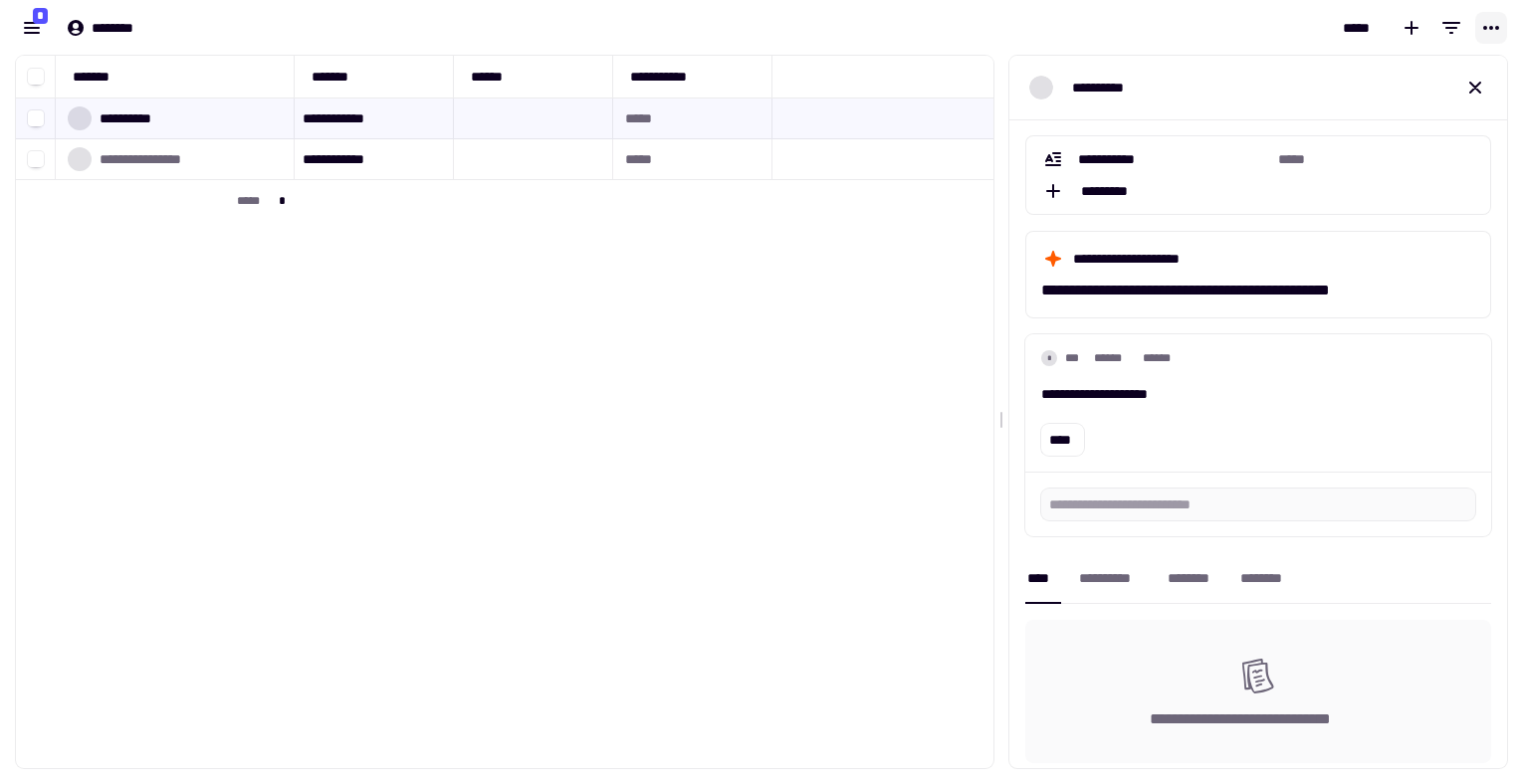click 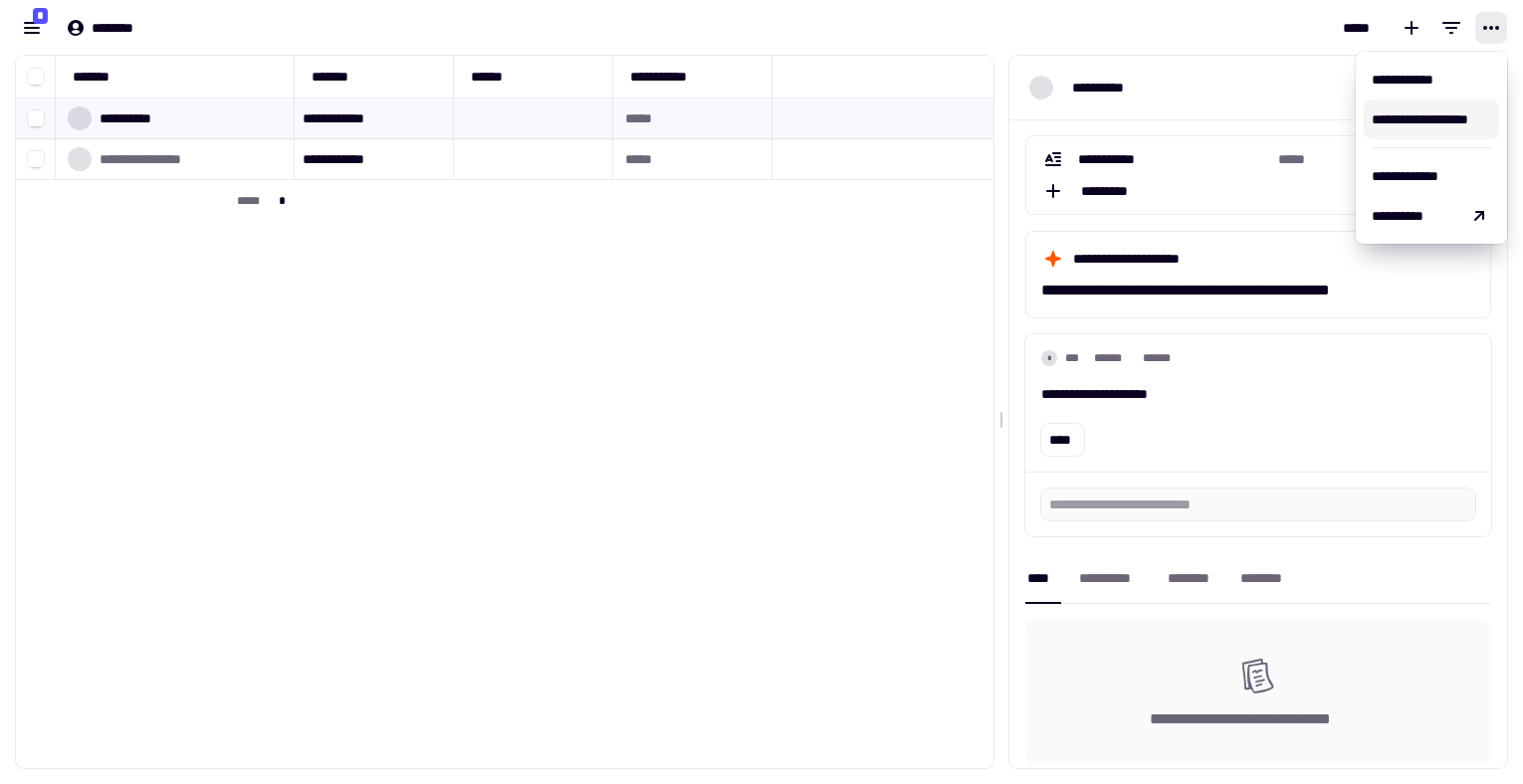 click on "**********" at bounding box center (505, 412) 